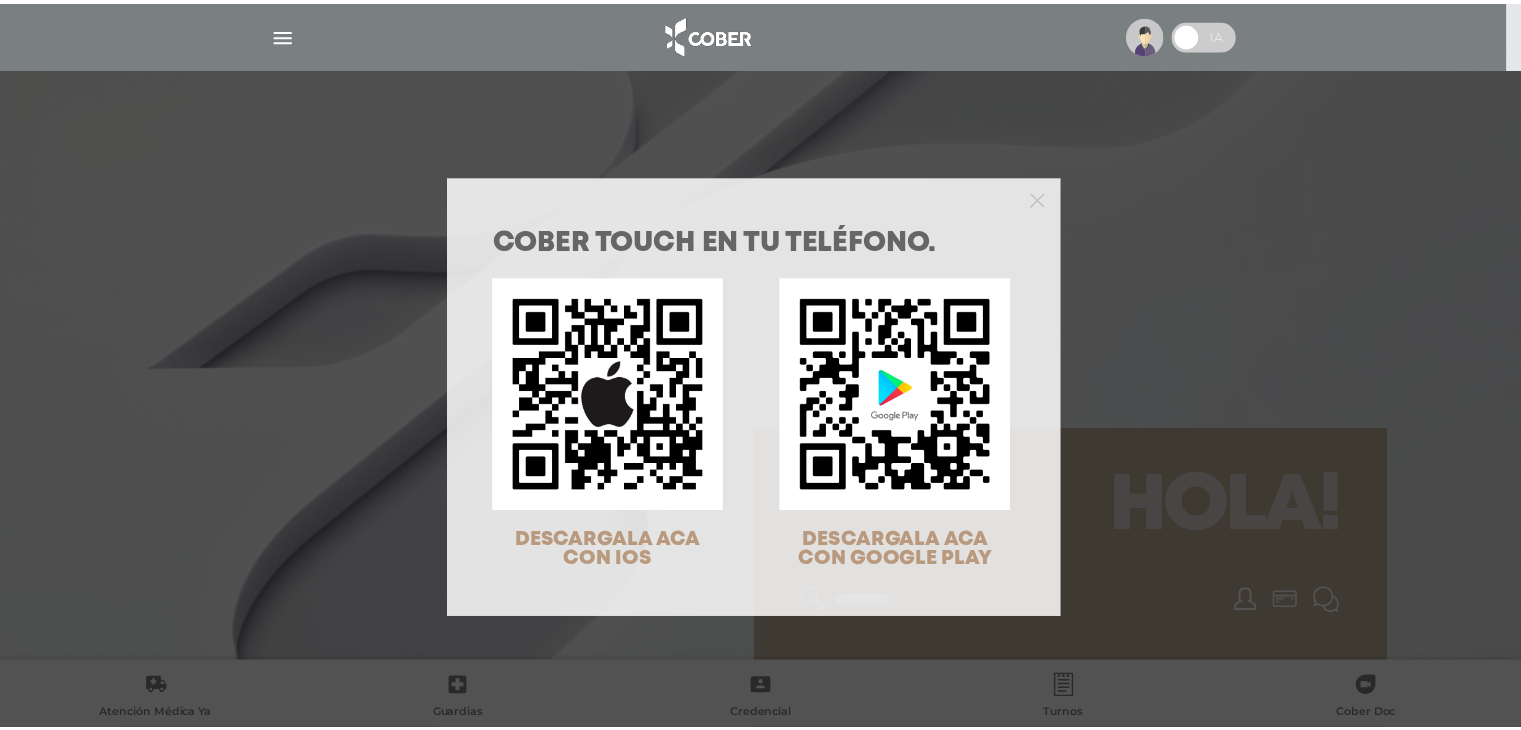 scroll, scrollTop: 0, scrollLeft: 0, axis: both 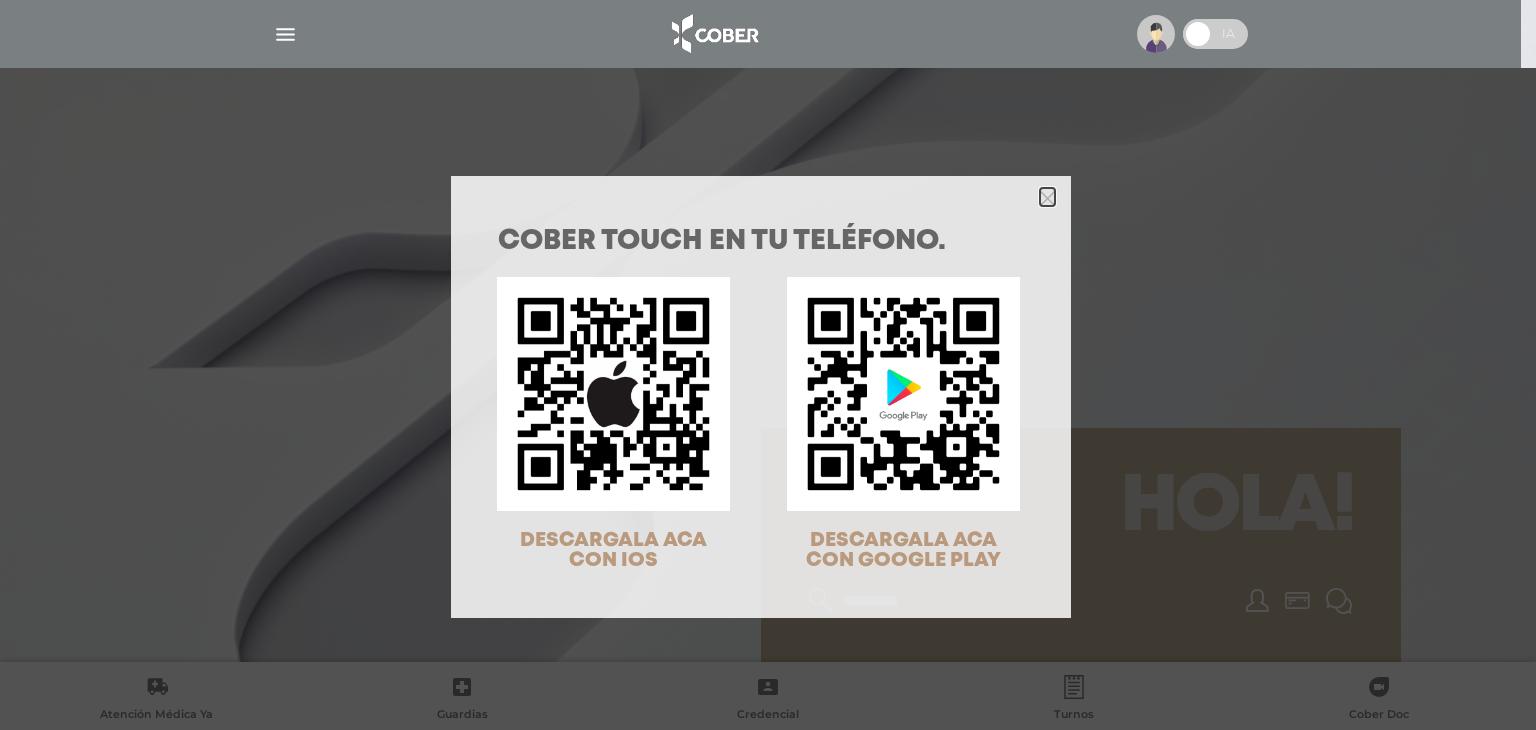 drag, startPoint x: 1040, startPoint y: 200, endPoint x: 1178, endPoint y: 75, distance: 186.19614 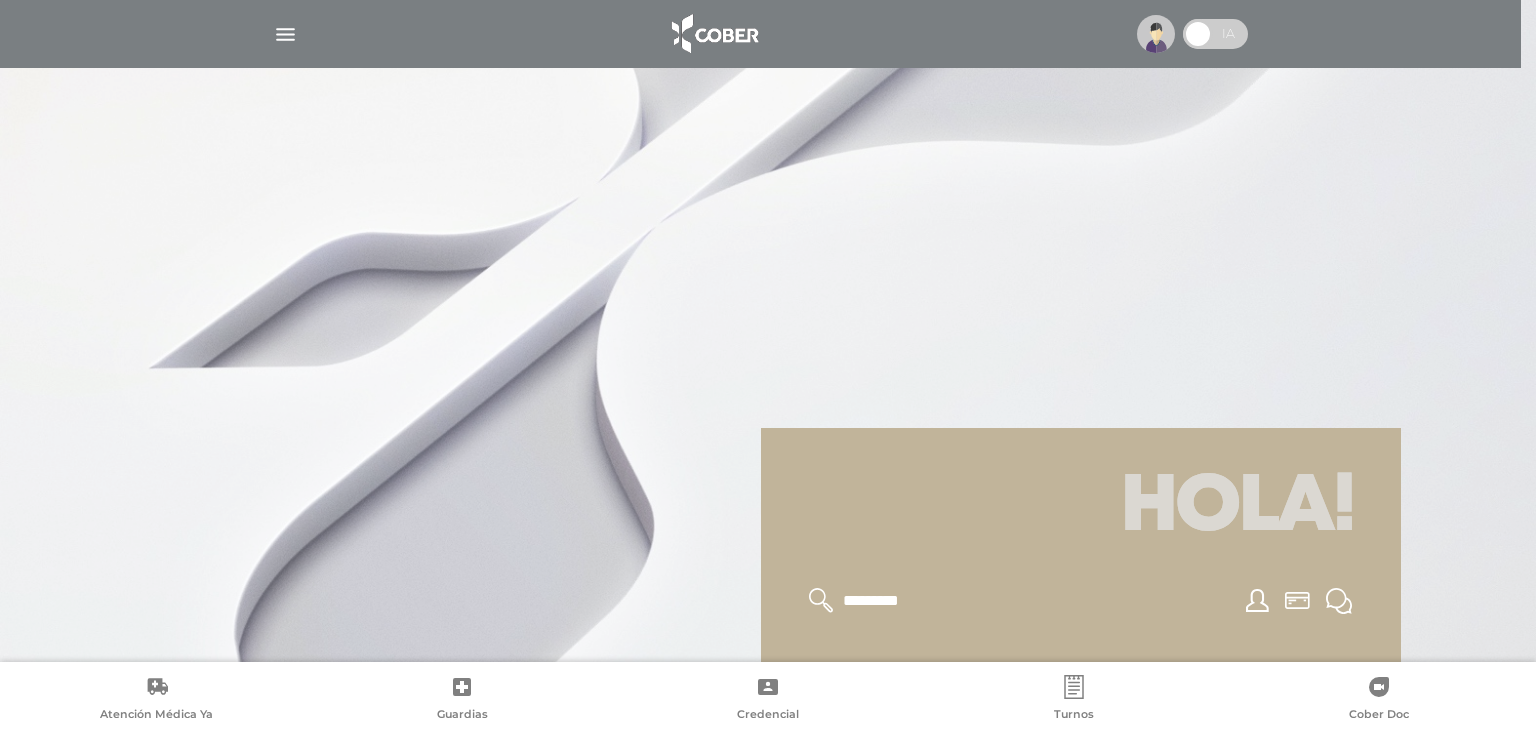 click at bounding box center (1215, 34) 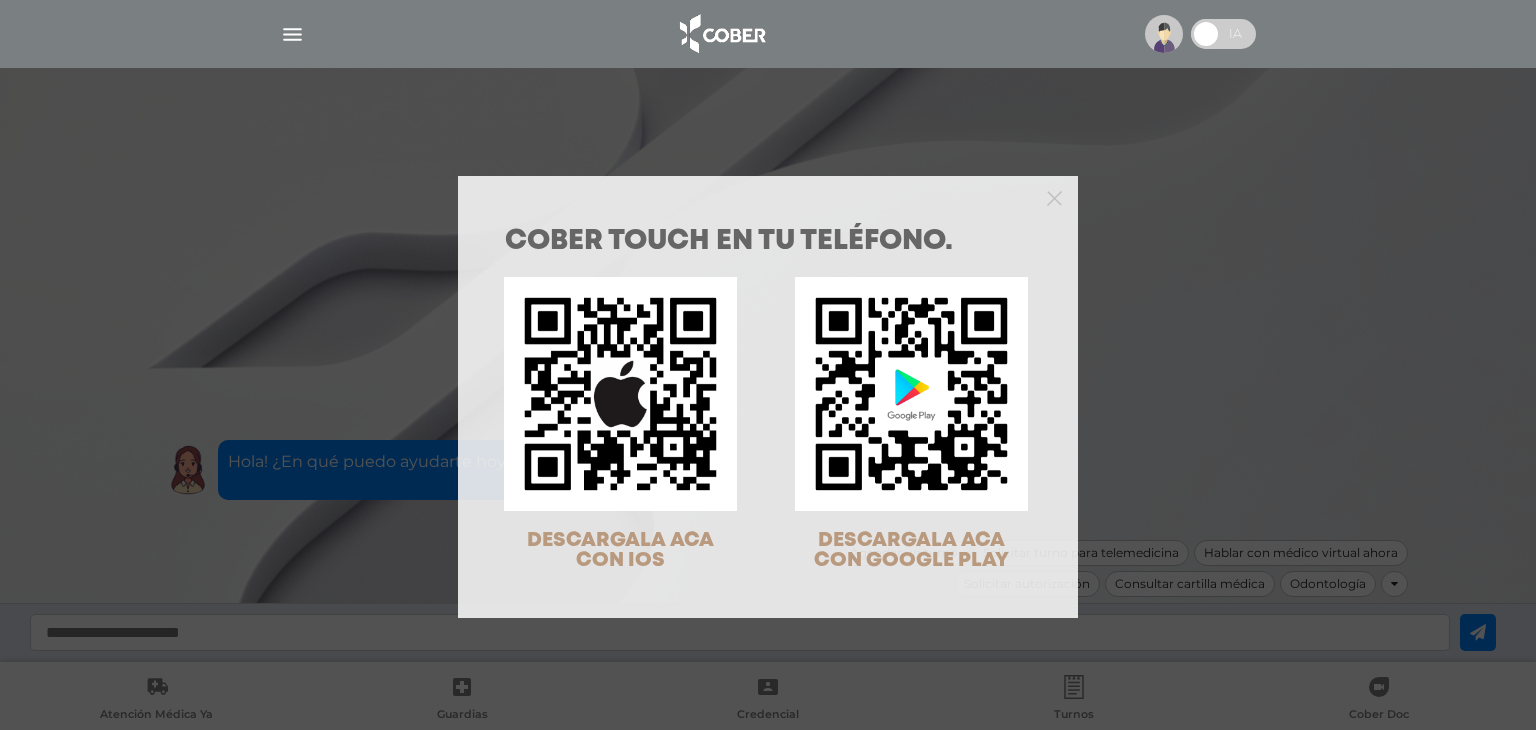 scroll, scrollTop: 0, scrollLeft: 0, axis: both 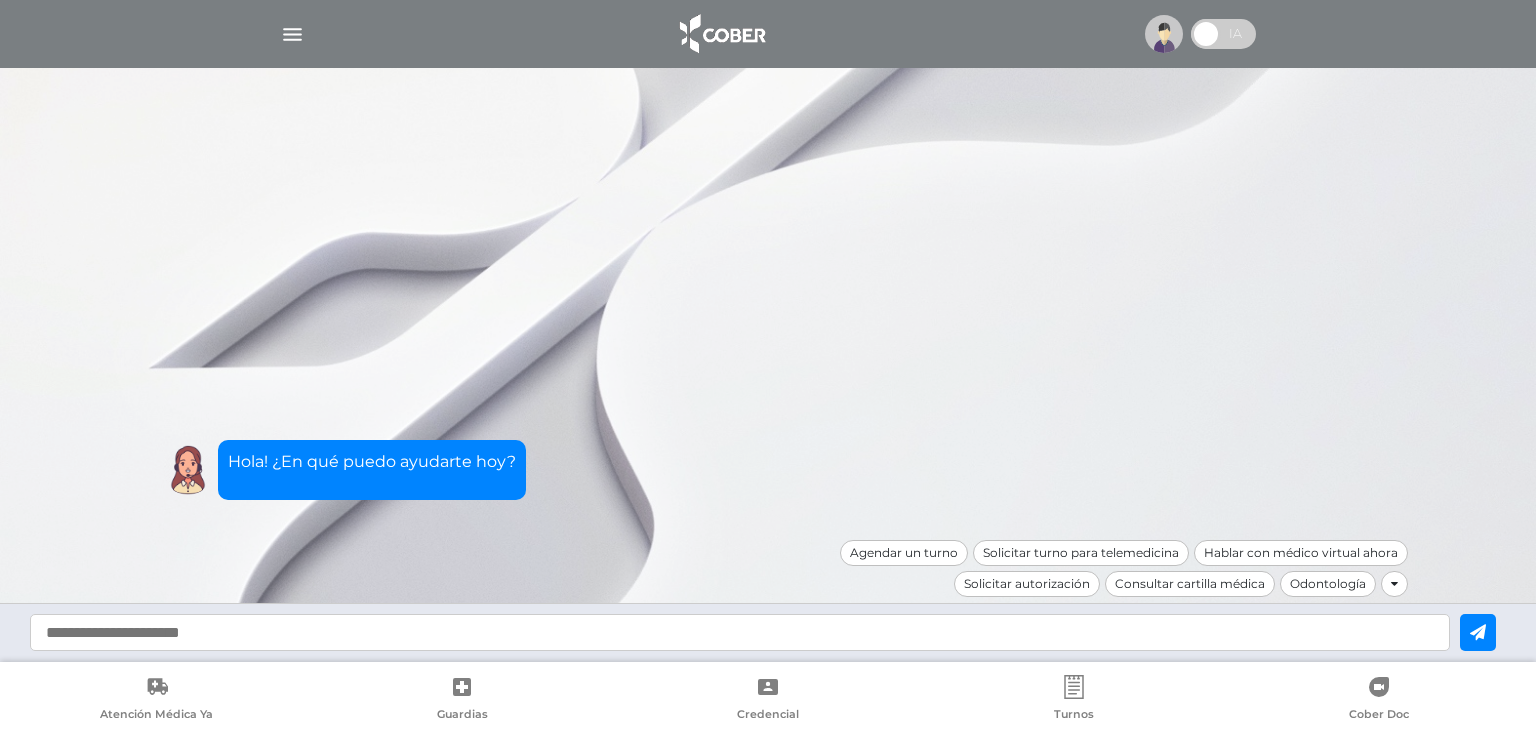 click at bounding box center [1164, 34] 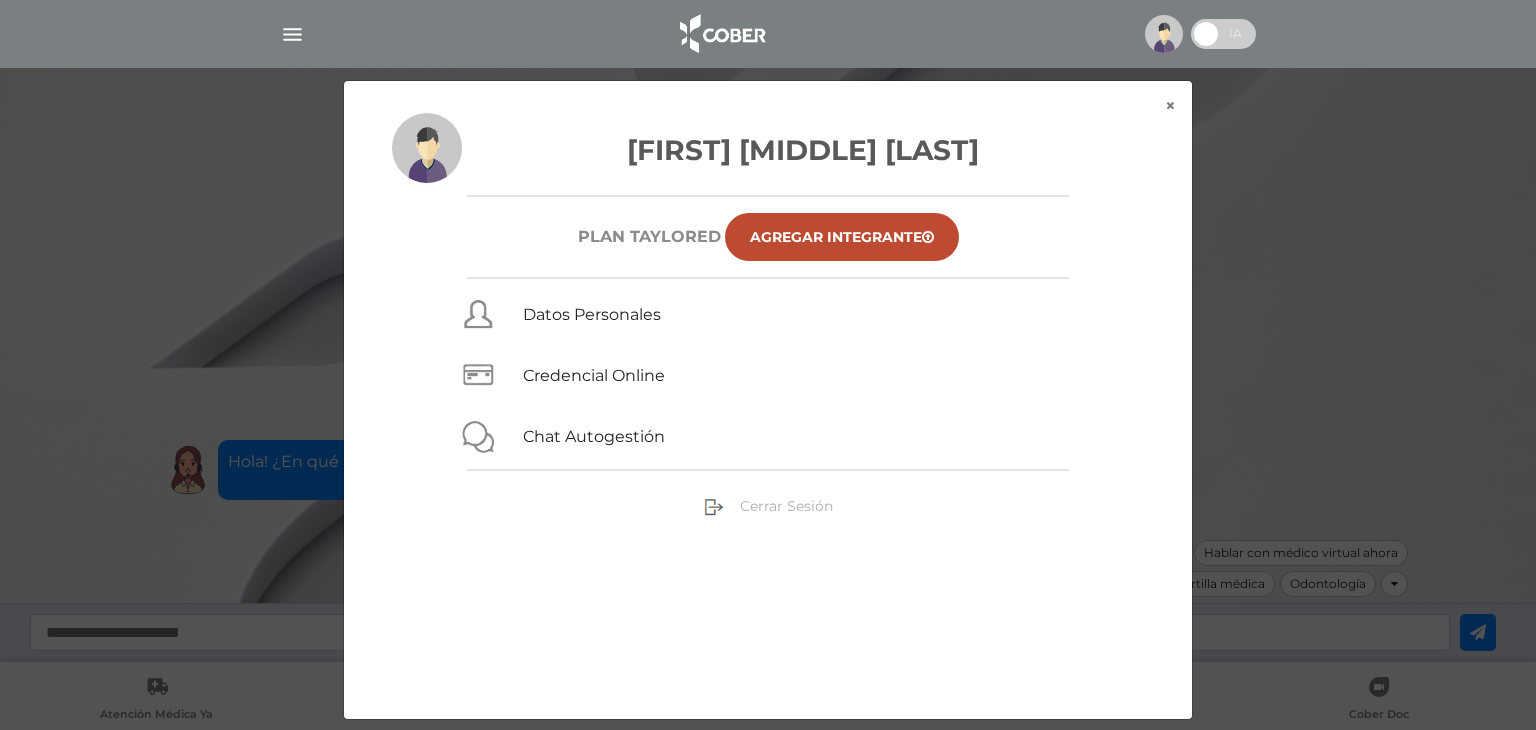 click on "Cerrar Sesión" at bounding box center [786, 506] 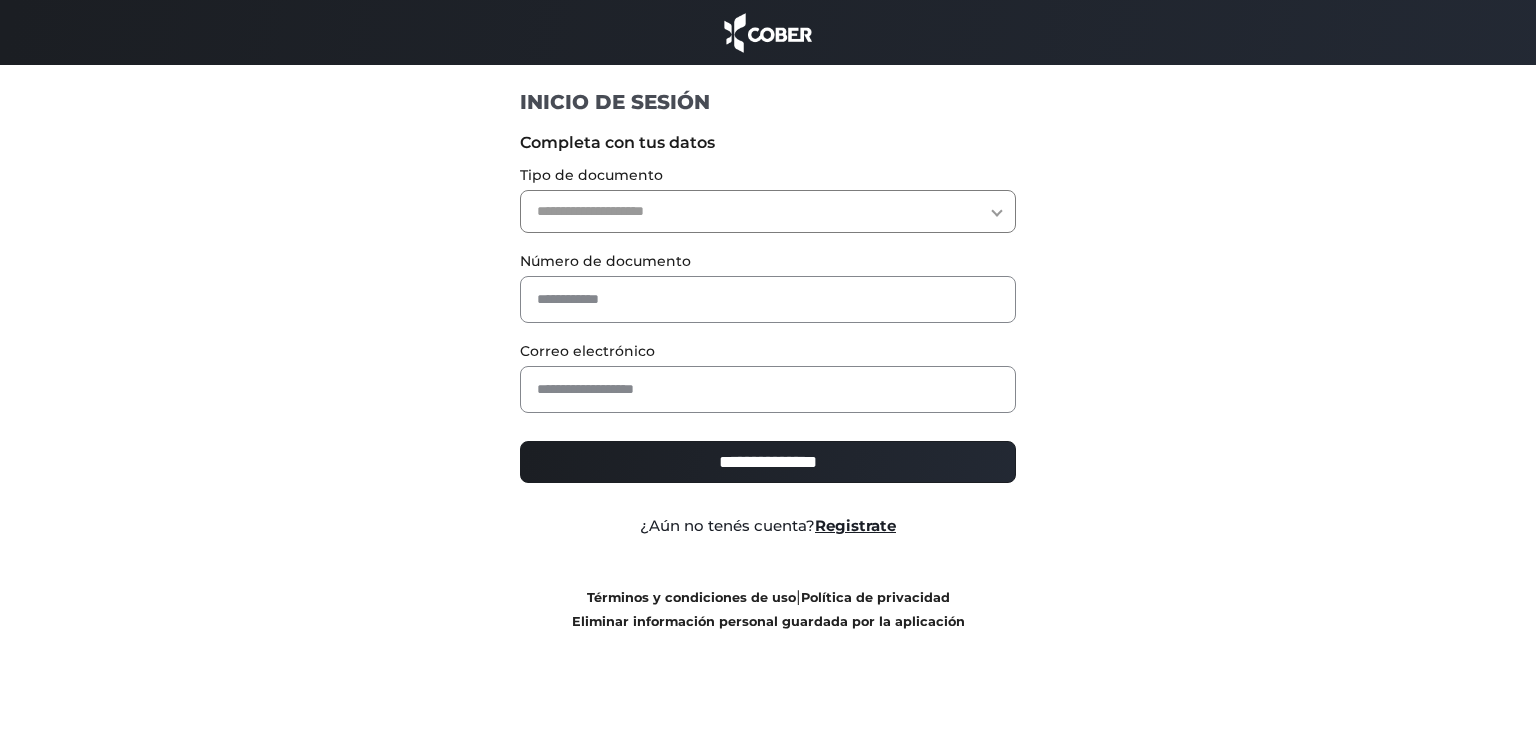 scroll, scrollTop: 0, scrollLeft: 0, axis: both 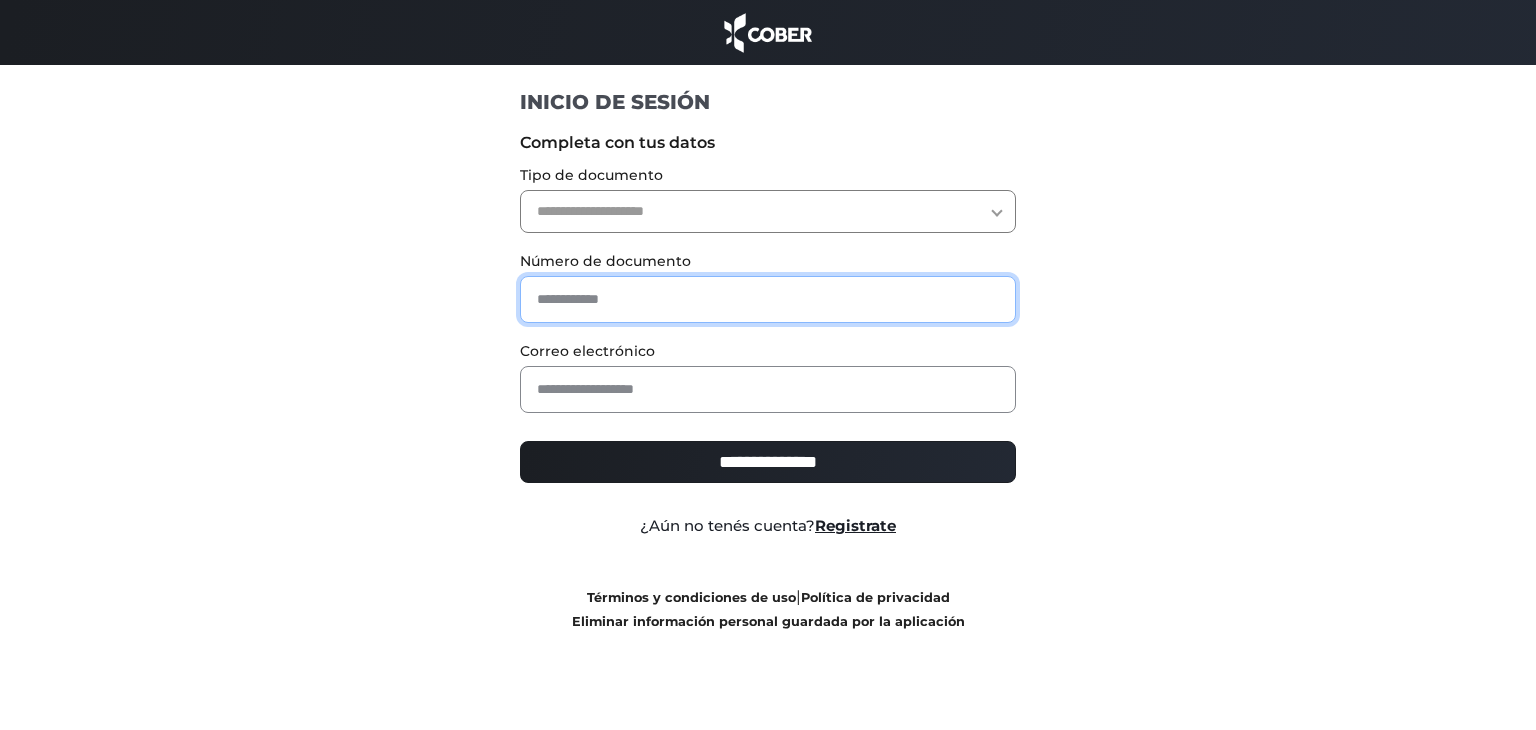 click at bounding box center [768, 299] 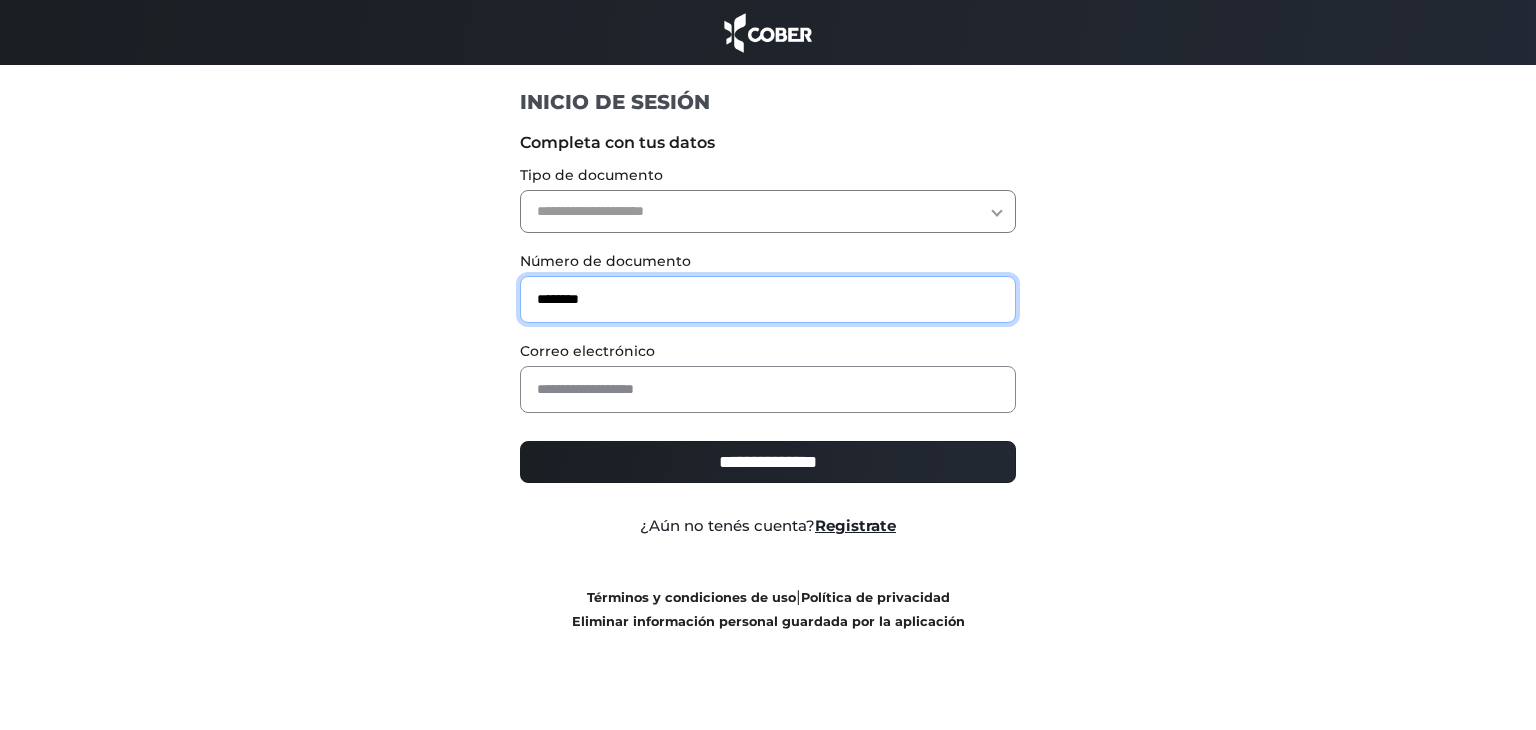 type on "********" 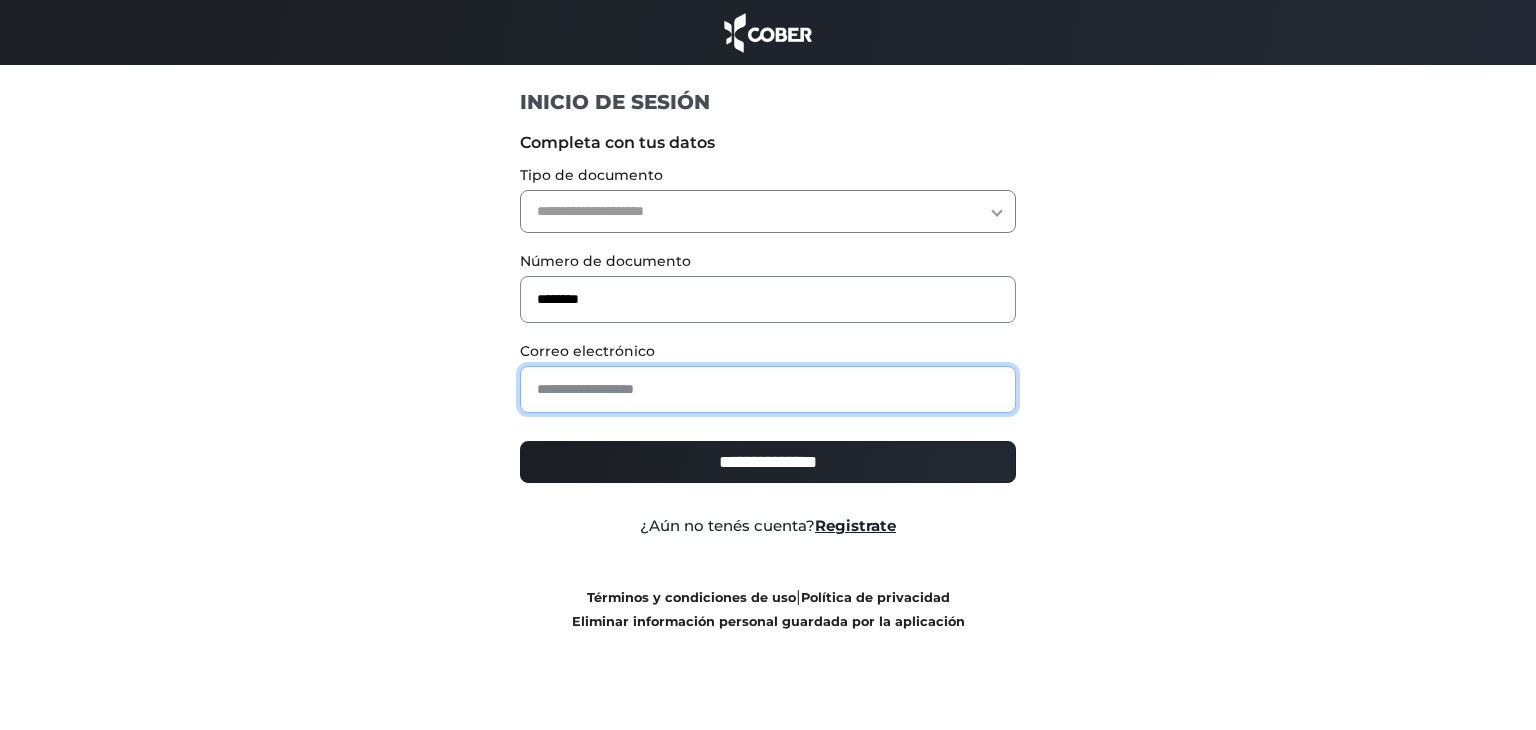 drag, startPoint x: 732, startPoint y: 376, endPoint x: 730, endPoint y: 366, distance: 10.198039 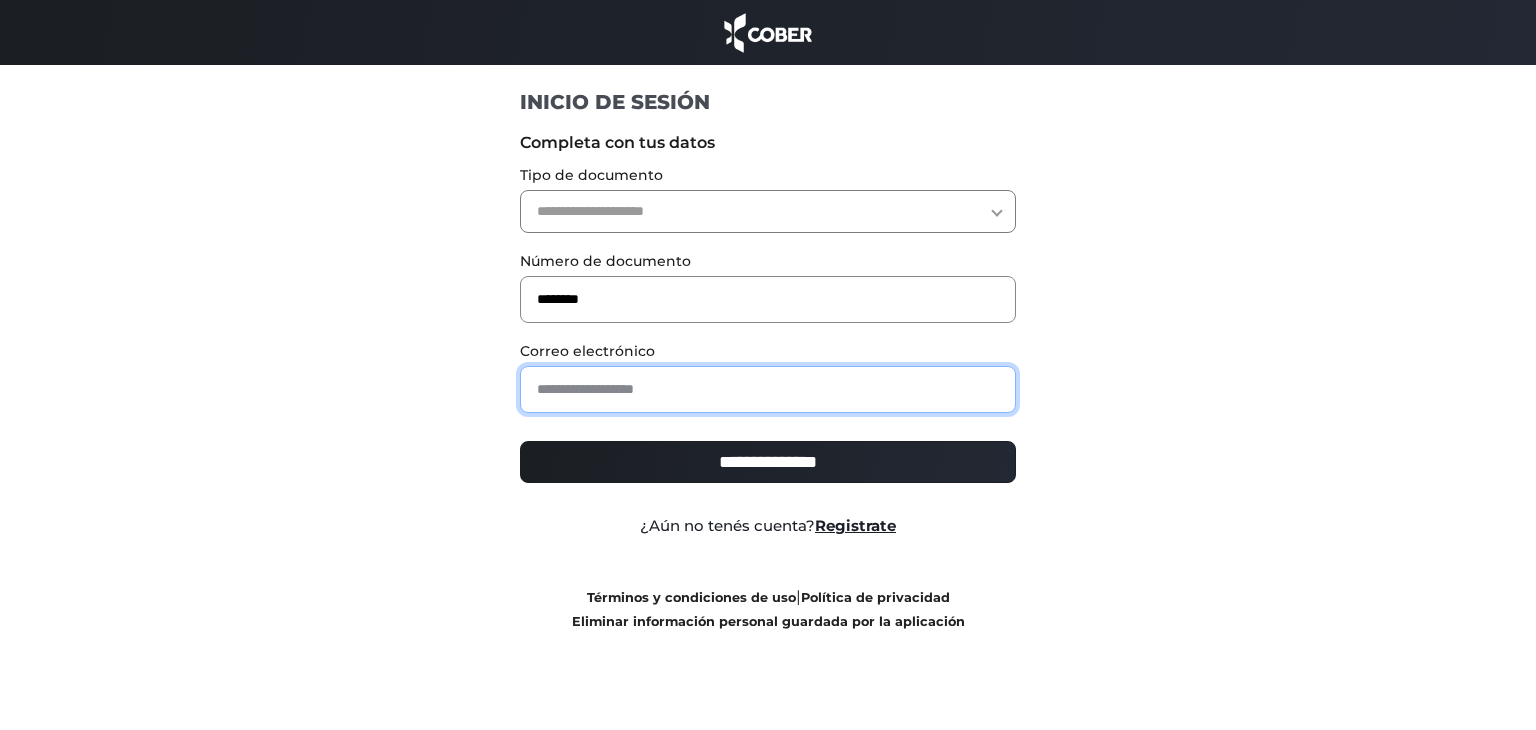 click at bounding box center (768, 389) 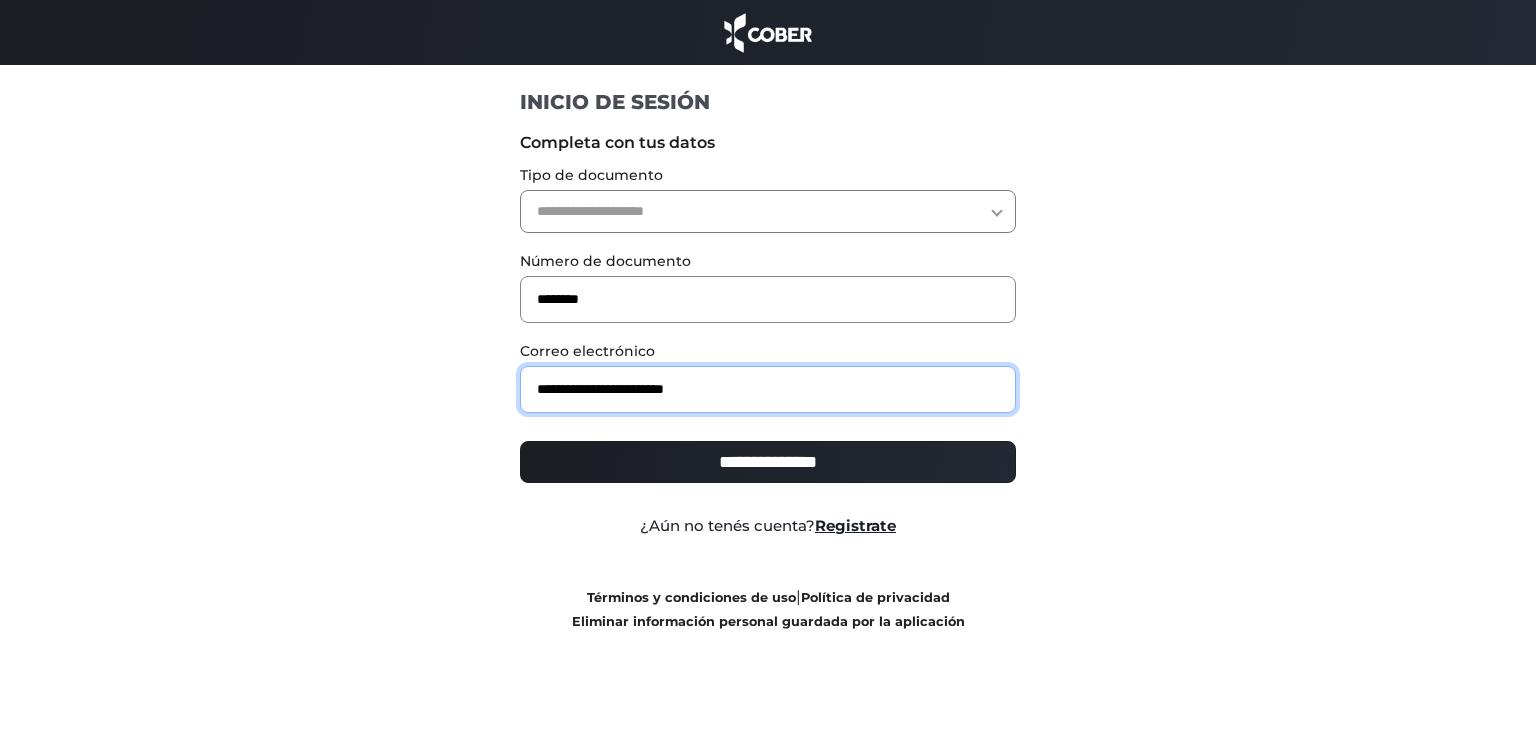 type on "**********" 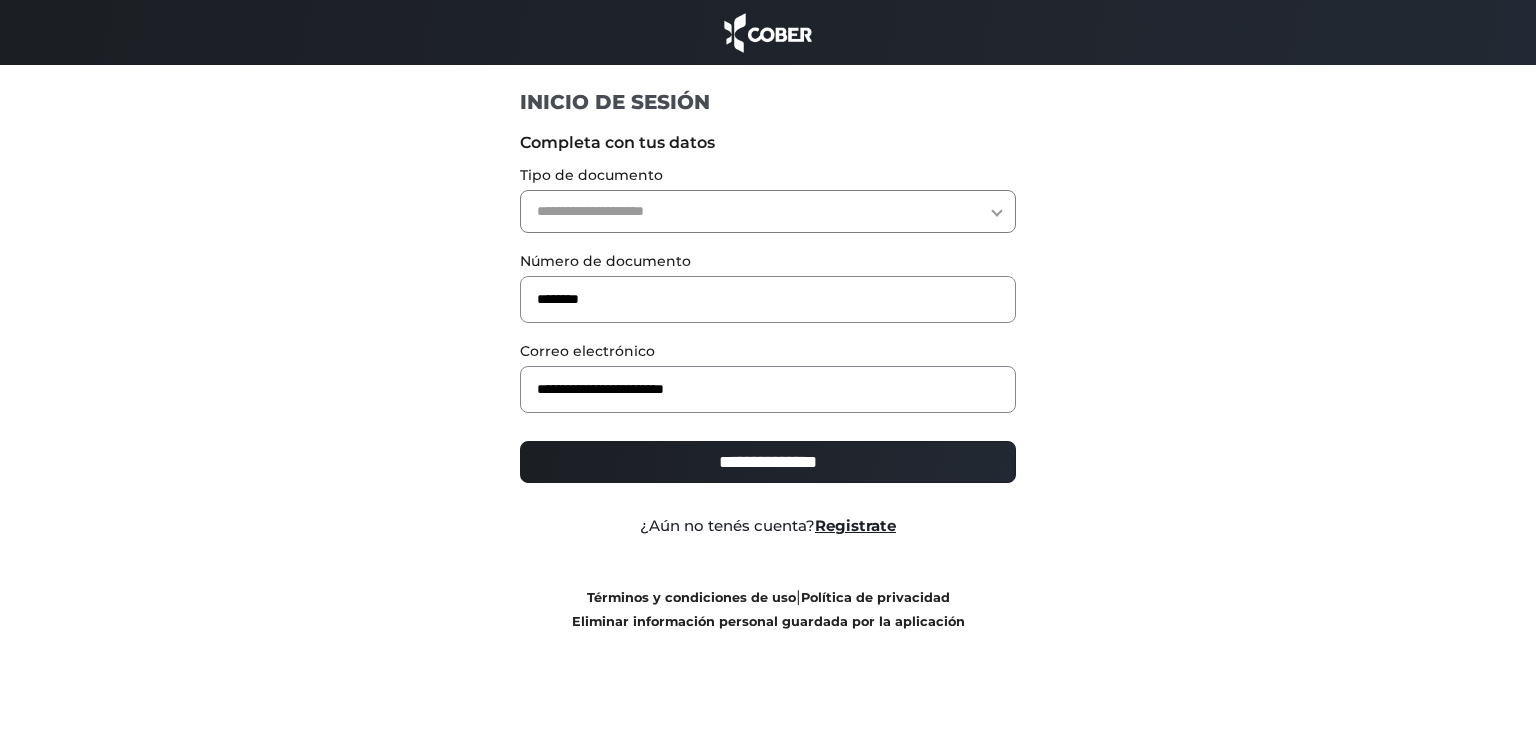 drag, startPoint x: 717, startPoint y: 204, endPoint x: 717, endPoint y: 222, distance: 18 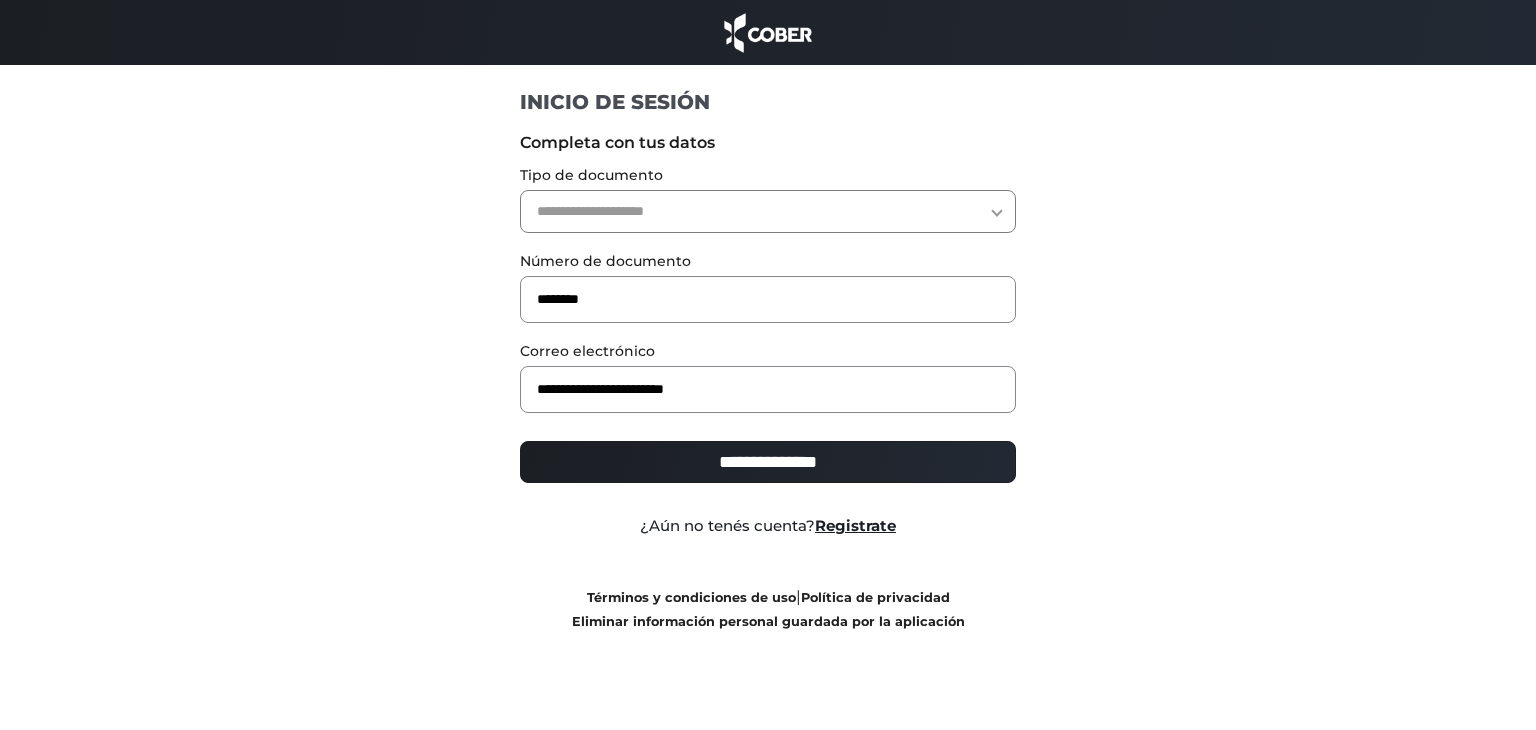 select on "***" 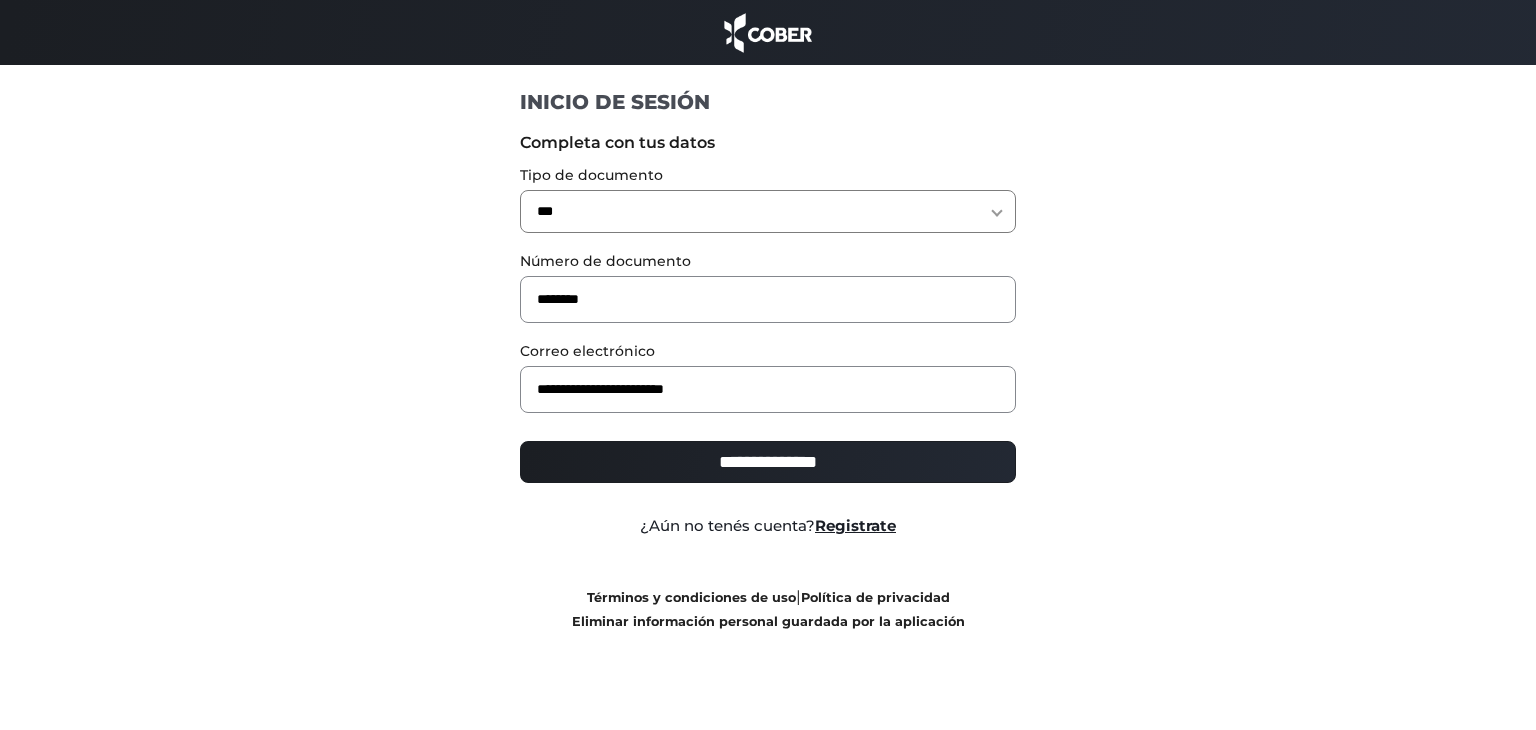 click on "**********" at bounding box center [768, 211] 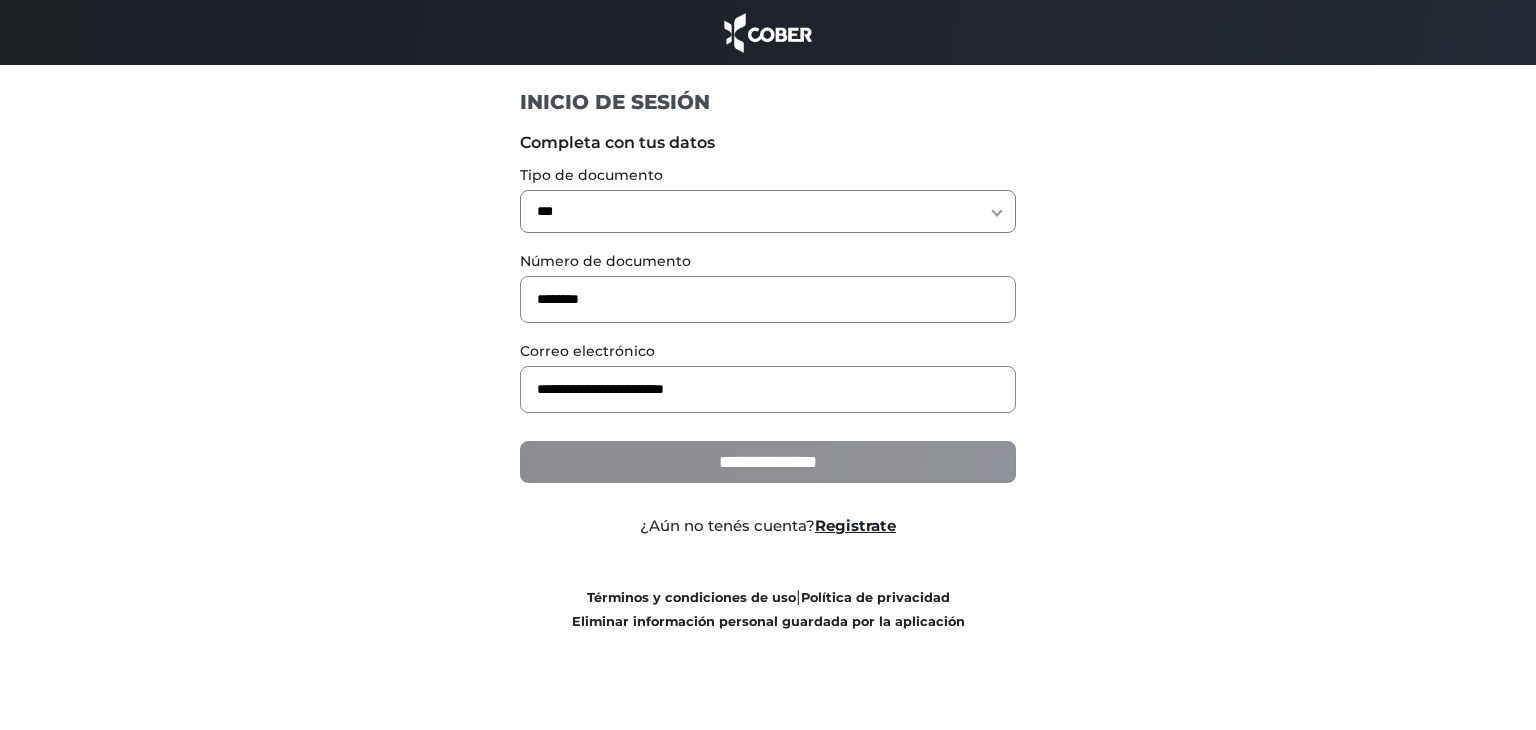 click on "**********" at bounding box center (768, 462) 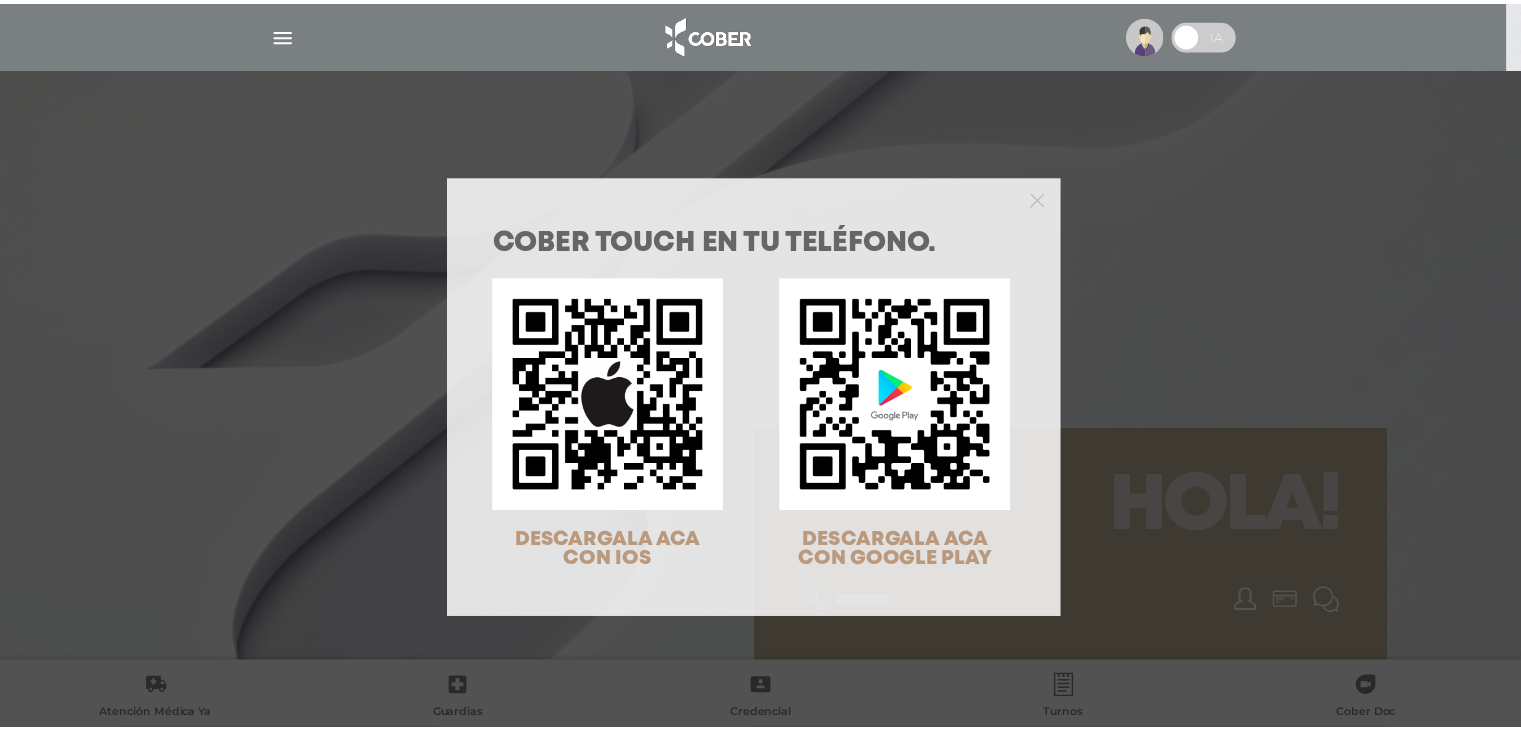 scroll, scrollTop: 0, scrollLeft: 0, axis: both 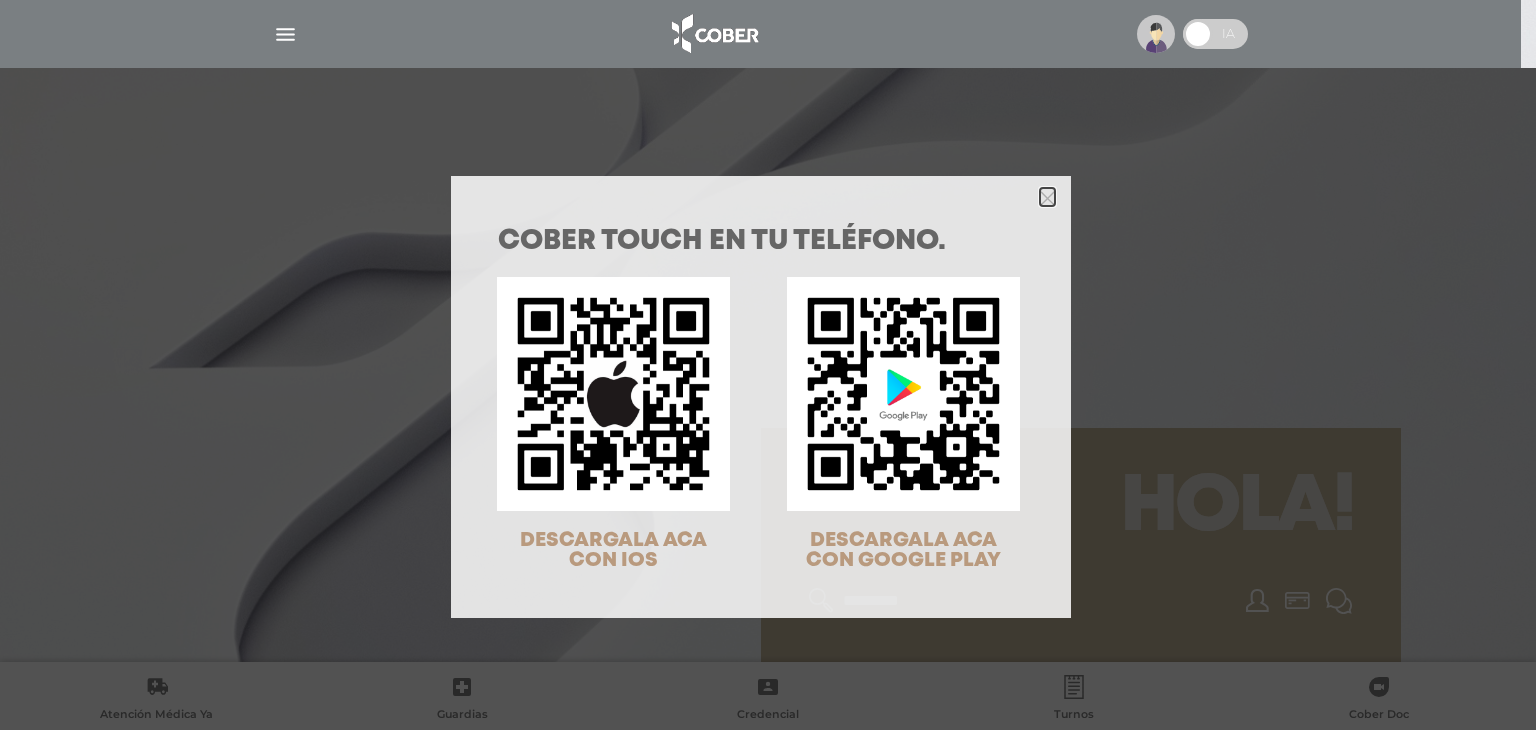 click at bounding box center [1047, 197] 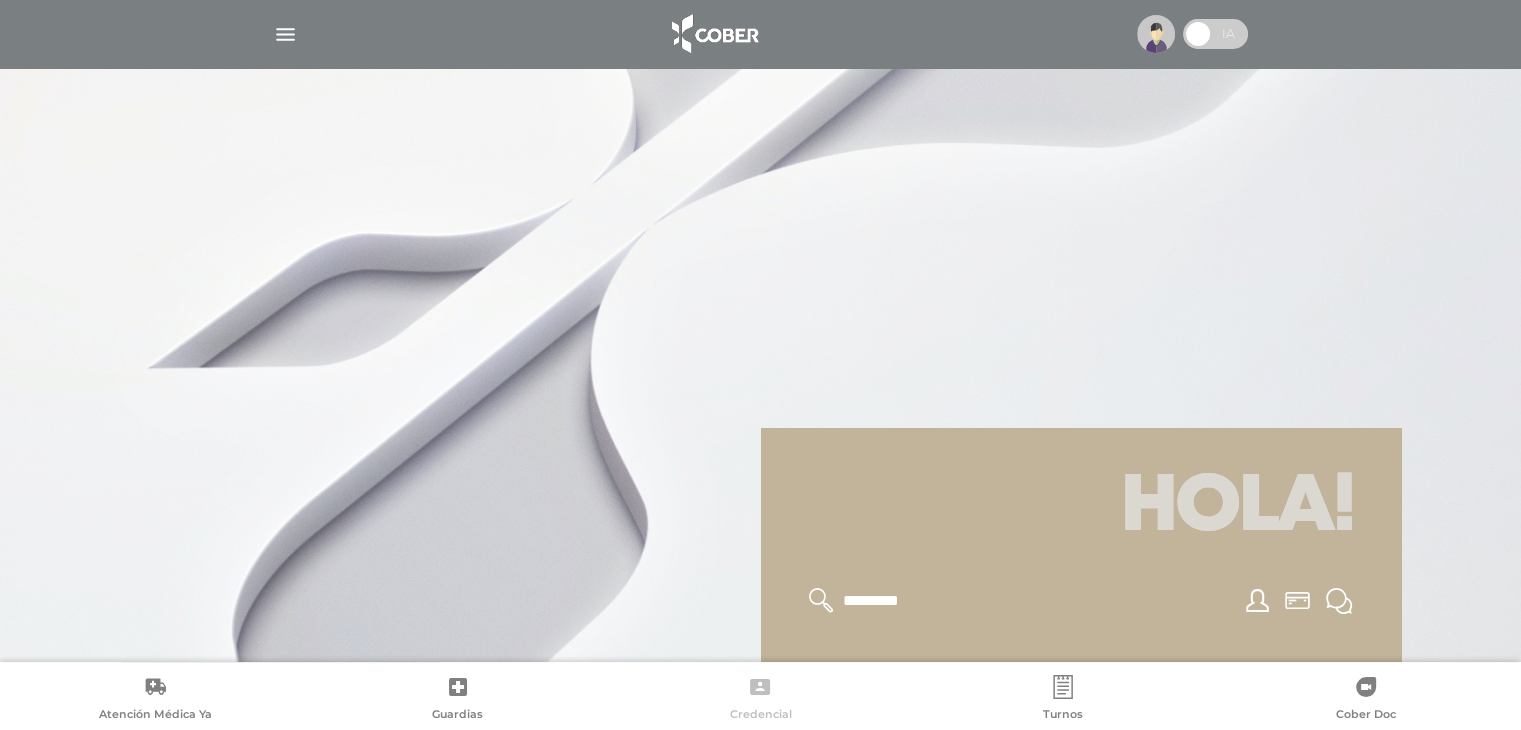 click on "Credencial" at bounding box center [760, 700] 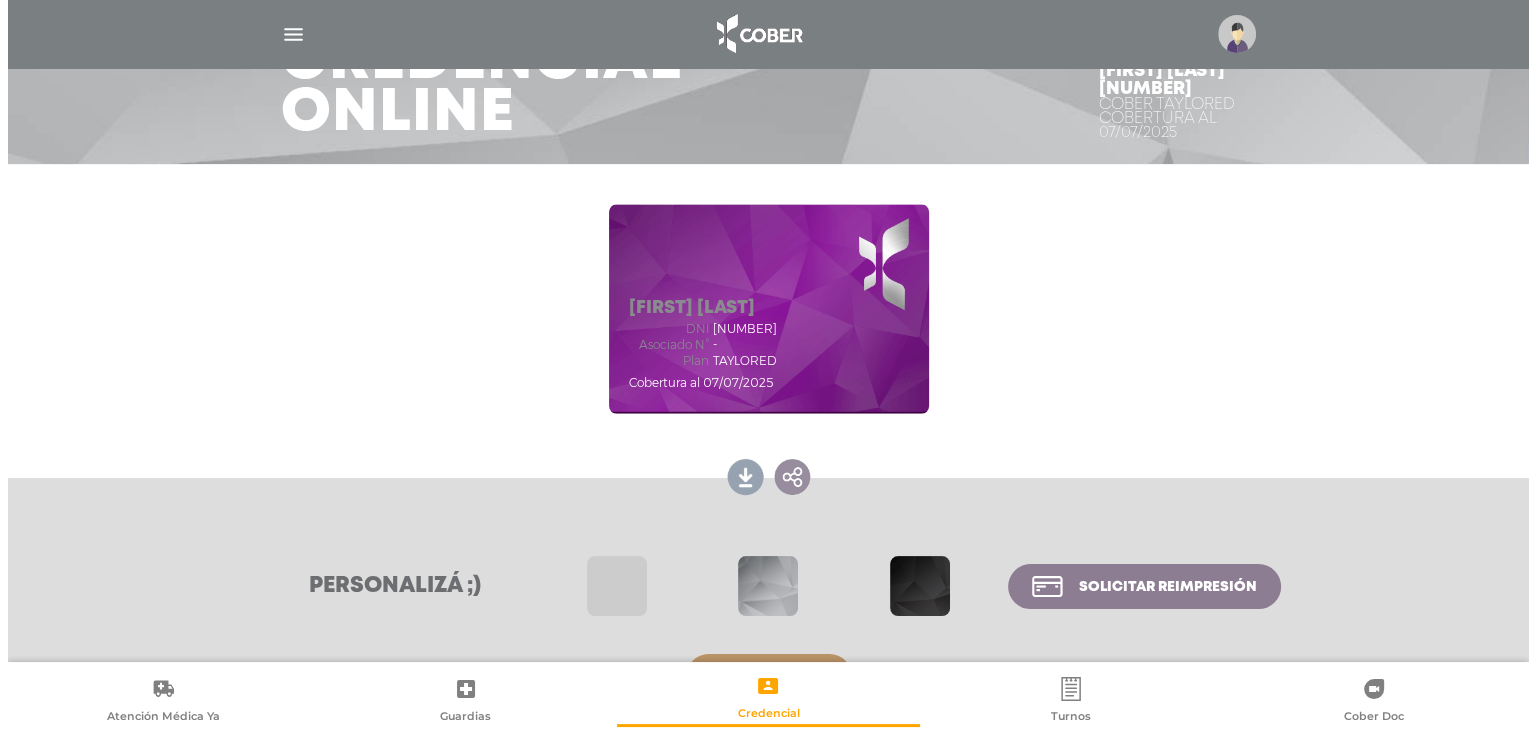 scroll, scrollTop: 109, scrollLeft: 0, axis: vertical 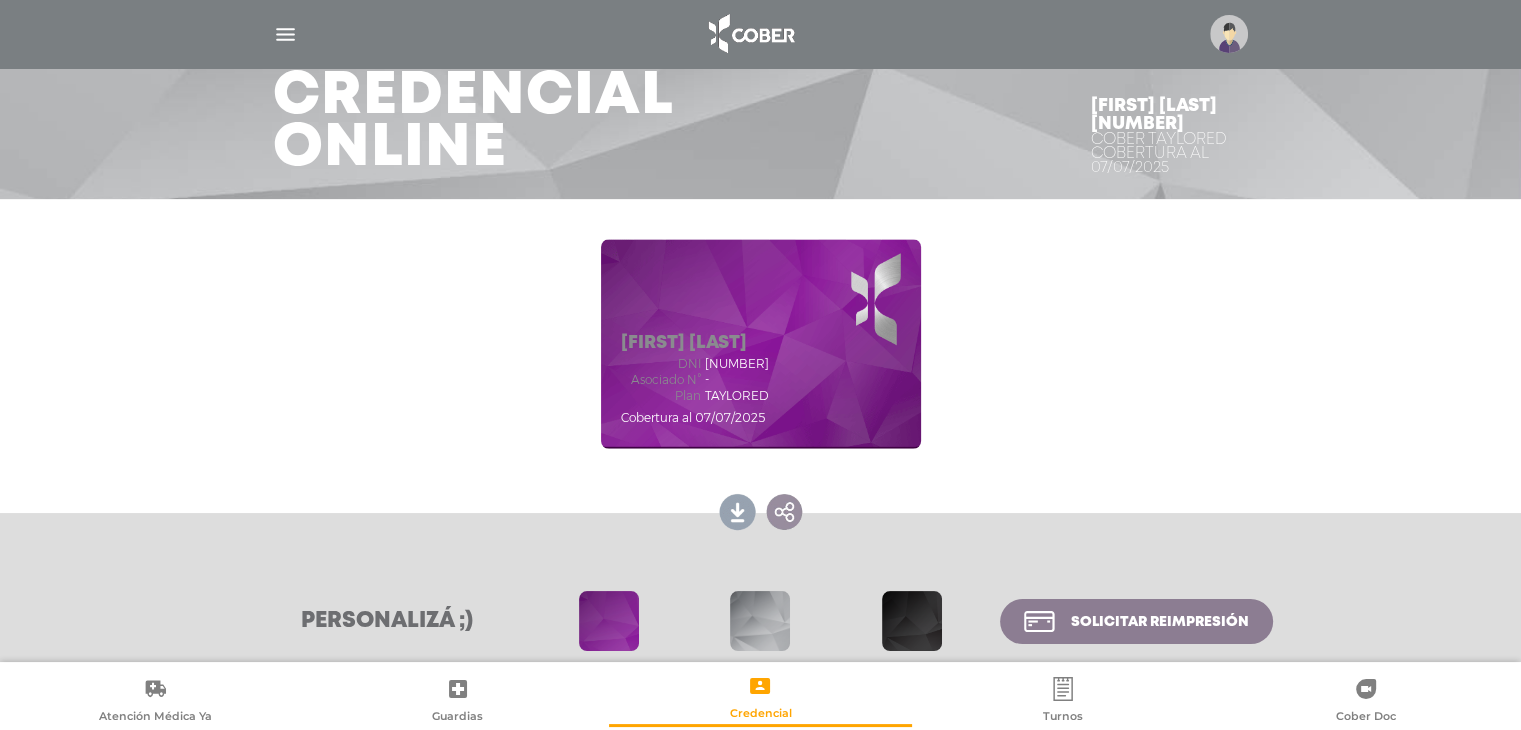click on "Lorena Dos Santos
dni
24828388
Asociado N°
-
Plan
TAYLORED
Cobertura al 07/07/2025" at bounding box center [761, 344] 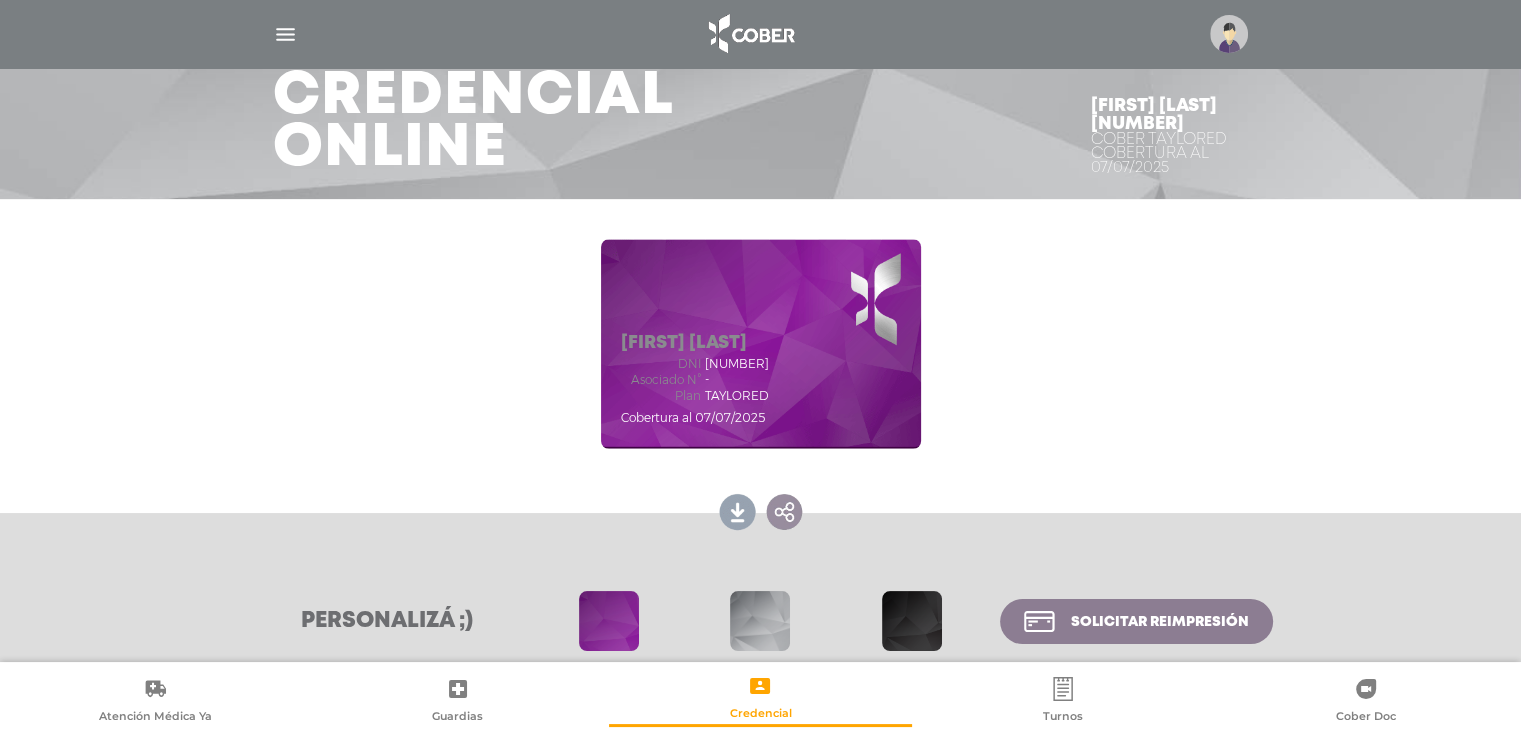 click at bounding box center (1229, 34) 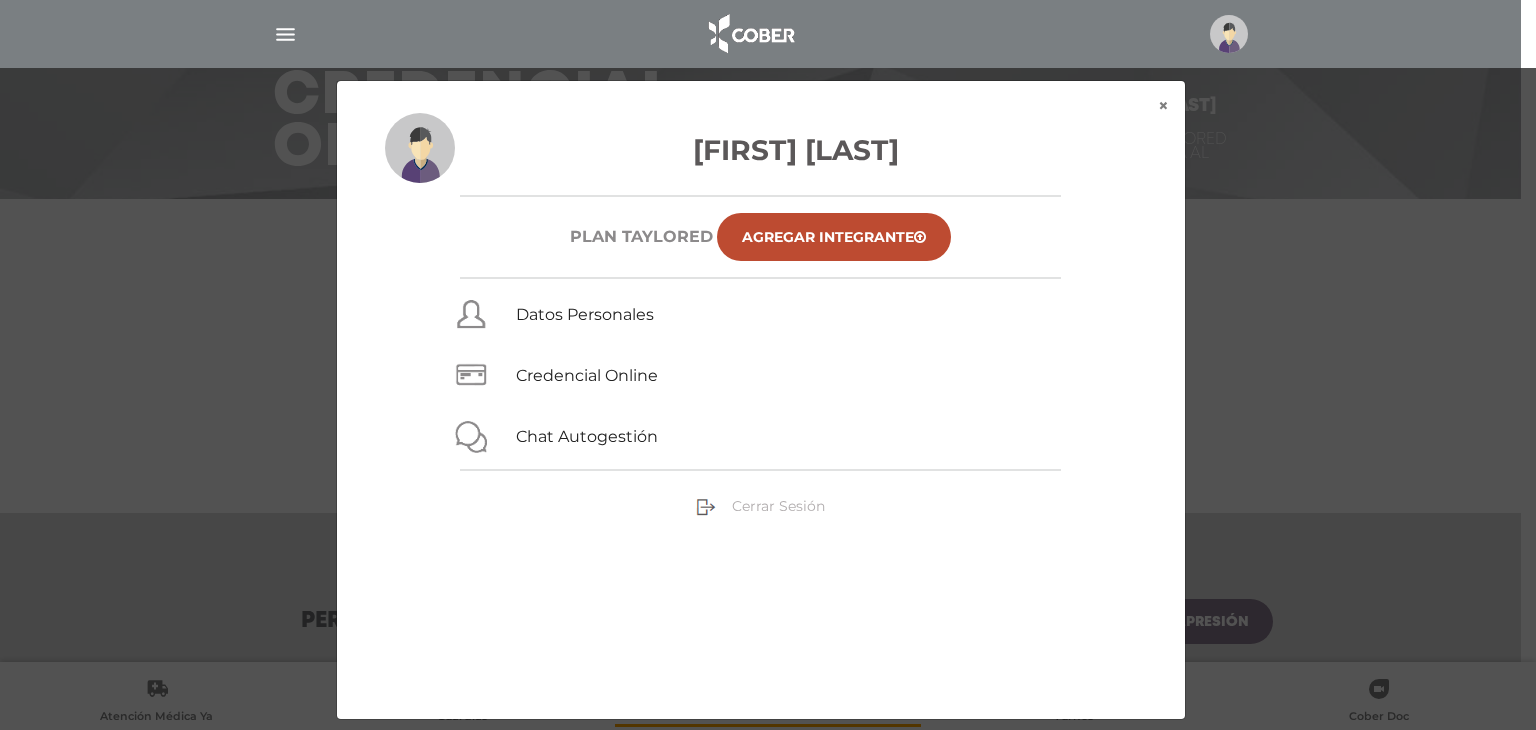 click on "Cerrar Sesión" at bounding box center [778, 506] 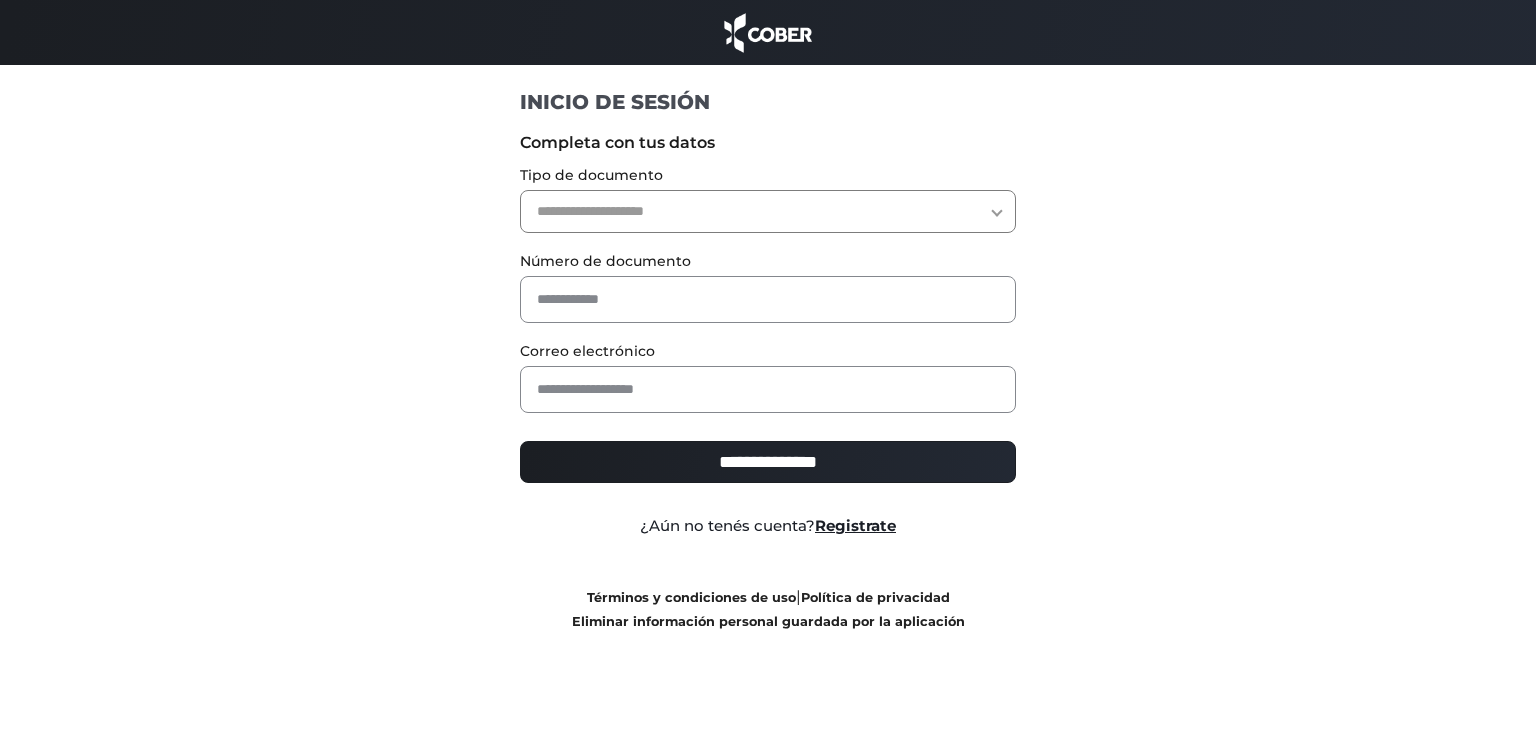 scroll, scrollTop: 0, scrollLeft: 0, axis: both 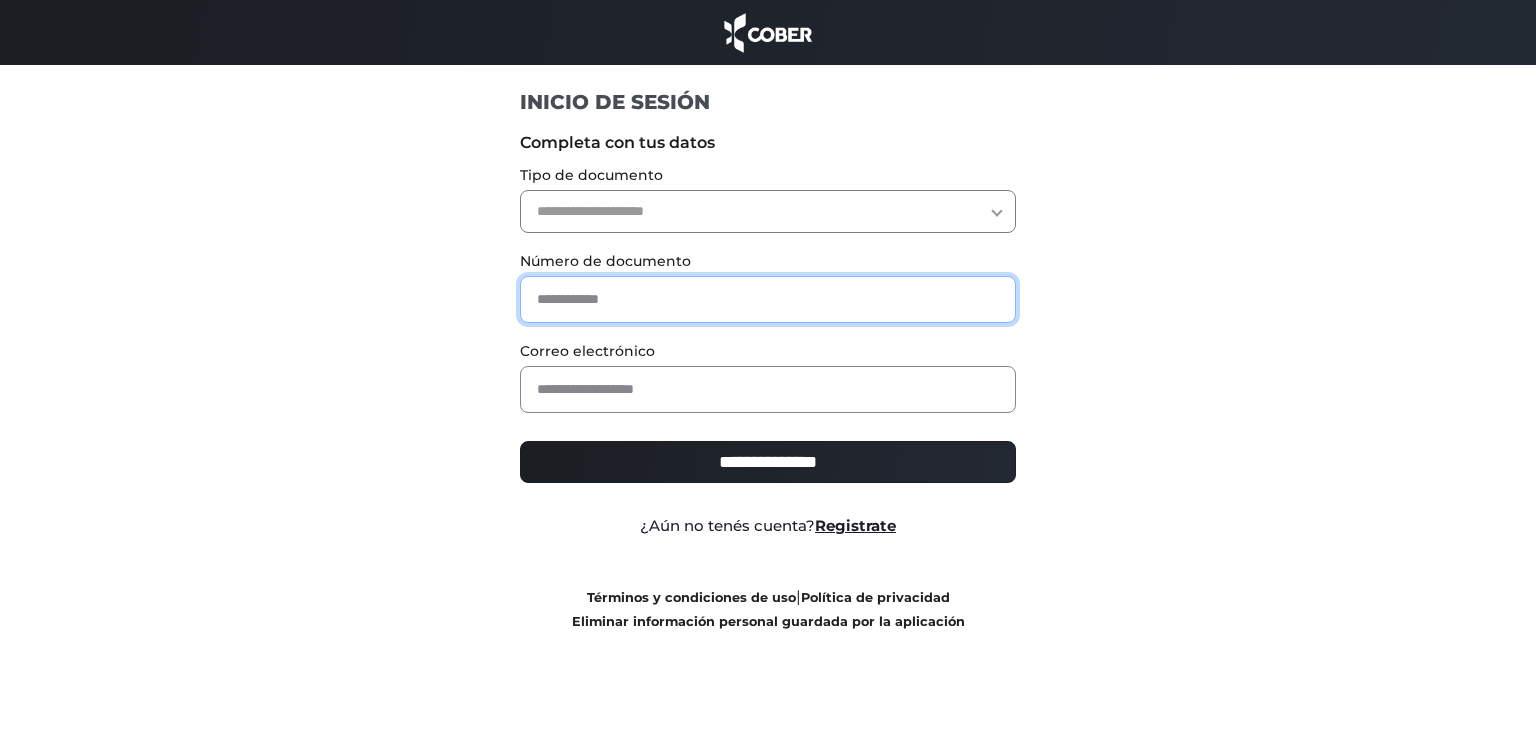 click at bounding box center [768, 299] 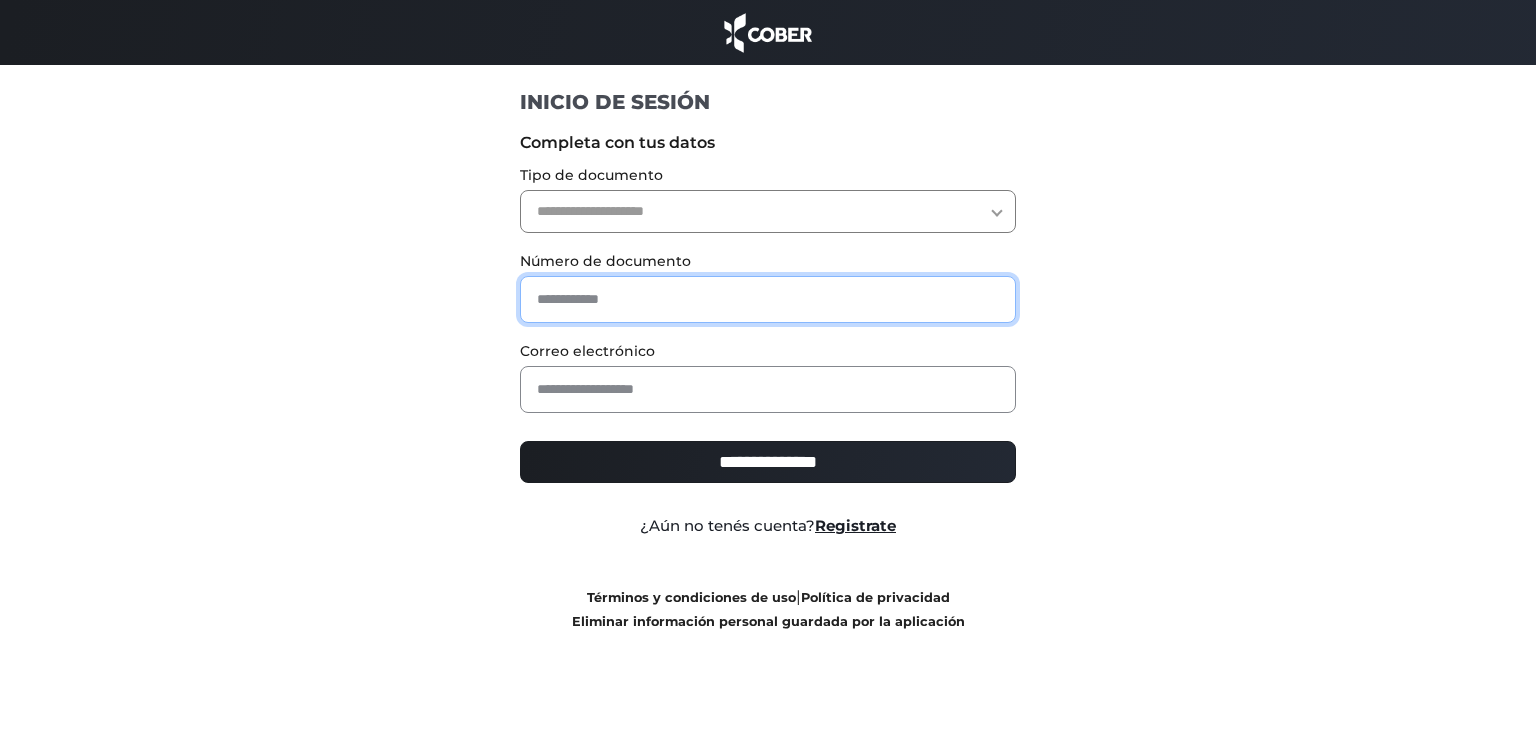 paste on "********" 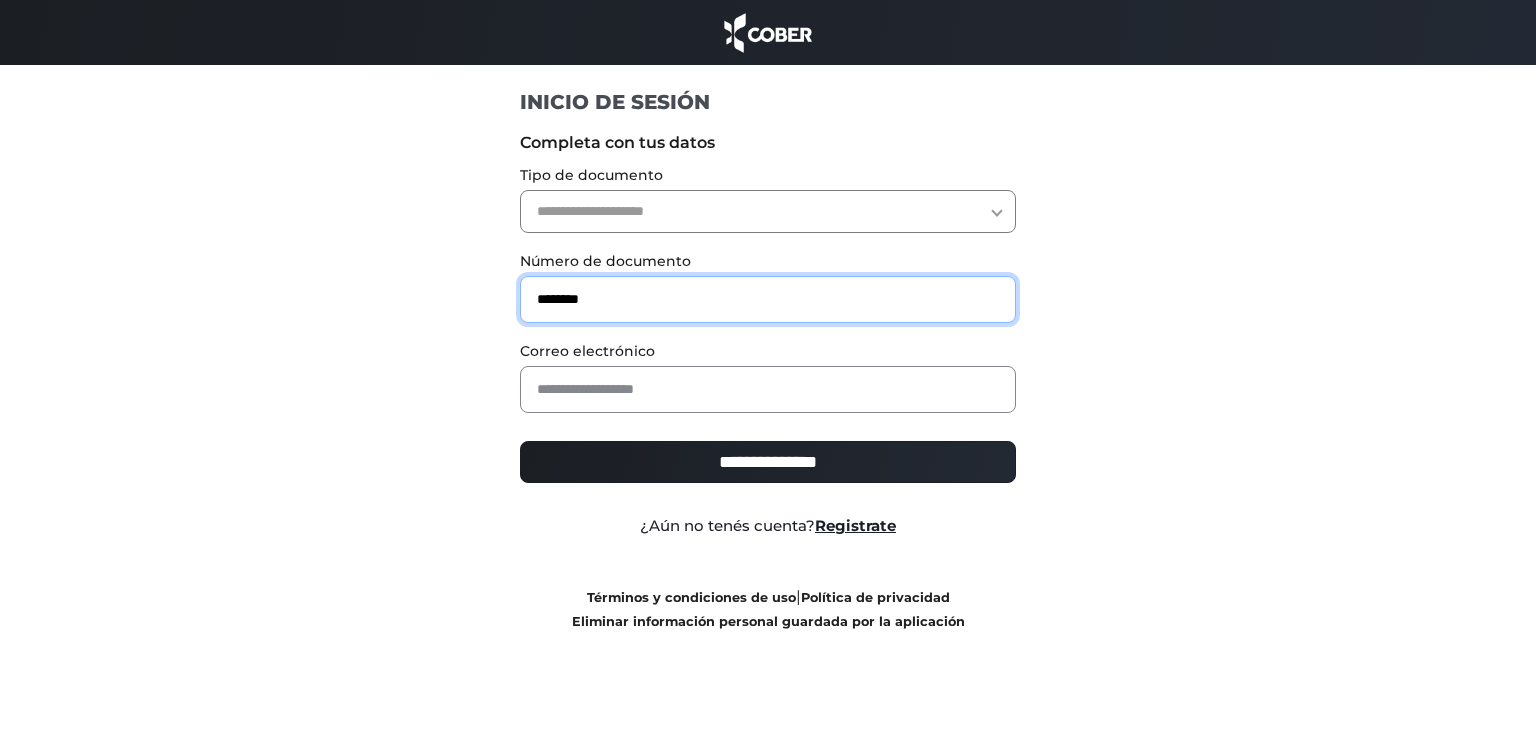 type on "********" 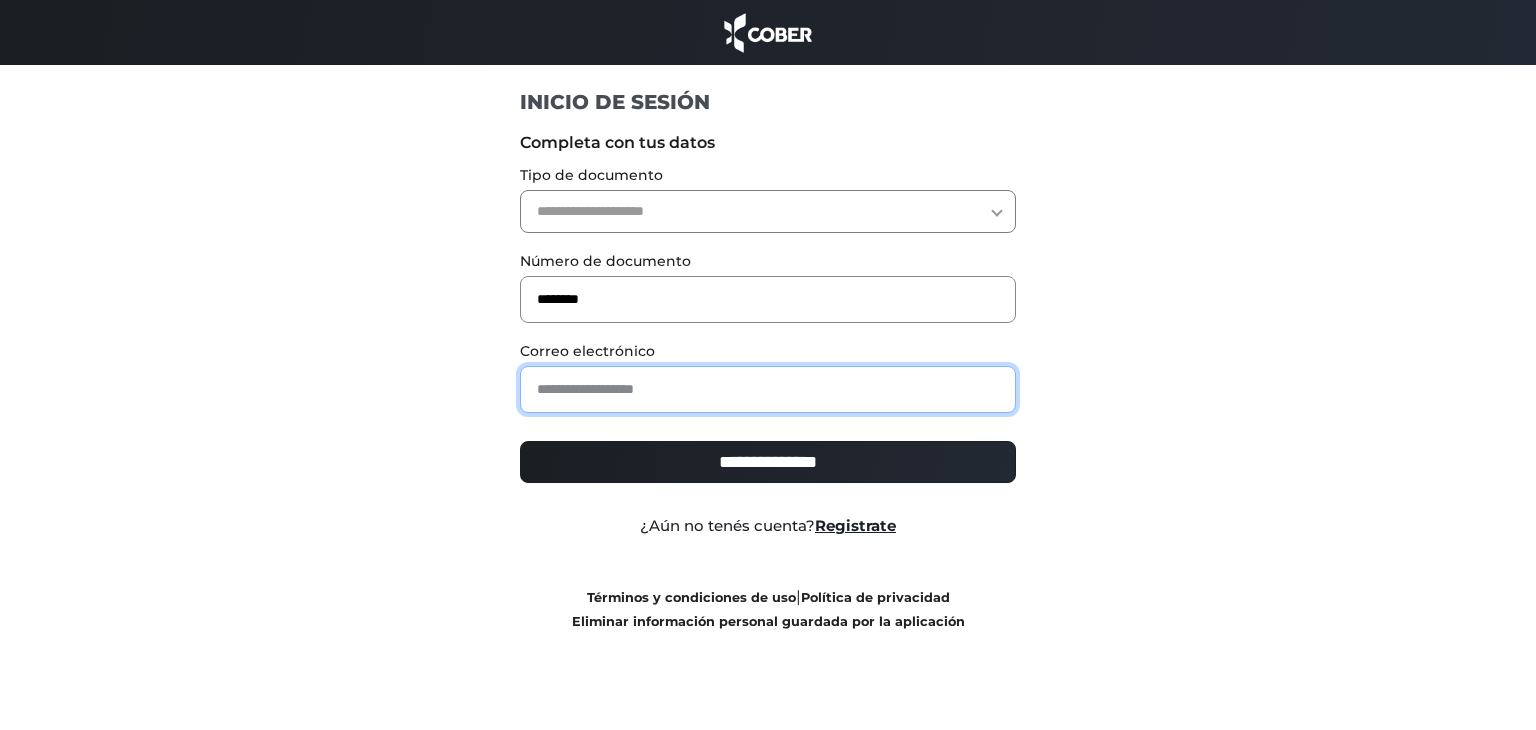 click at bounding box center (768, 389) 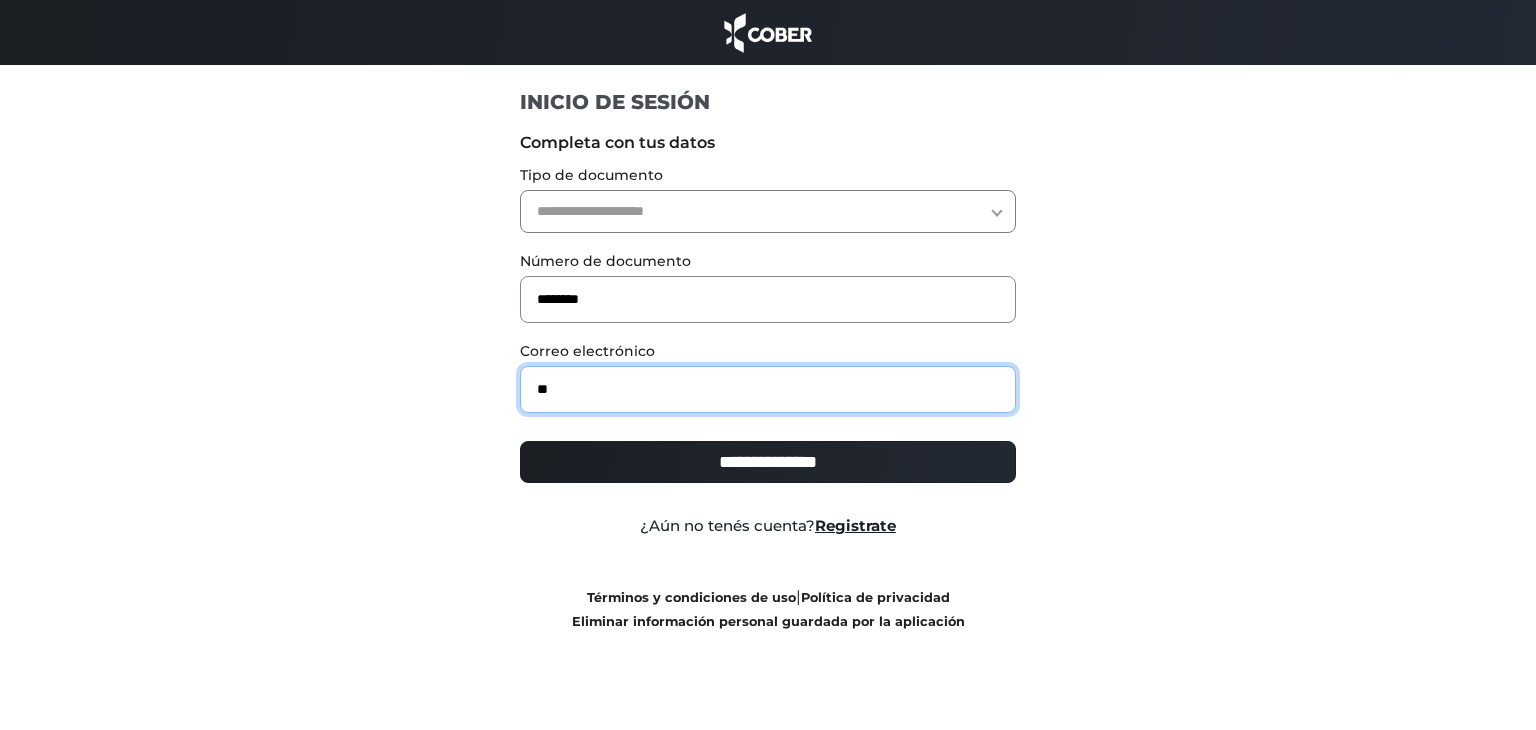 type on "**********" 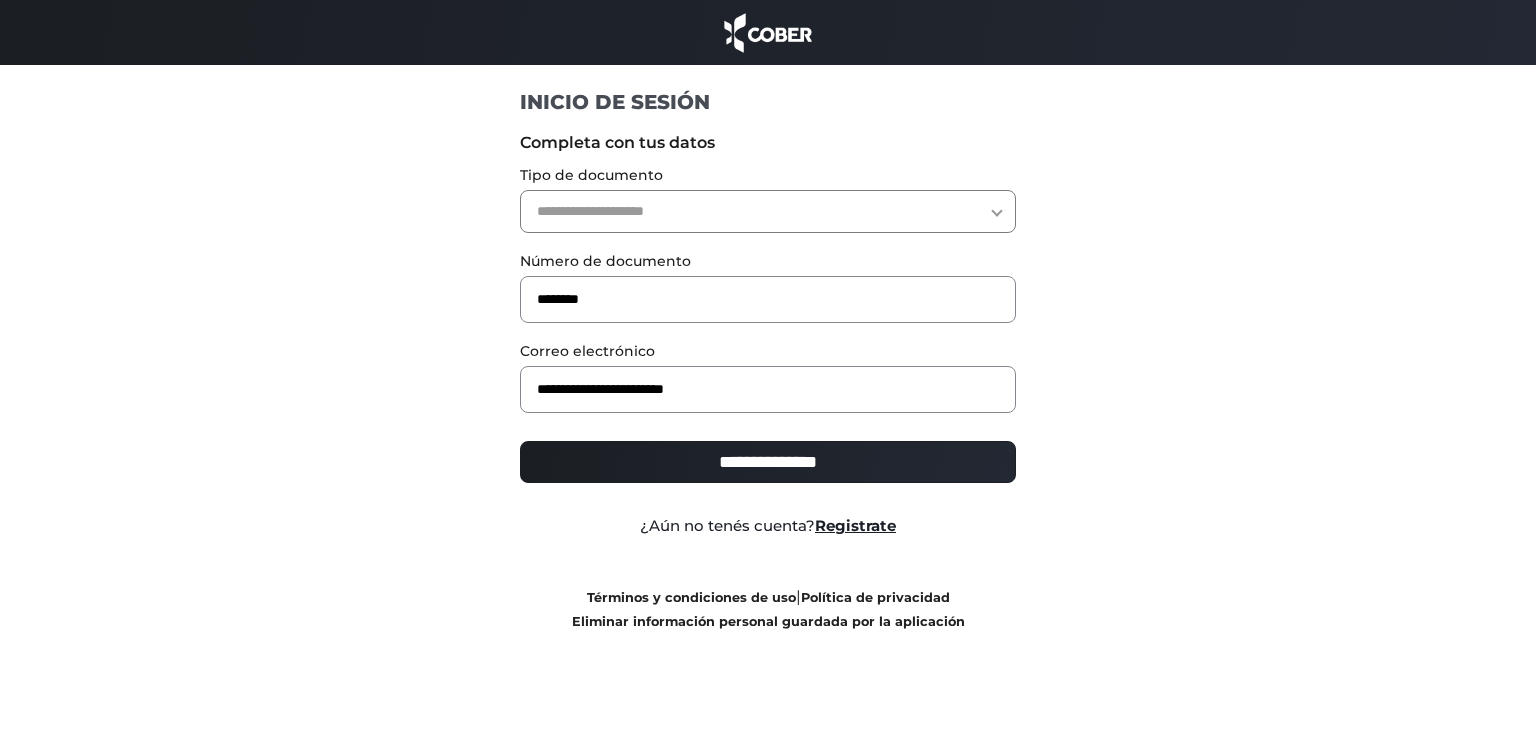 drag, startPoint x: 672, startPoint y: 216, endPoint x: 672, endPoint y: 229, distance: 13 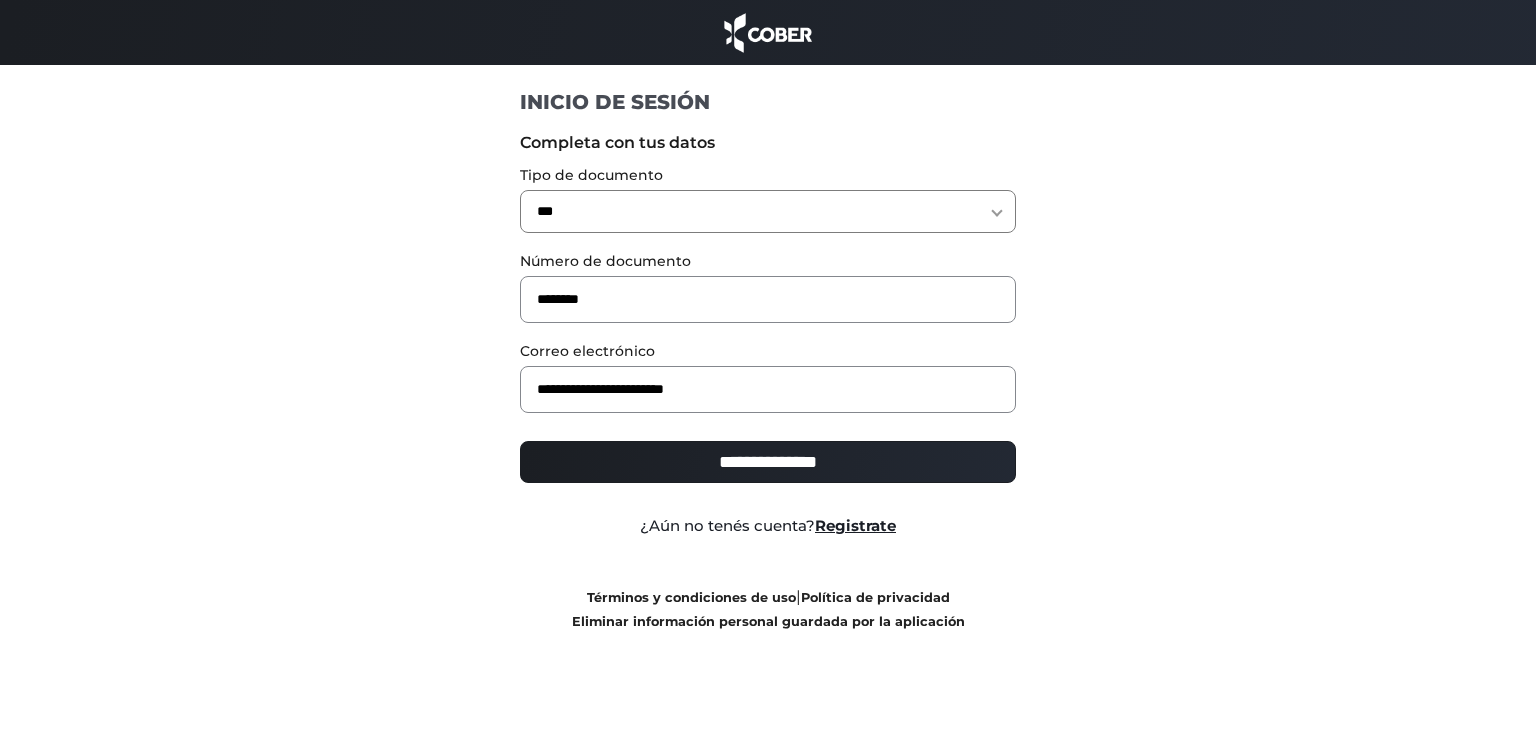 click on "**********" at bounding box center (768, 462) 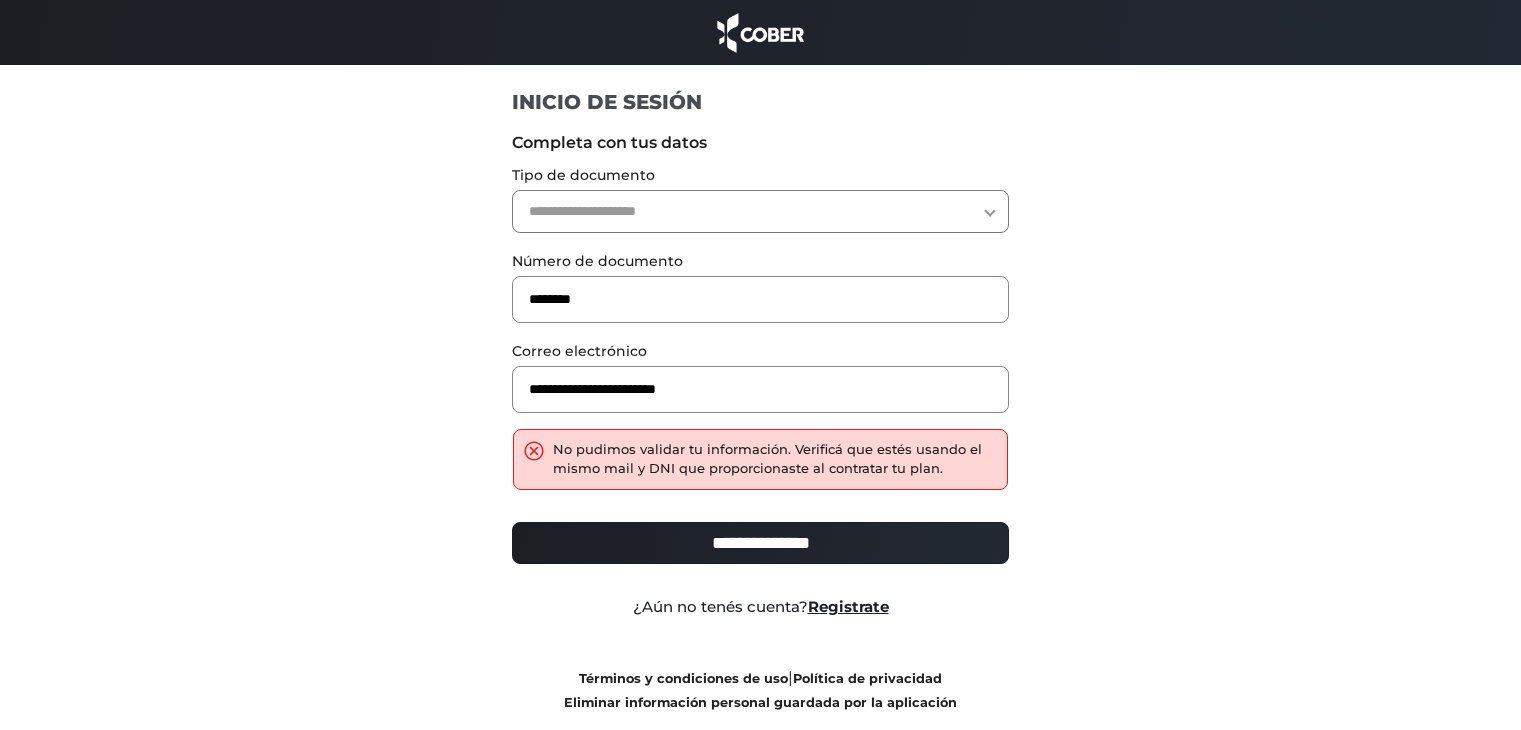 scroll, scrollTop: 0, scrollLeft: 0, axis: both 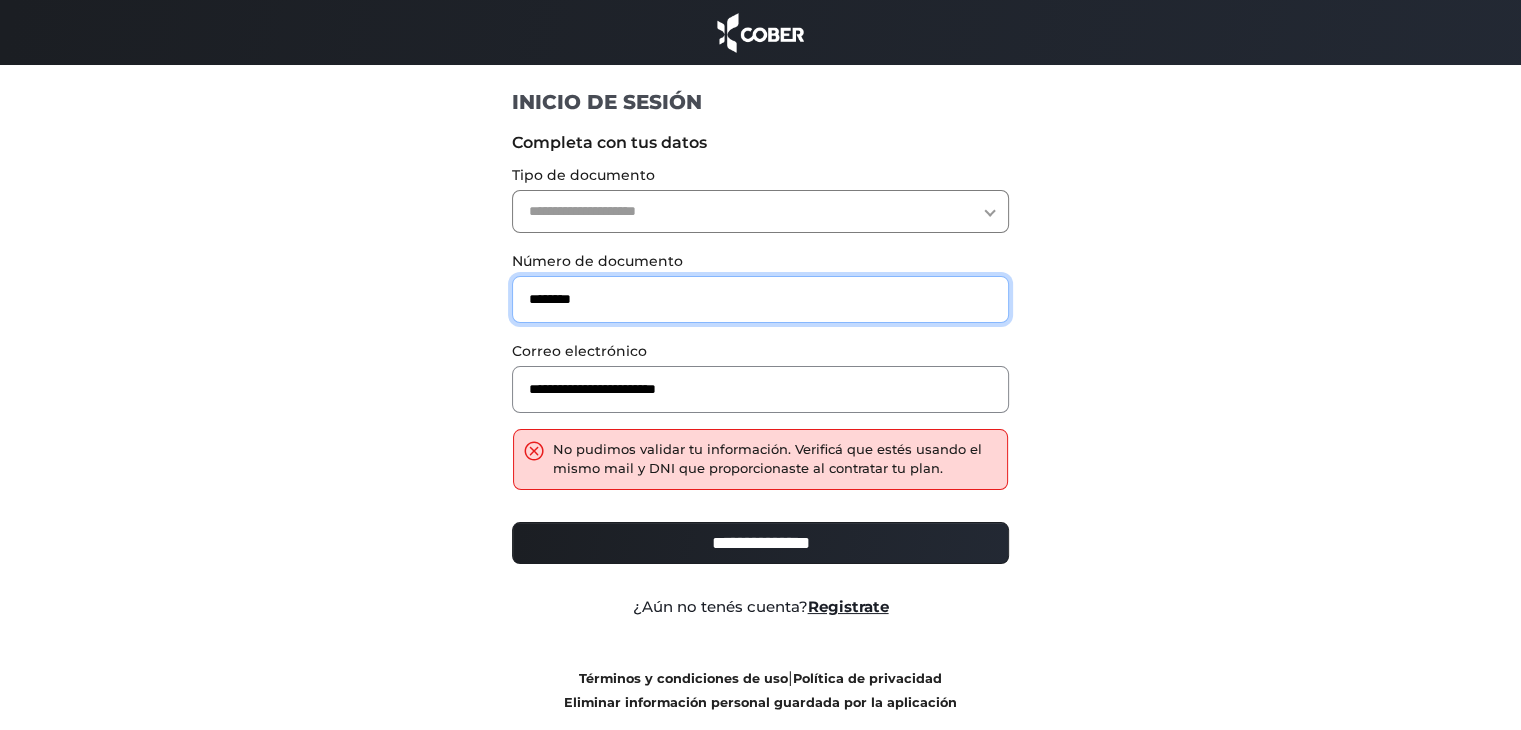 drag, startPoint x: 588, startPoint y: 317, endPoint x: 482, endPoint y: 324, distance: 106.23088 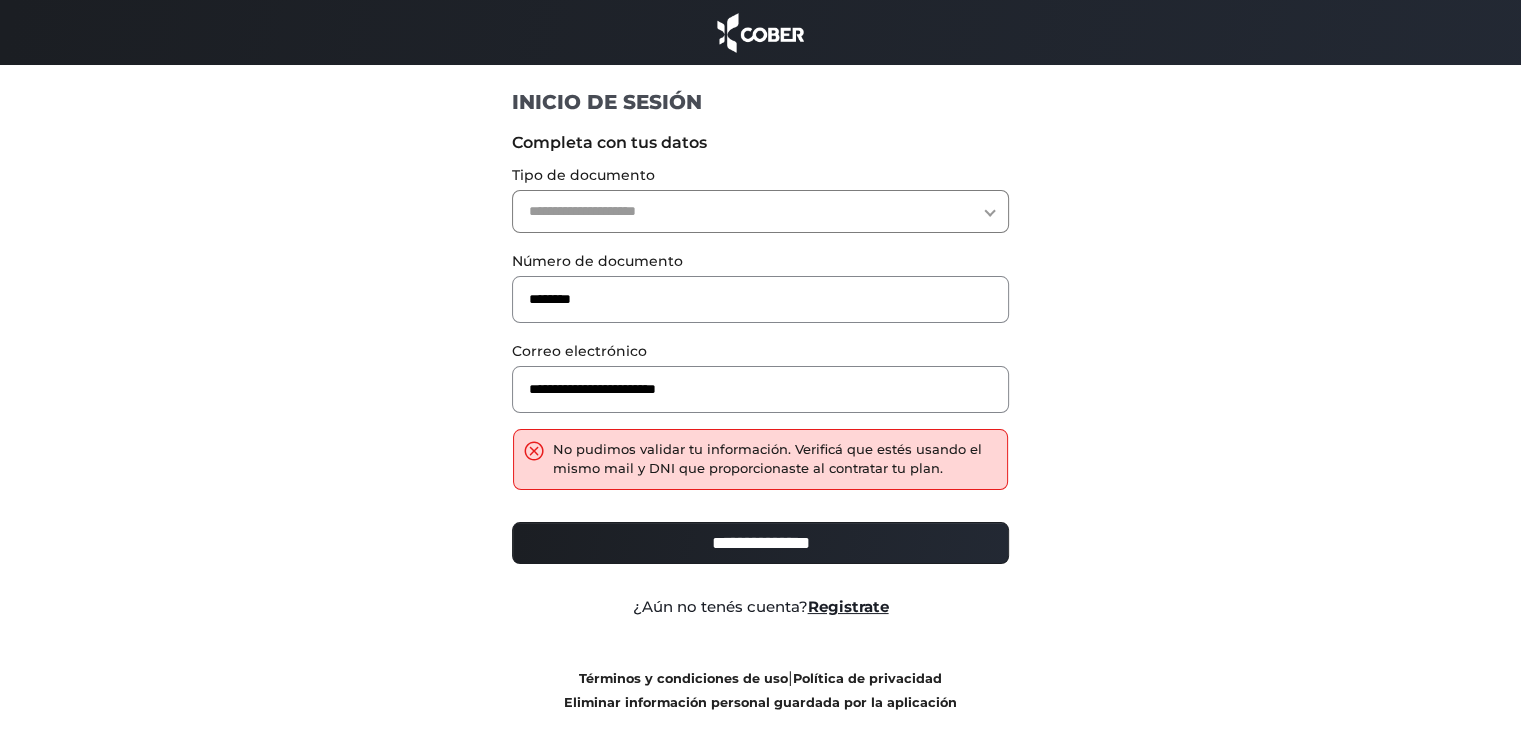 click on "**********" at bounding box center [760, 211] 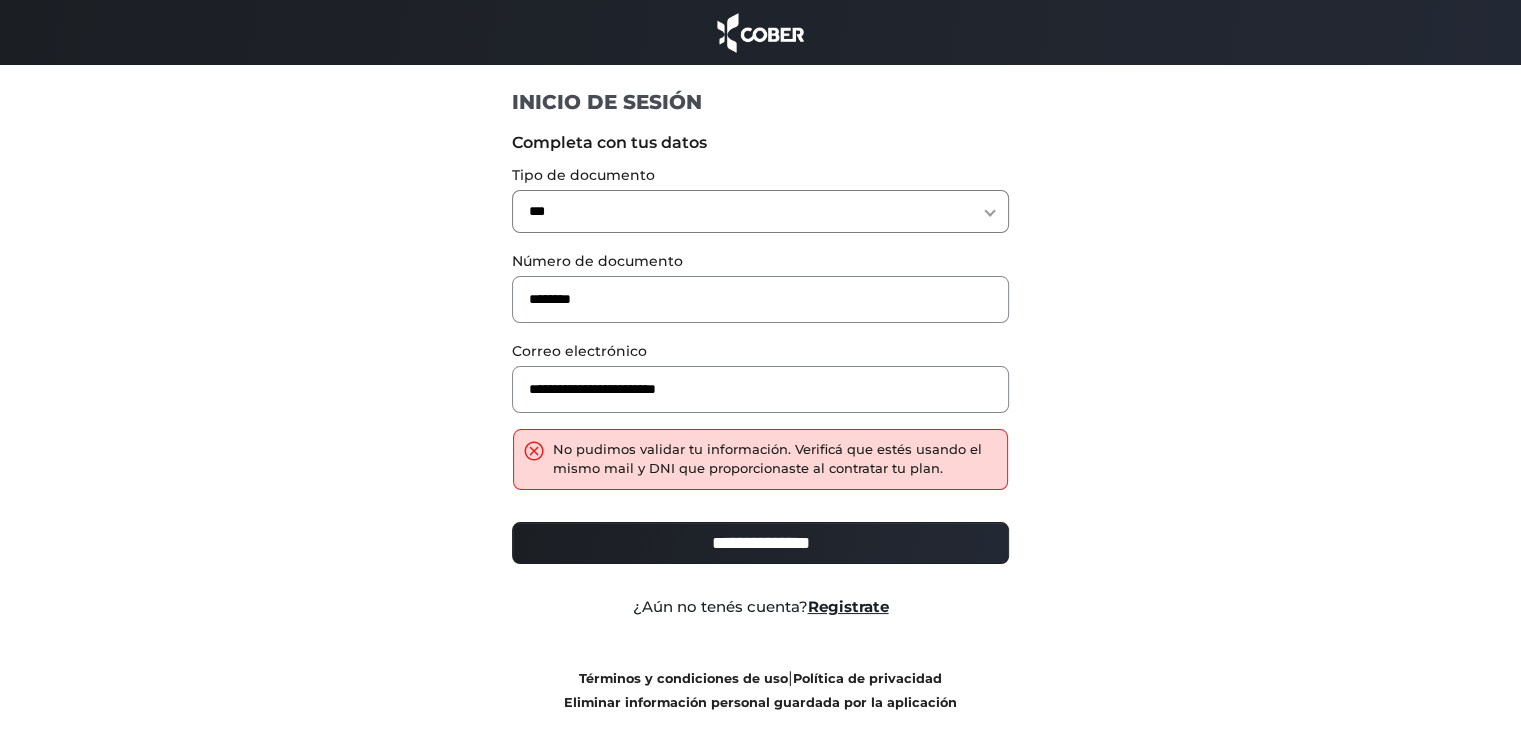 click on "**********" at bounding box center (760, 543) 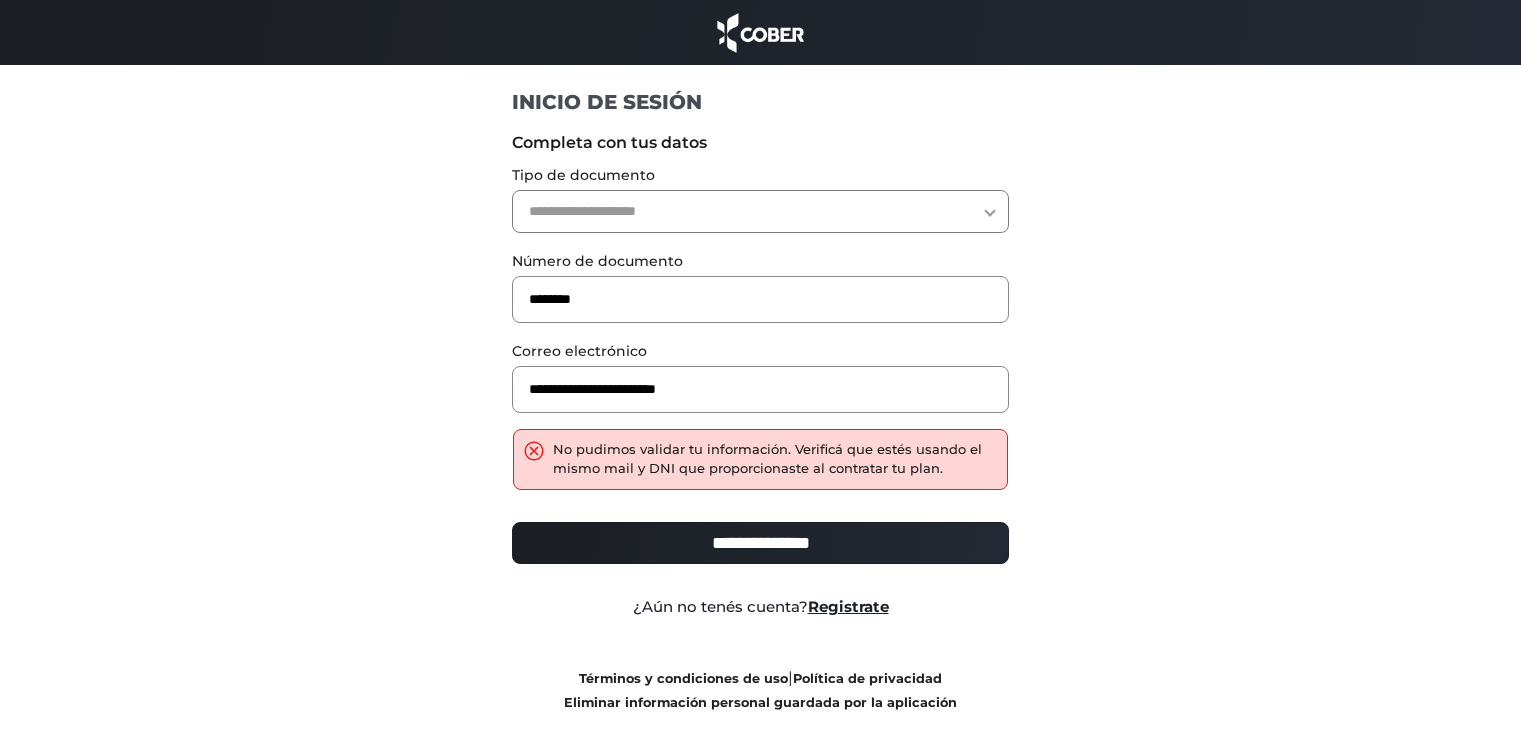 scroll, scrollTop: 0, scrollLeft: 0, axis: both 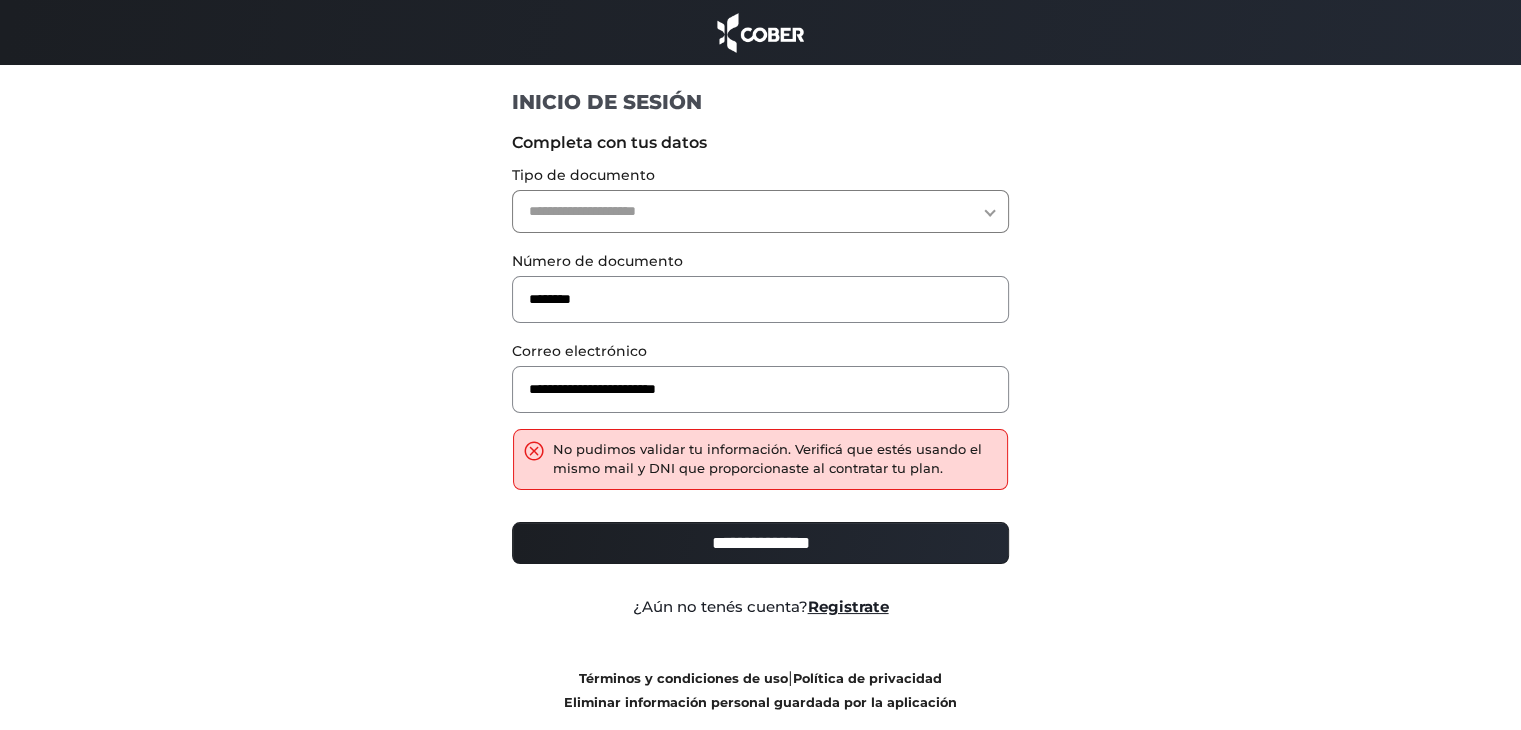 click on "**********" at bounding box center [760, 211] 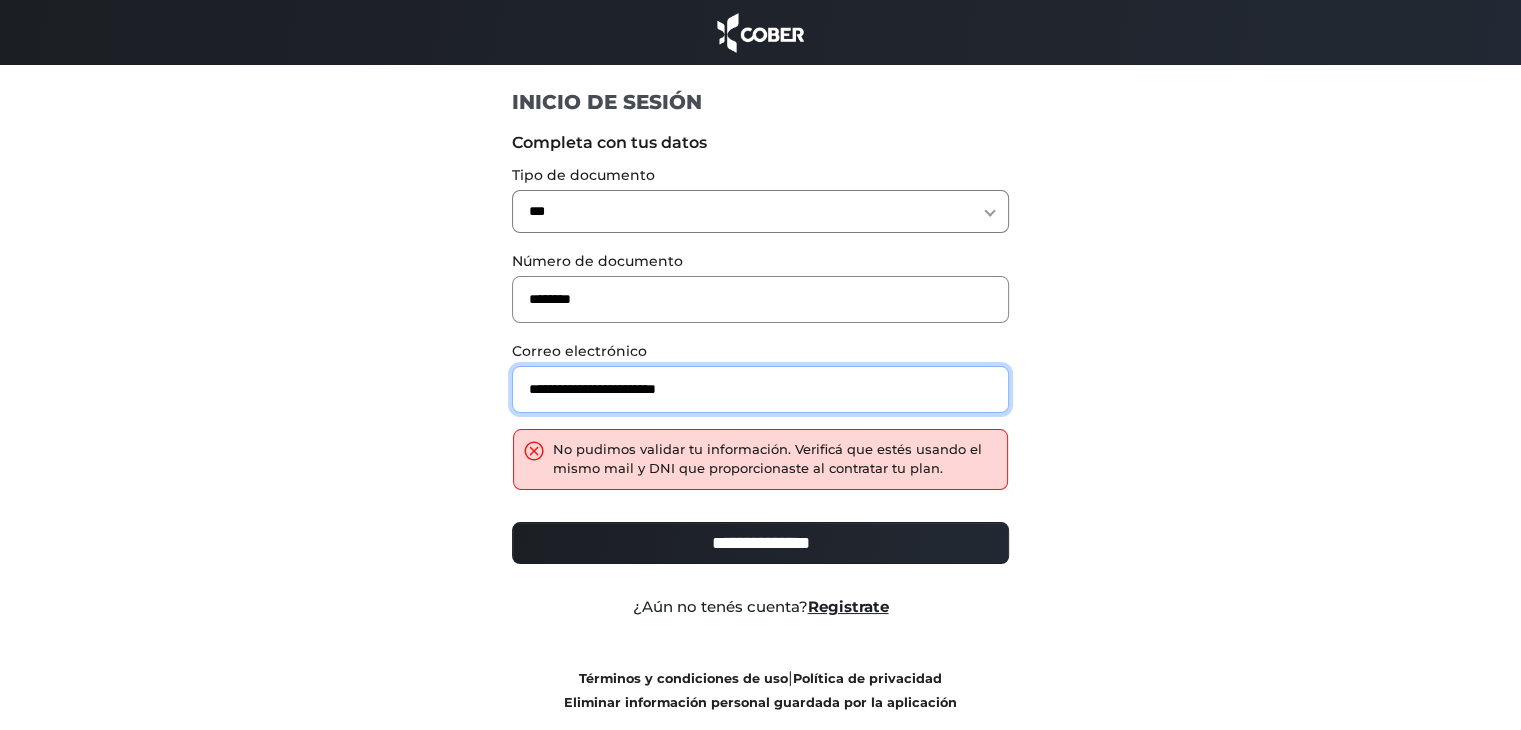 click on "**********" at bounding box center [760, 389] 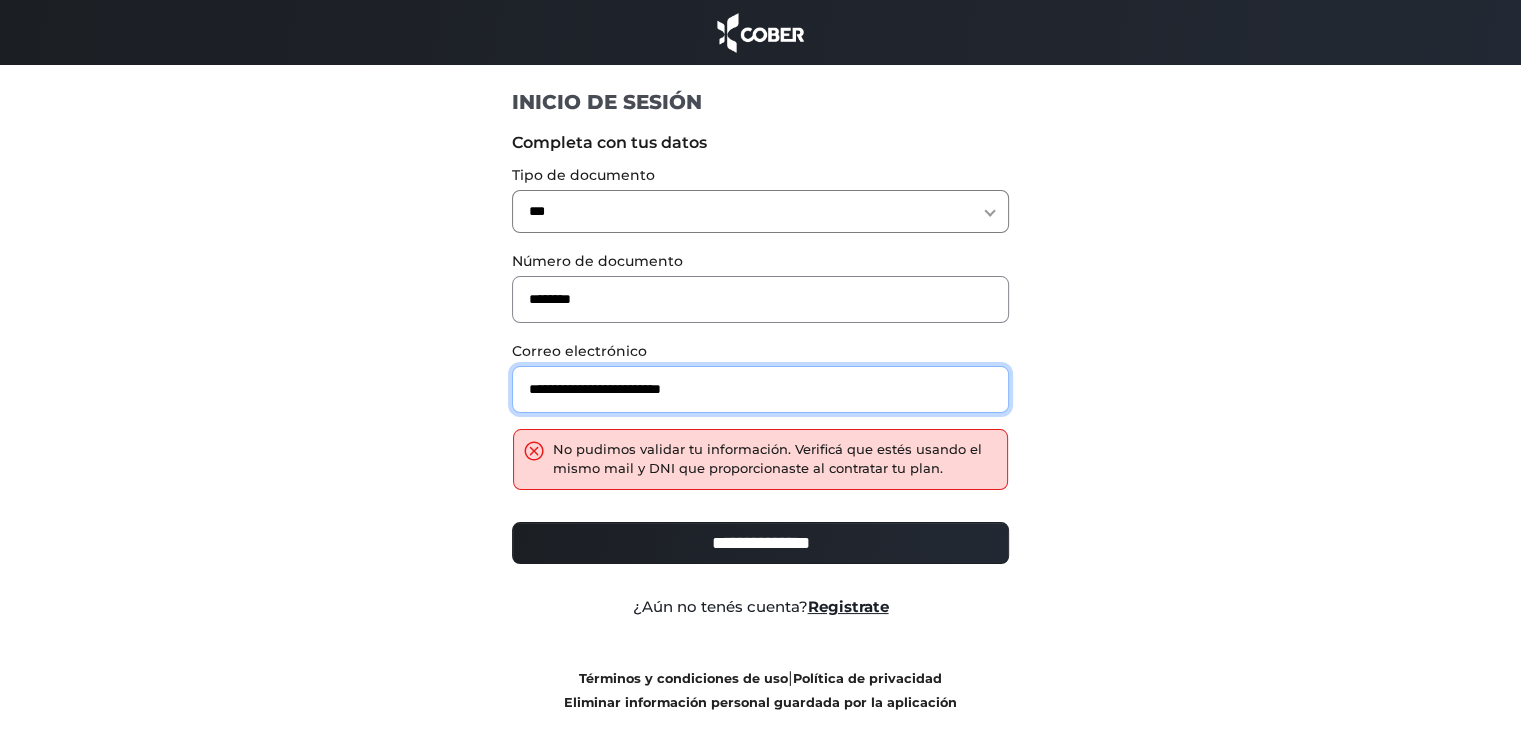 type on "**********" 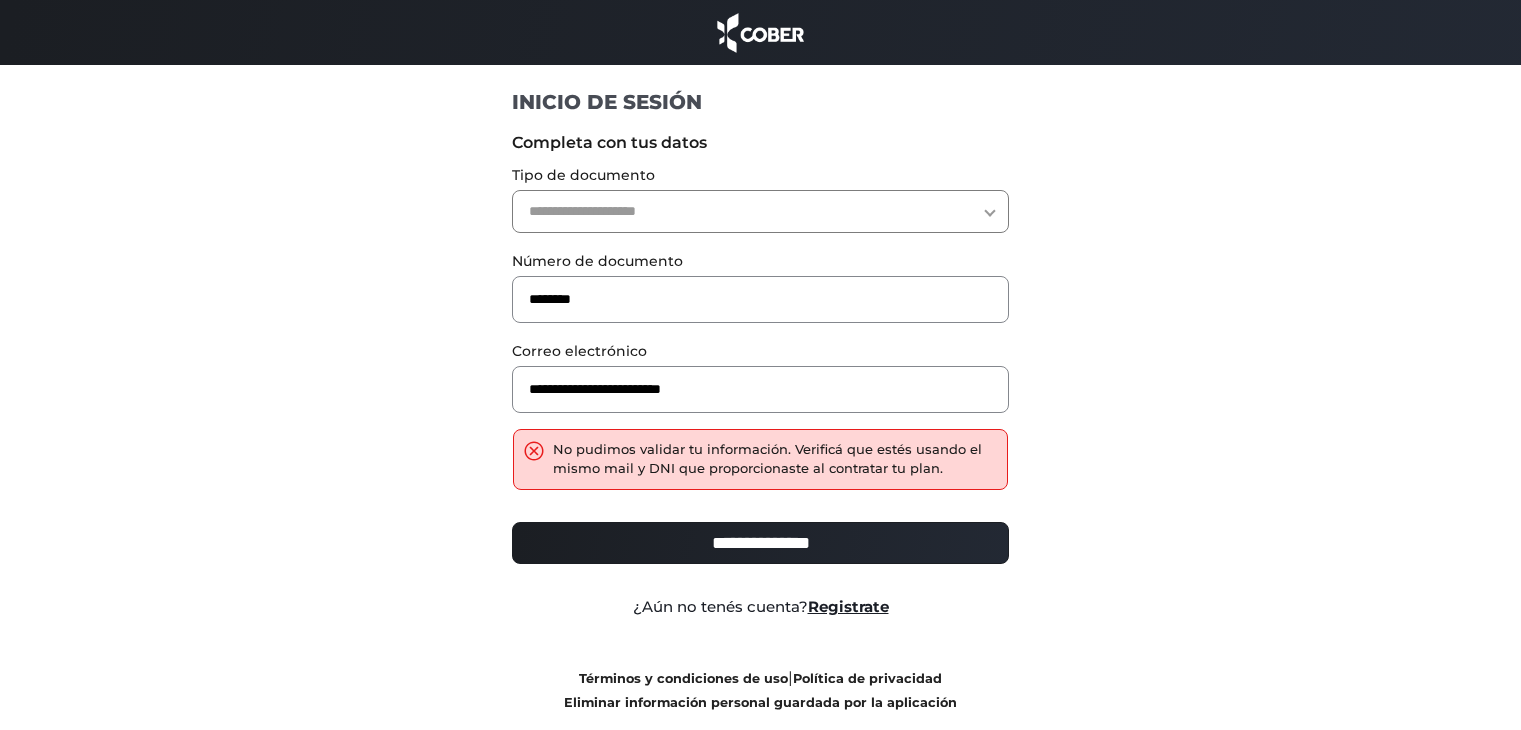 scroll, scrollTop: 0, scrollLeft: 0, axis: both 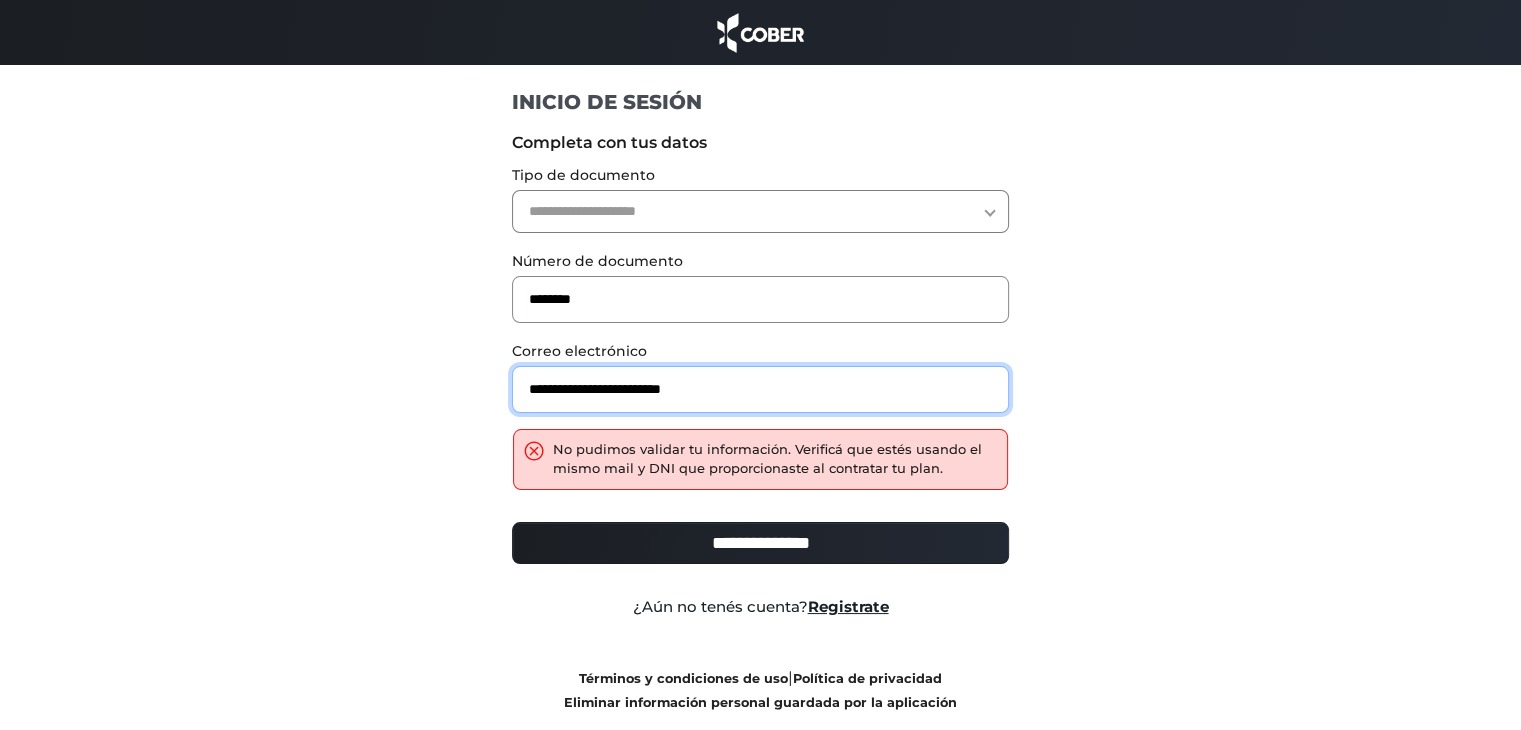 drag, startPoint x: 423, startPoint y: 353, endPoint x: 472, endPoint y: 285, distance: 83.81527 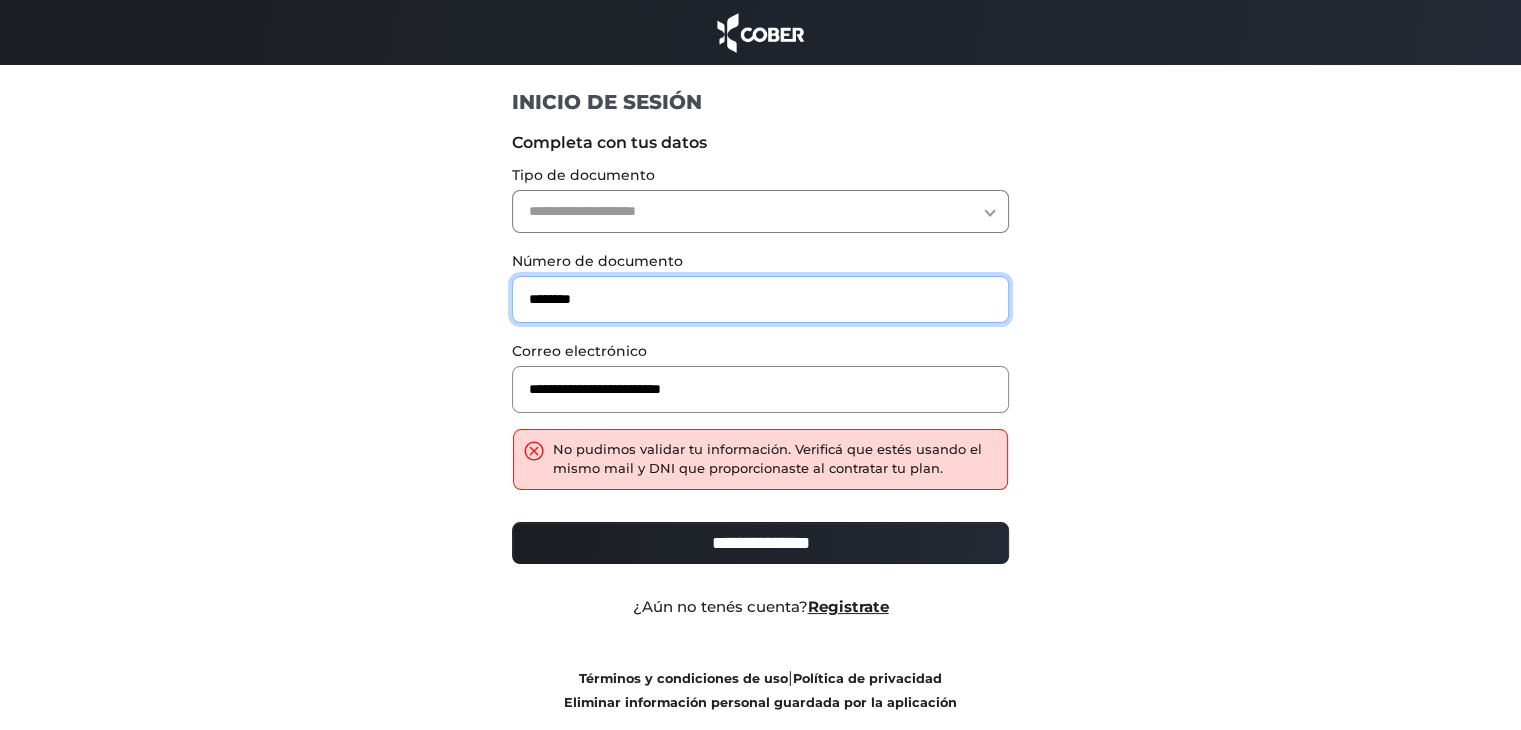 drag, startPoint x: 608, startPoint y: 286, endPoint x: 554, endPoint y: 337, distance: 74.27651 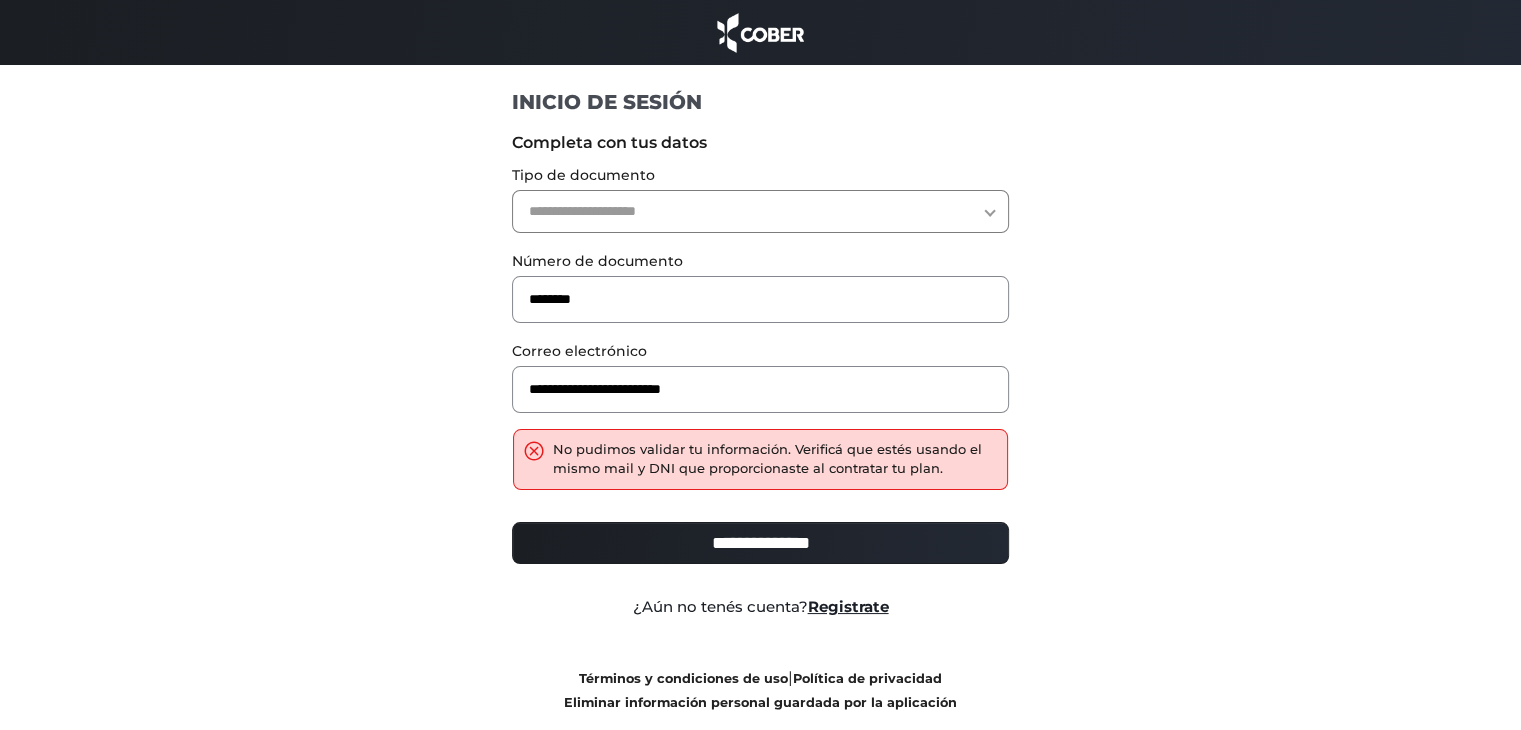 drag, startPoint x: 690, startPoint y: 209, endPoint x: 689, endPoint y: 227, distance: 18.027756 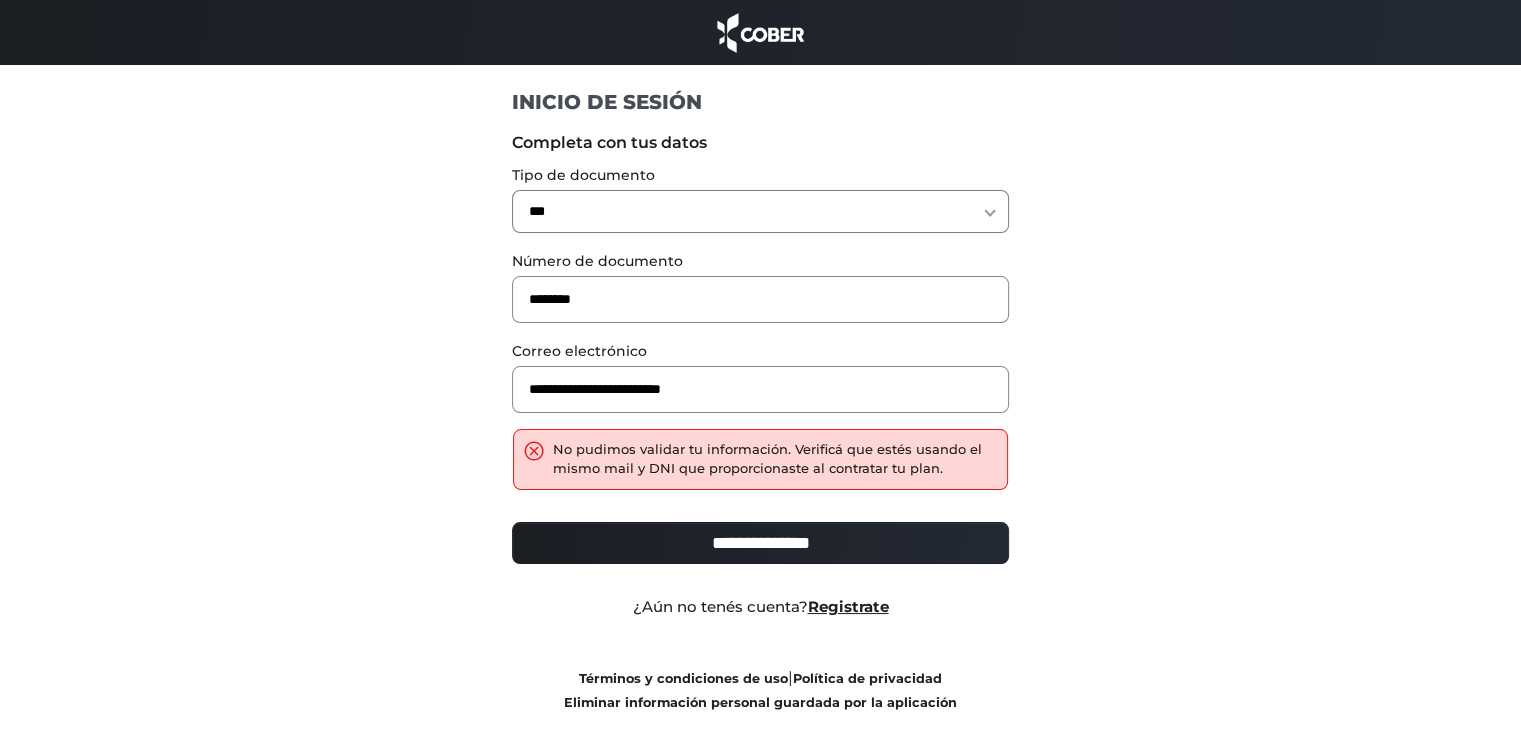 click on "**********" at bounding box center (760, 543) 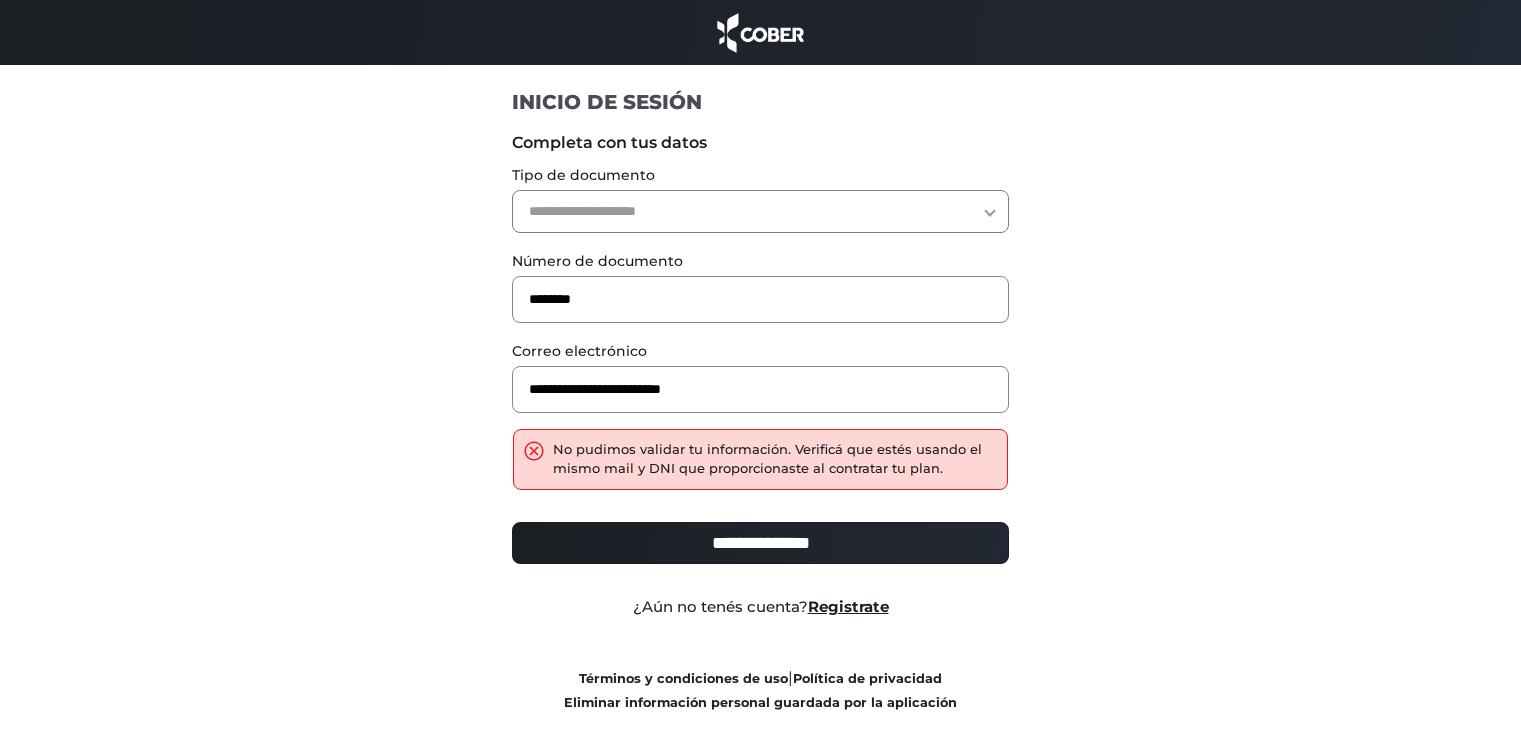 scroll, scrollTop: 0, scrollLeft: 0, axis: both 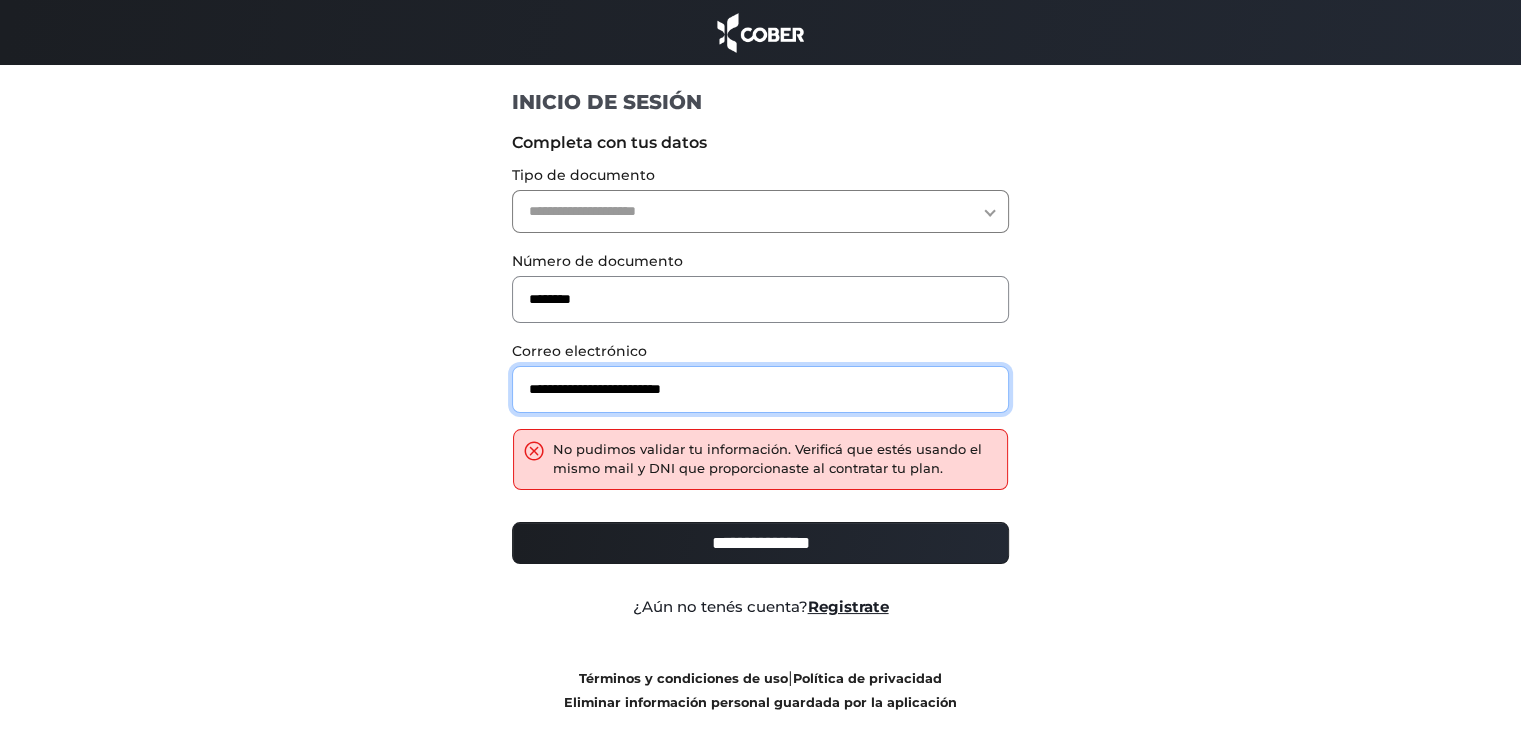 click on "**********" at bounding box center [760, 389] 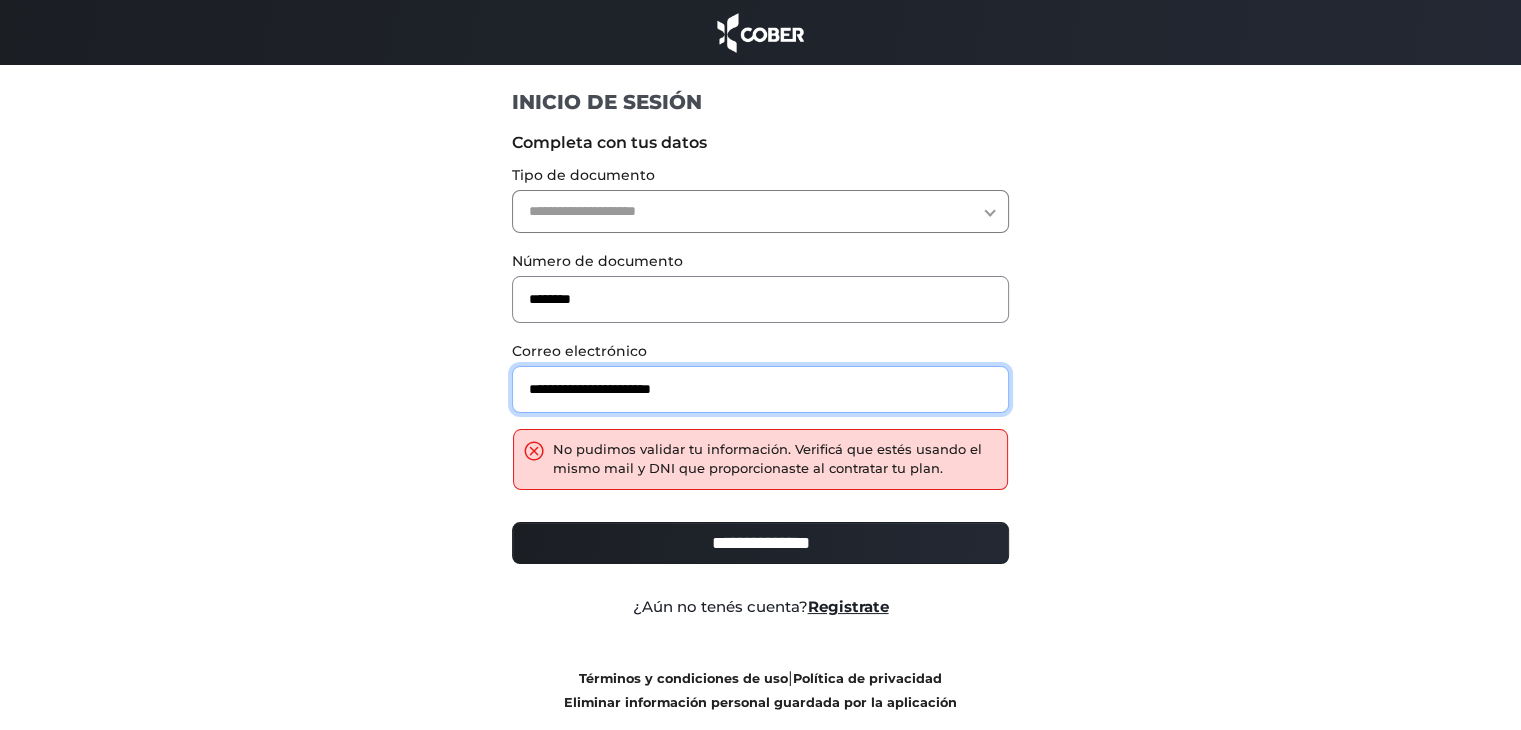 type on "**********" 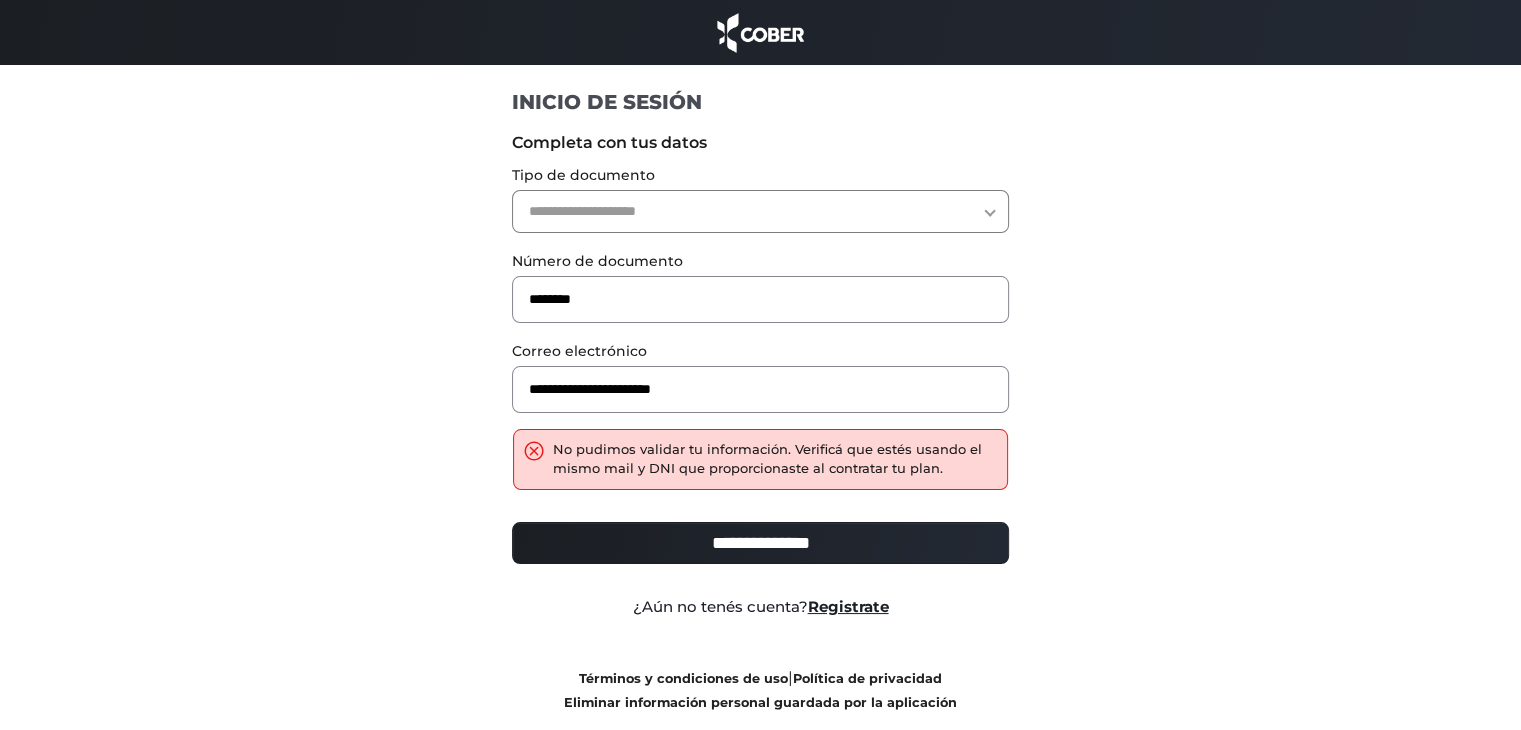 drag, startPoint x: 719, startPoint y: 186, endPoint x: 712, endPoint y: 240, distance: 54.451813 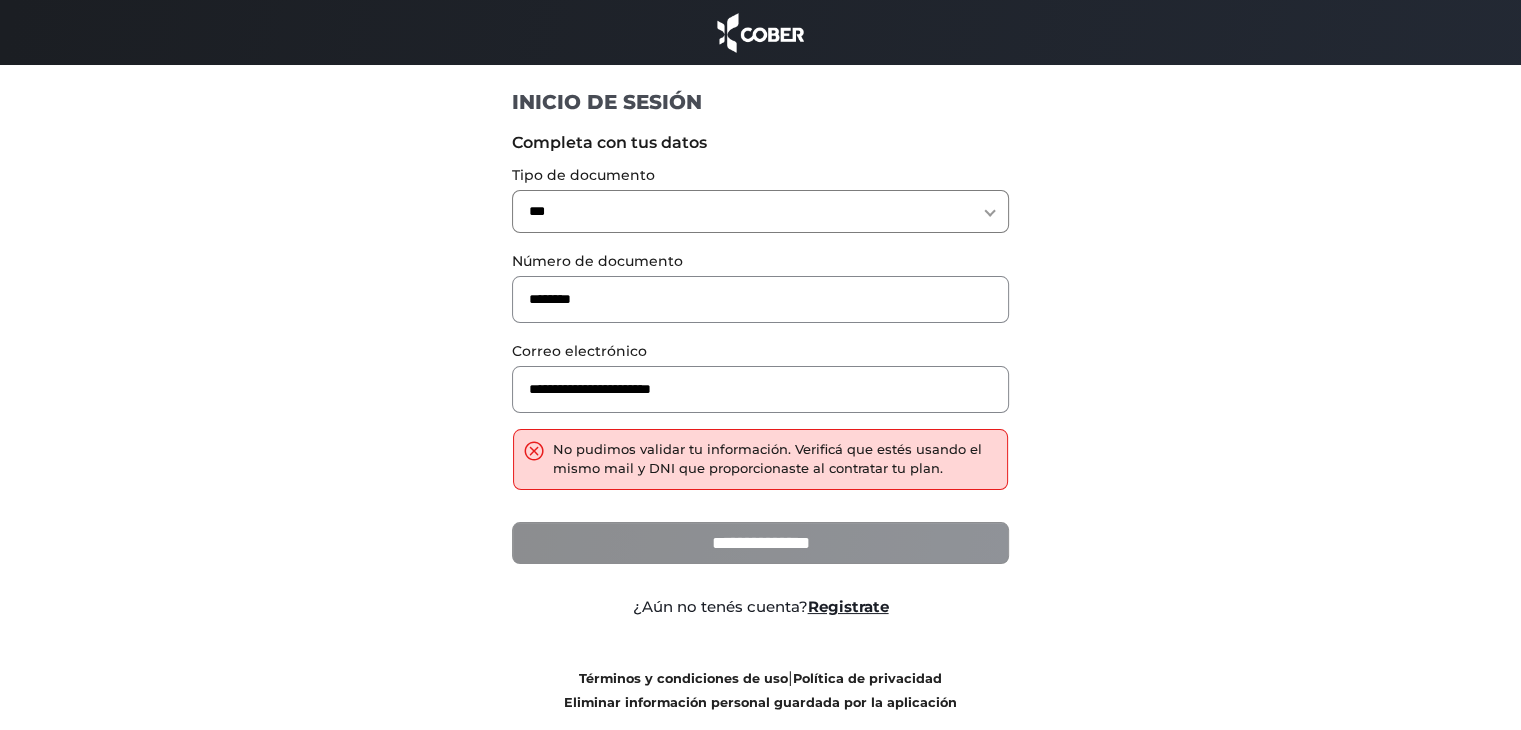 click on "**********" at bounding box center (760, 543) 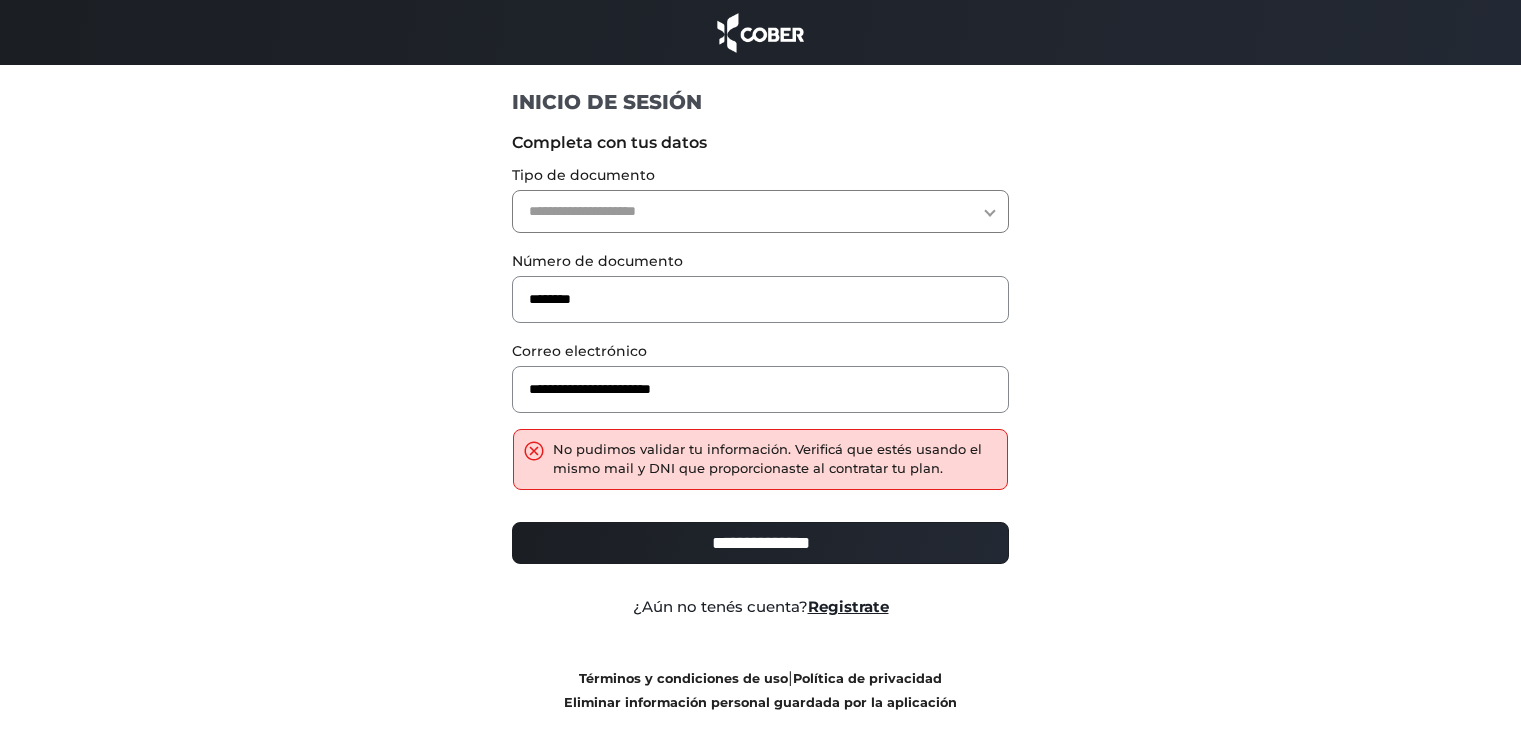 scroll, scrollTop: 0, scrollLeft: 0, axis: both 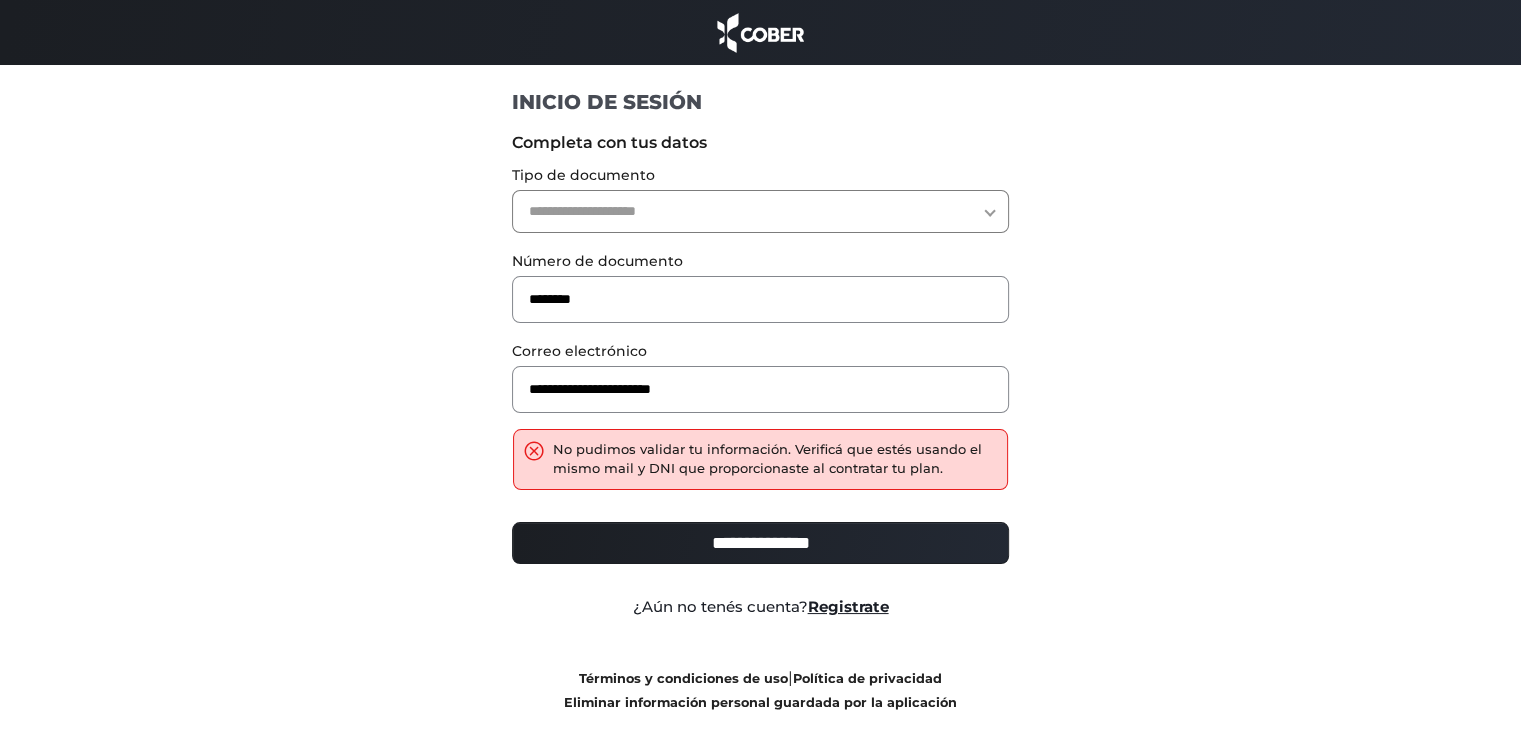 click on "**********" at bounding box center [760, 211] 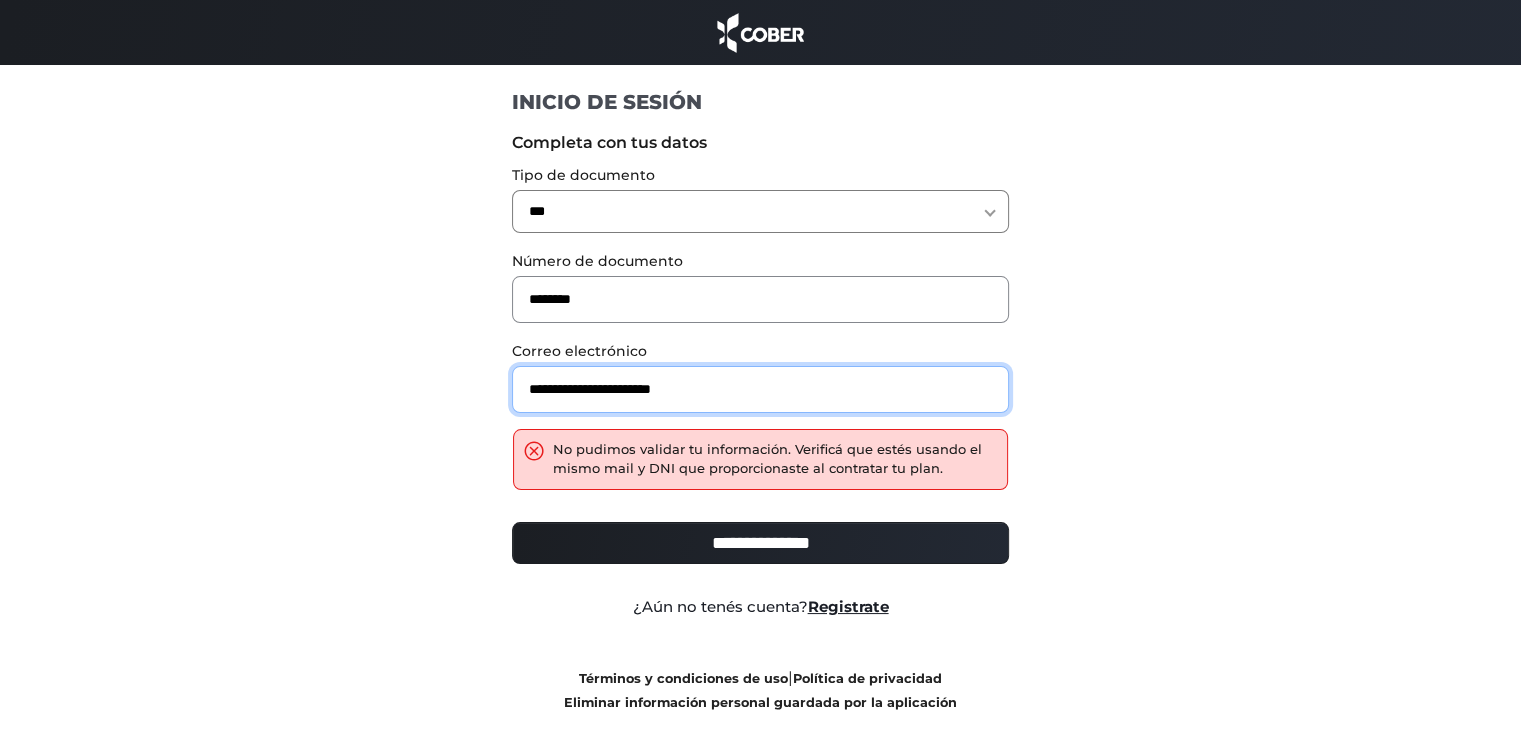 drag, startPoint x: 420, startPoint y: 417, endPoint x: 471, endPoint y: 472, distance: 75.00667 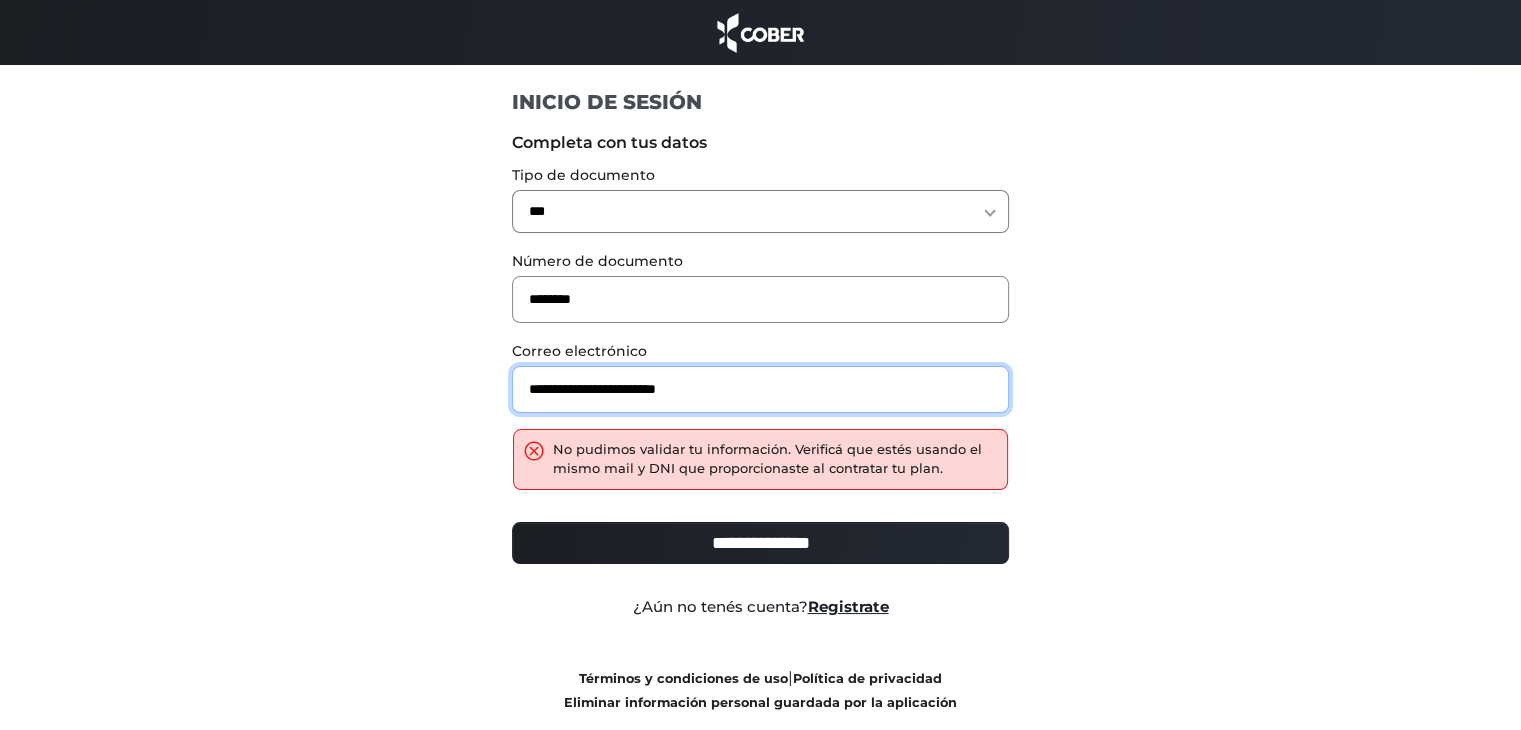 type on "**********" 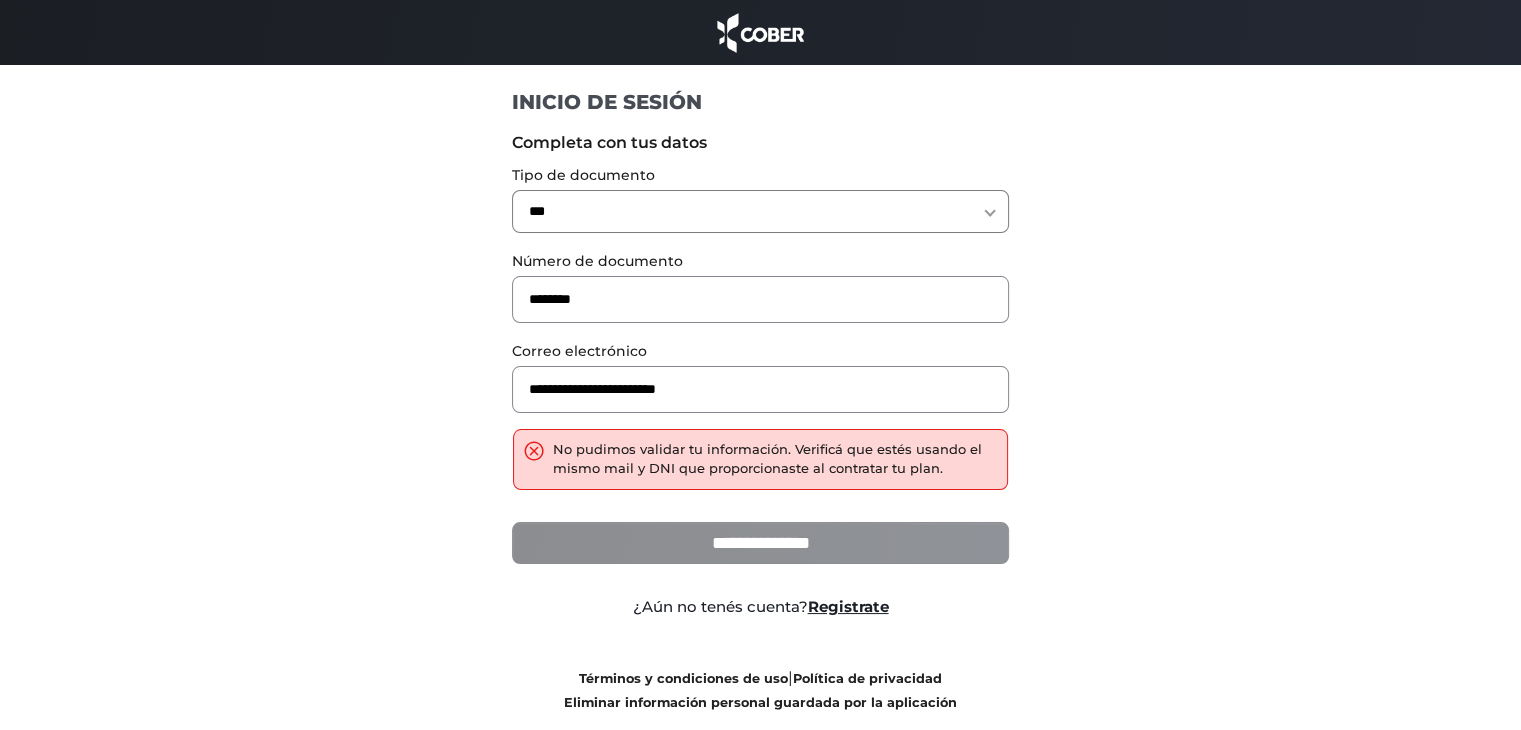 click on "**********" at bounding box center [760, 543] 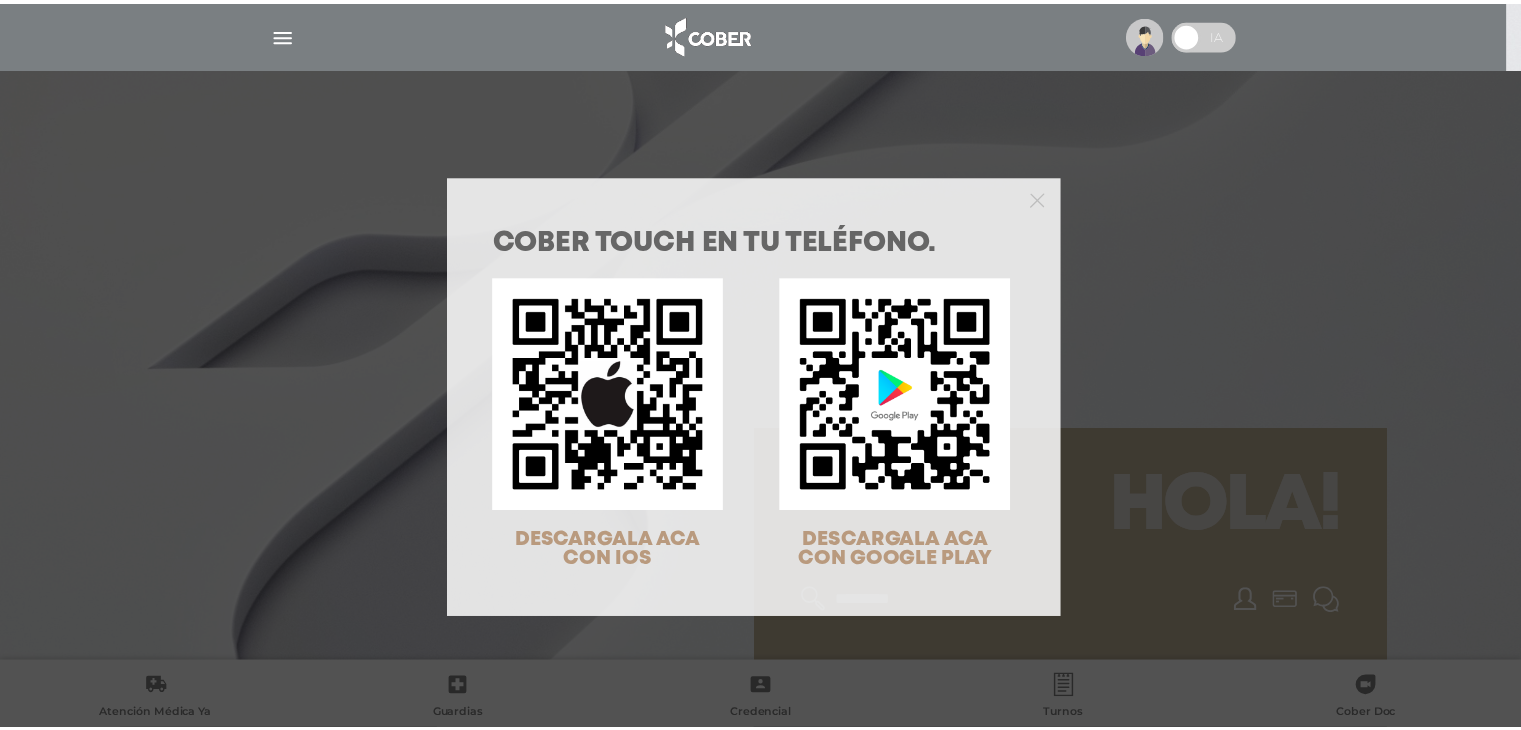 scroll, scrollTop: 0, scrollLeft: 0, axis: both 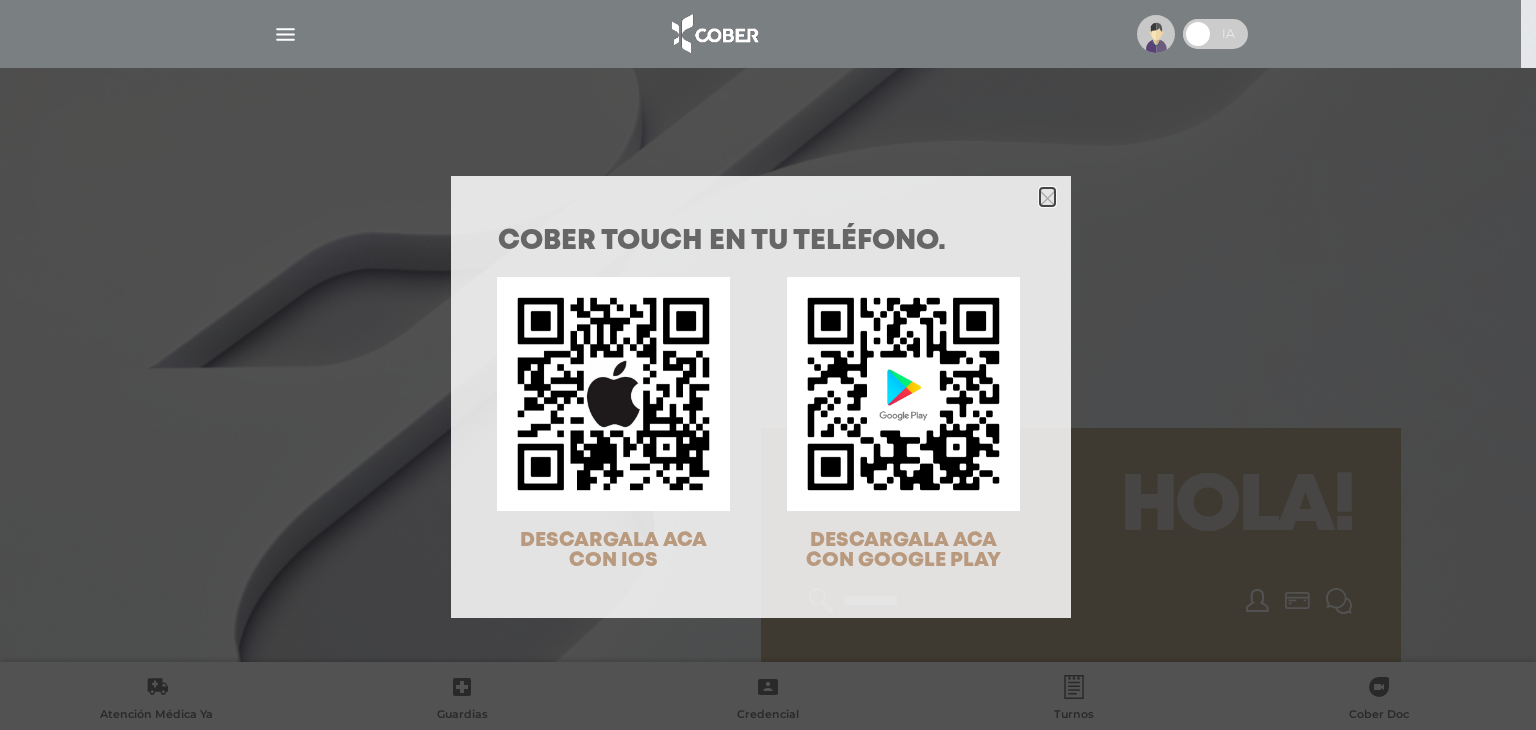 click at bounding box center [1047, 198] 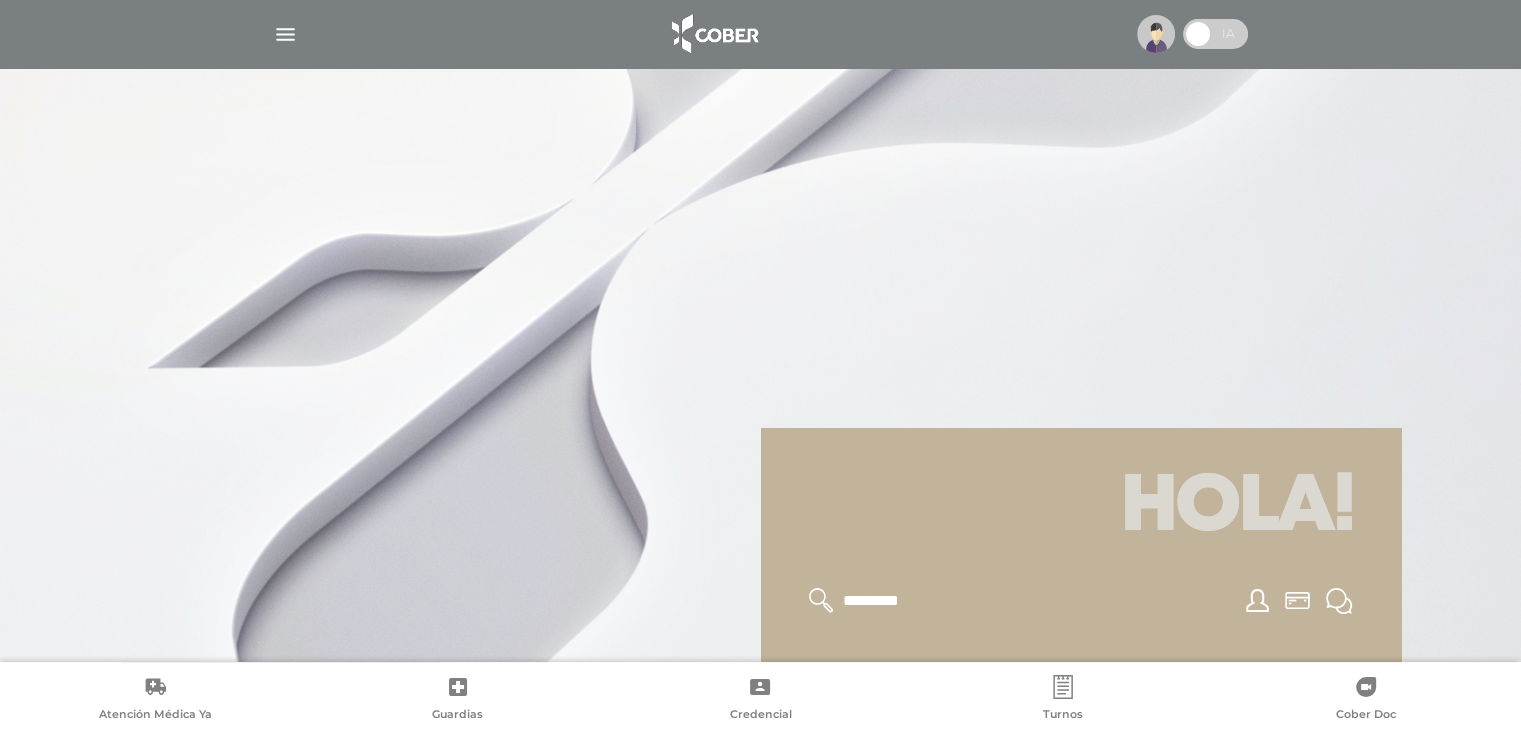 click at bounding box center [761, 34] 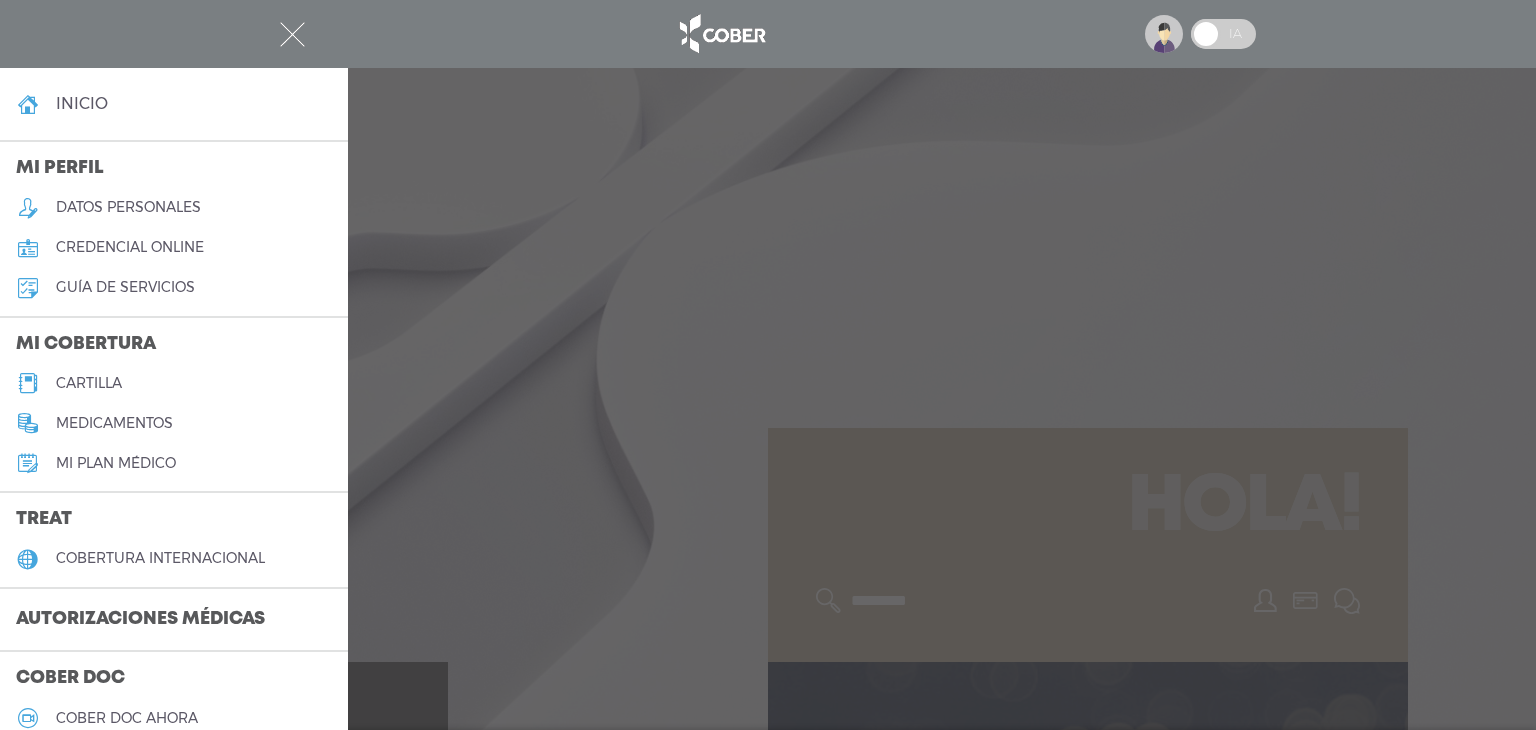click on "credencial online" at bounding box center [174, 248] 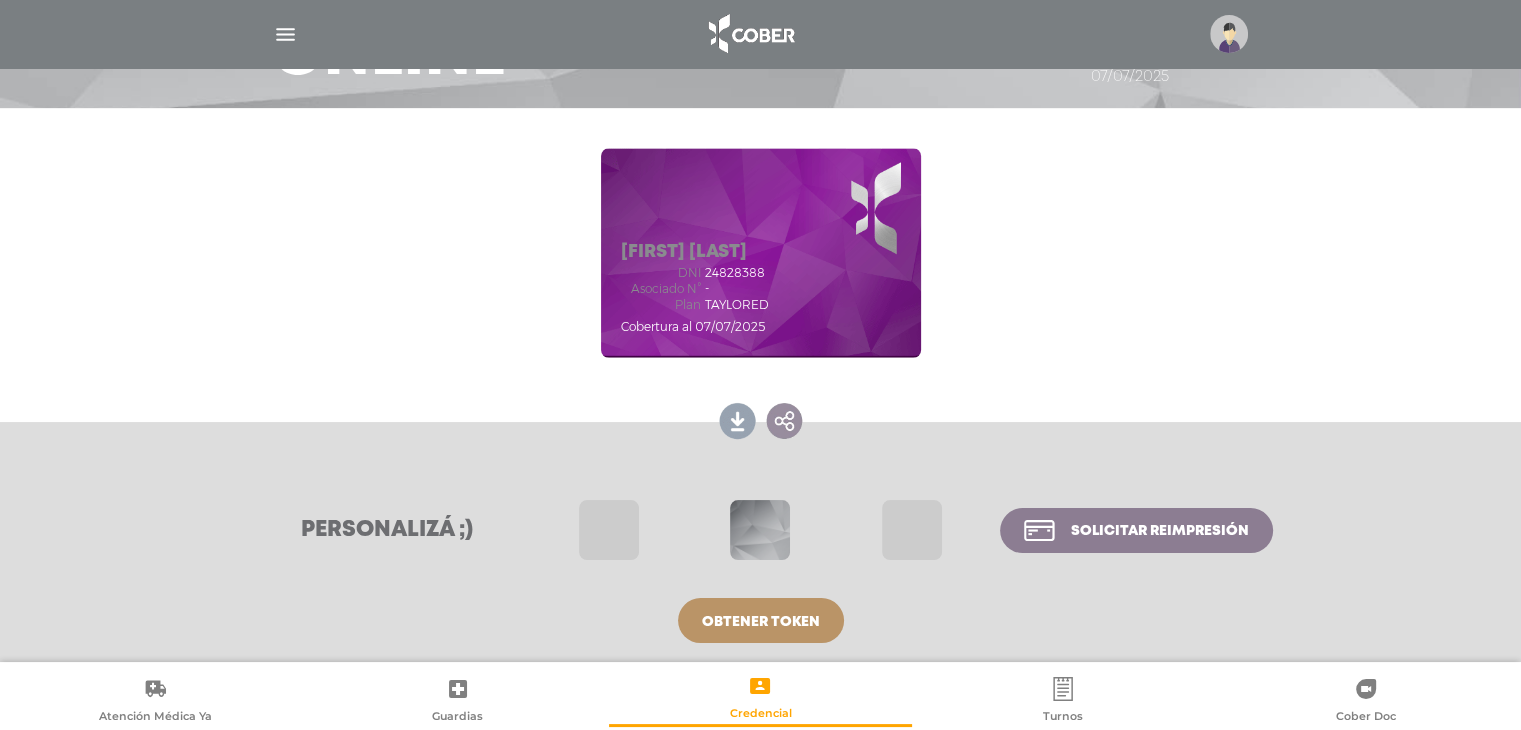 scroll, scrollTop: 209, scrollLeft: 0, axis: vertical 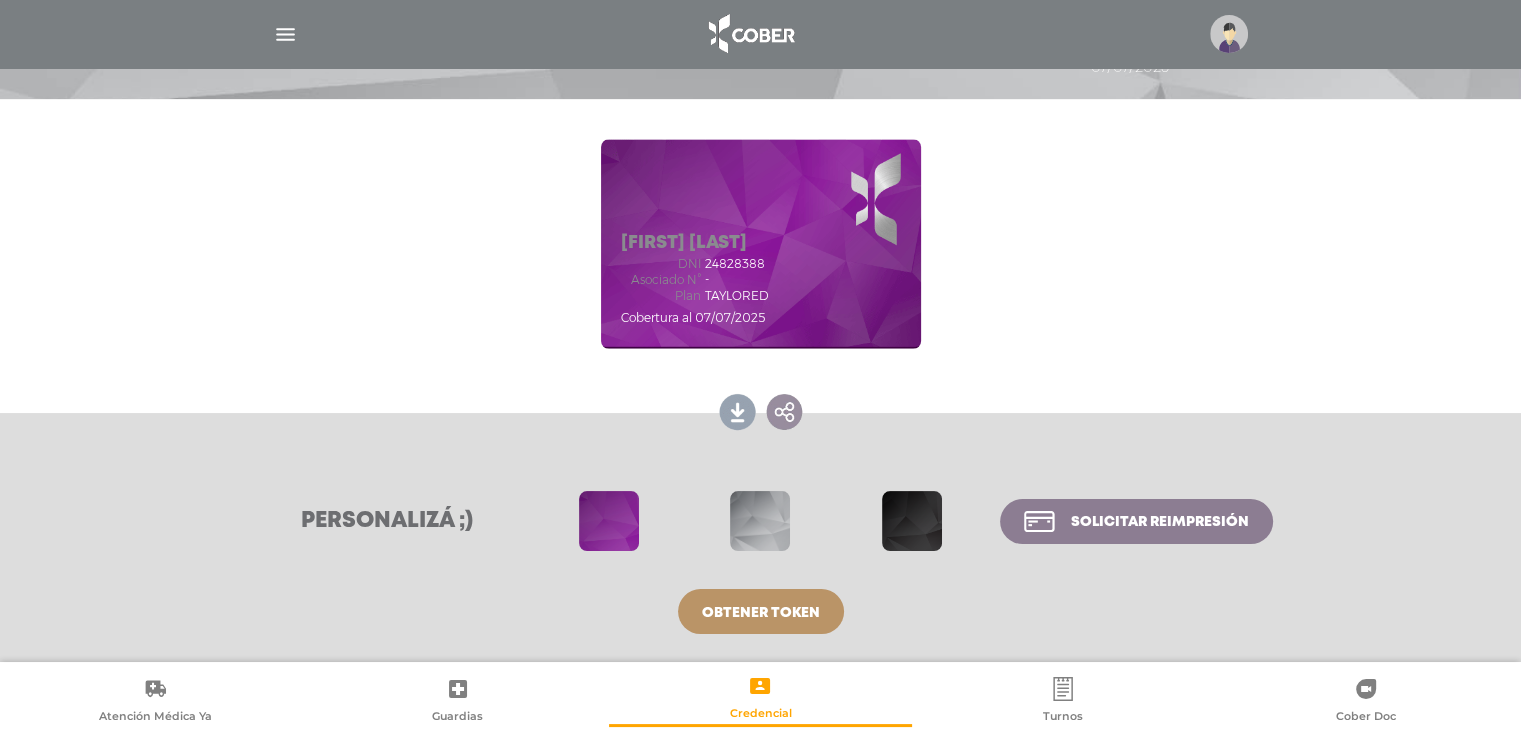 click on "Lorena Dos Santos
dni
24828388
Asociado N°
-
Plan
TAYLORED
Cobertura al 07/07/2025" at bounding box center (761, 244) 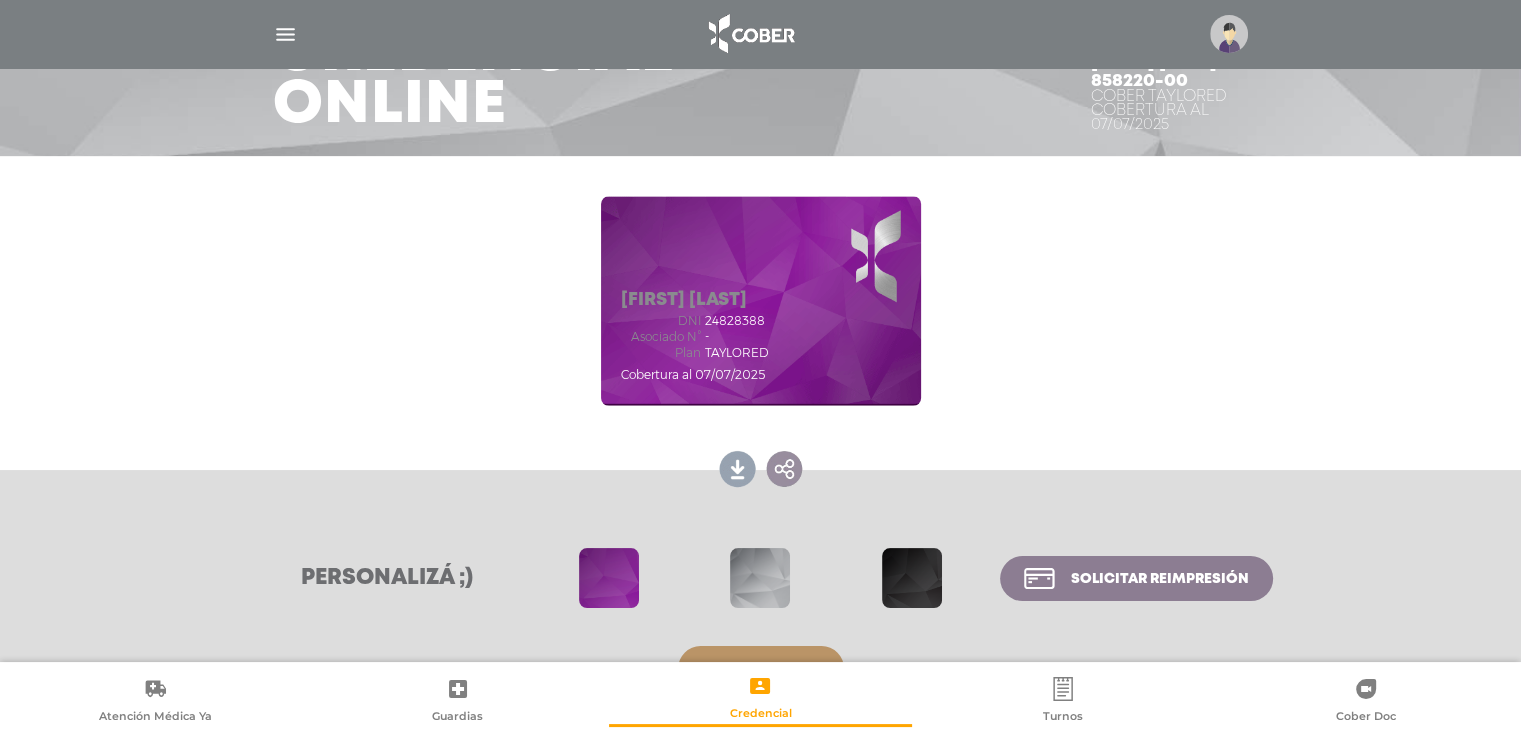 scroll, scrollTop: 109, scrollLeft: 0, axis: vertical 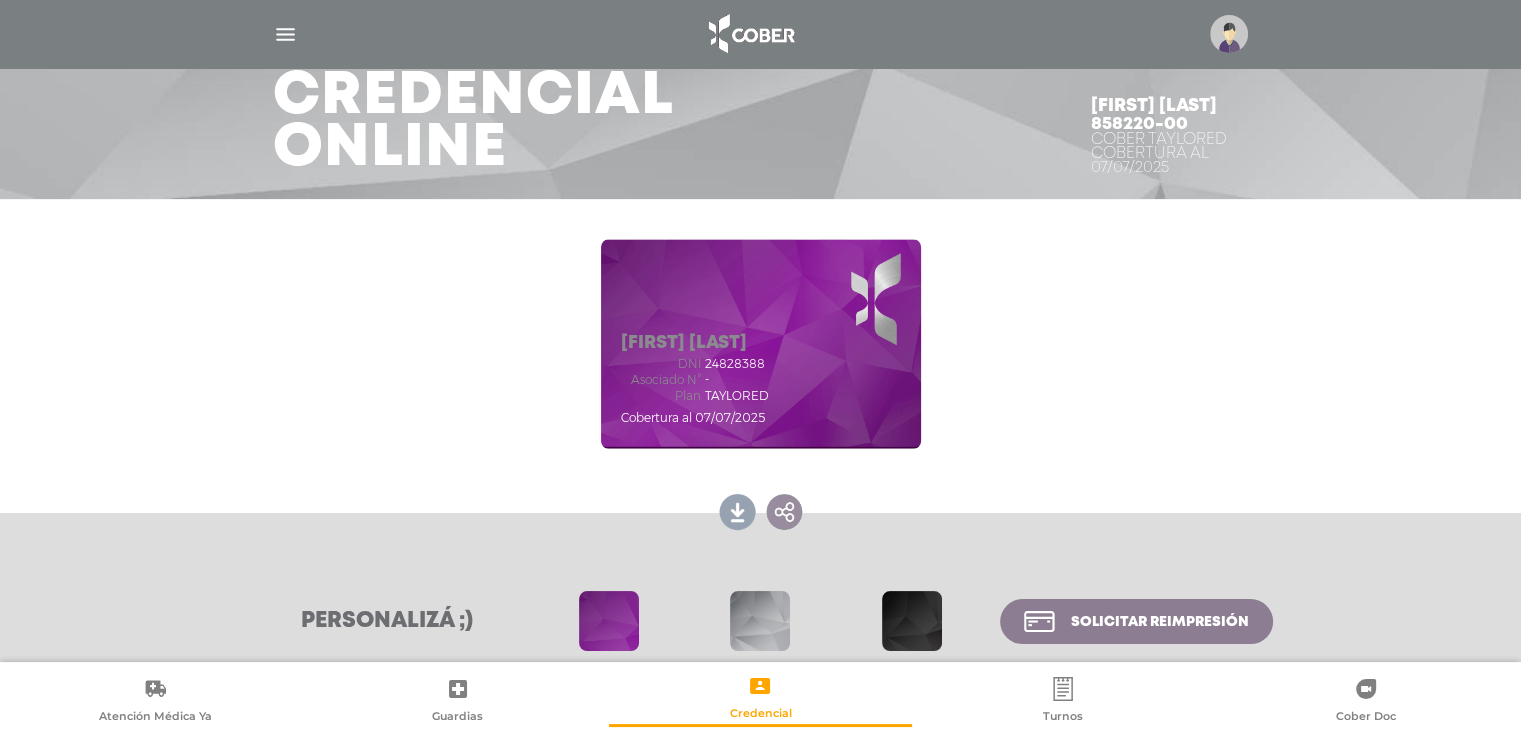 click on "Cobertura al 07/07/2025" at bounding box center [695, 417] 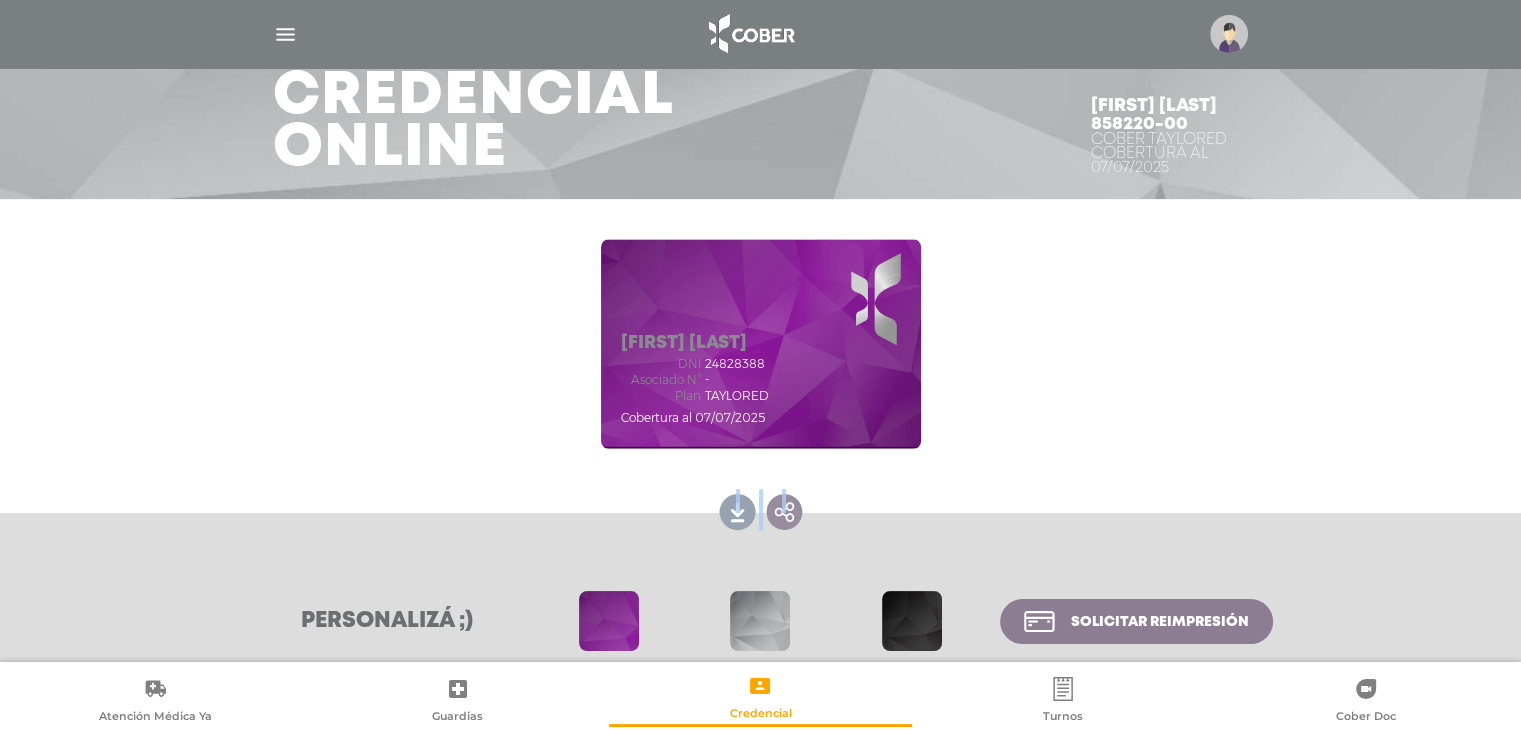 click on "Cobertura al 07/07/2025" at bounding box center [695, 417] 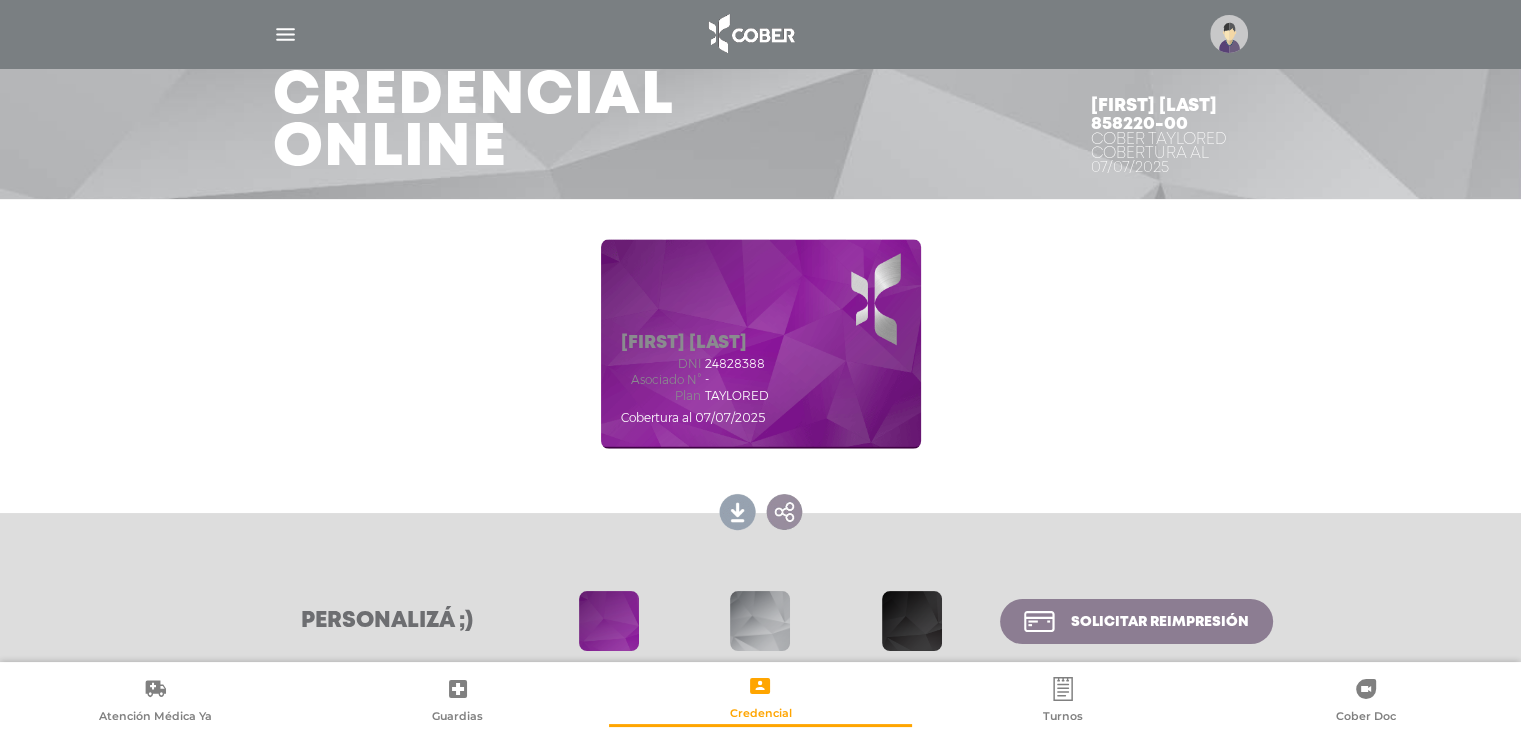 click on "Lorena Dos Santos
dni
24828388
Asociado N°
-
Plan
TAYLORED
Cobertura al 07/07/2025" at bounding box center (761, 344) 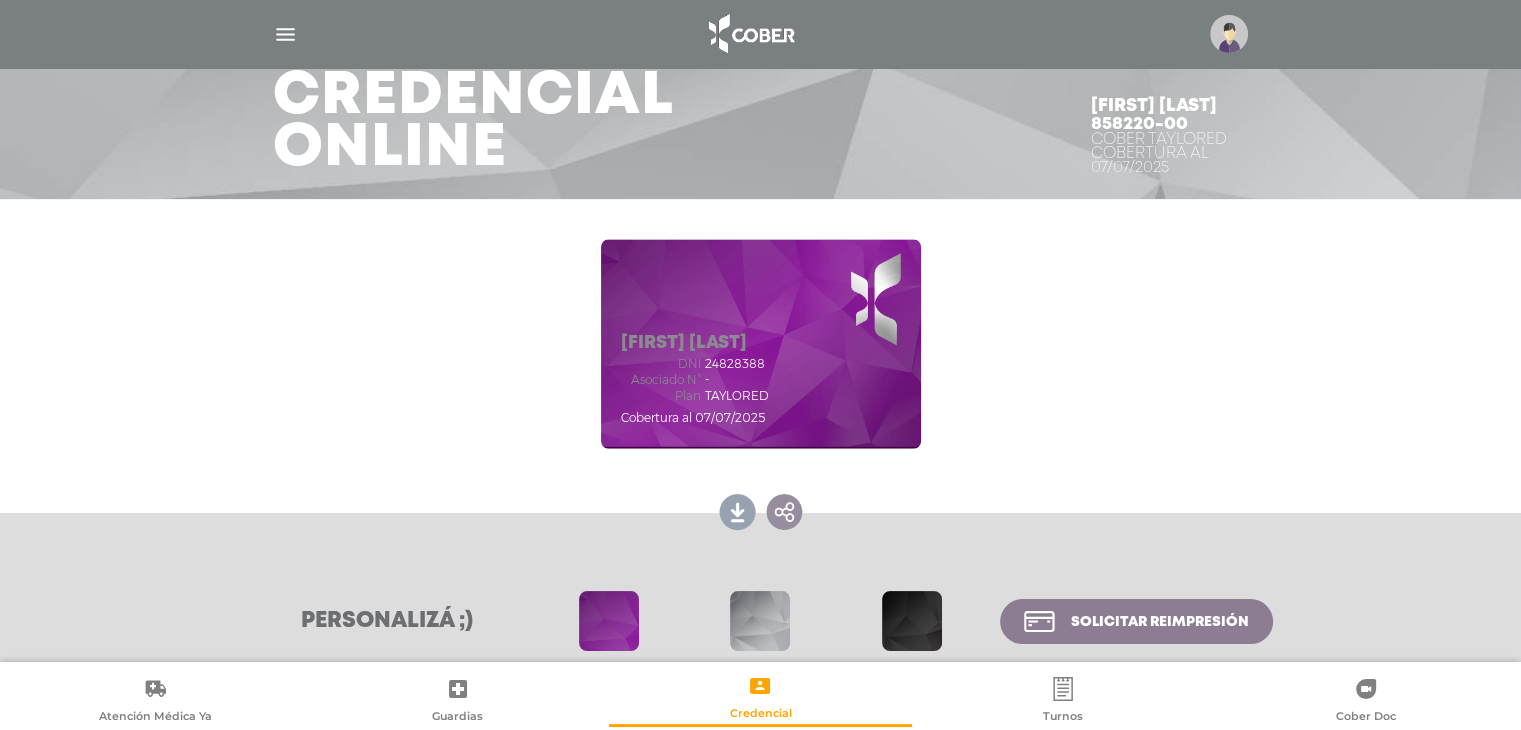 drag, startPoint x: 967, startPoint y: 364, endPoint x: 1001, endPoint y: 324, distance: 52.49762 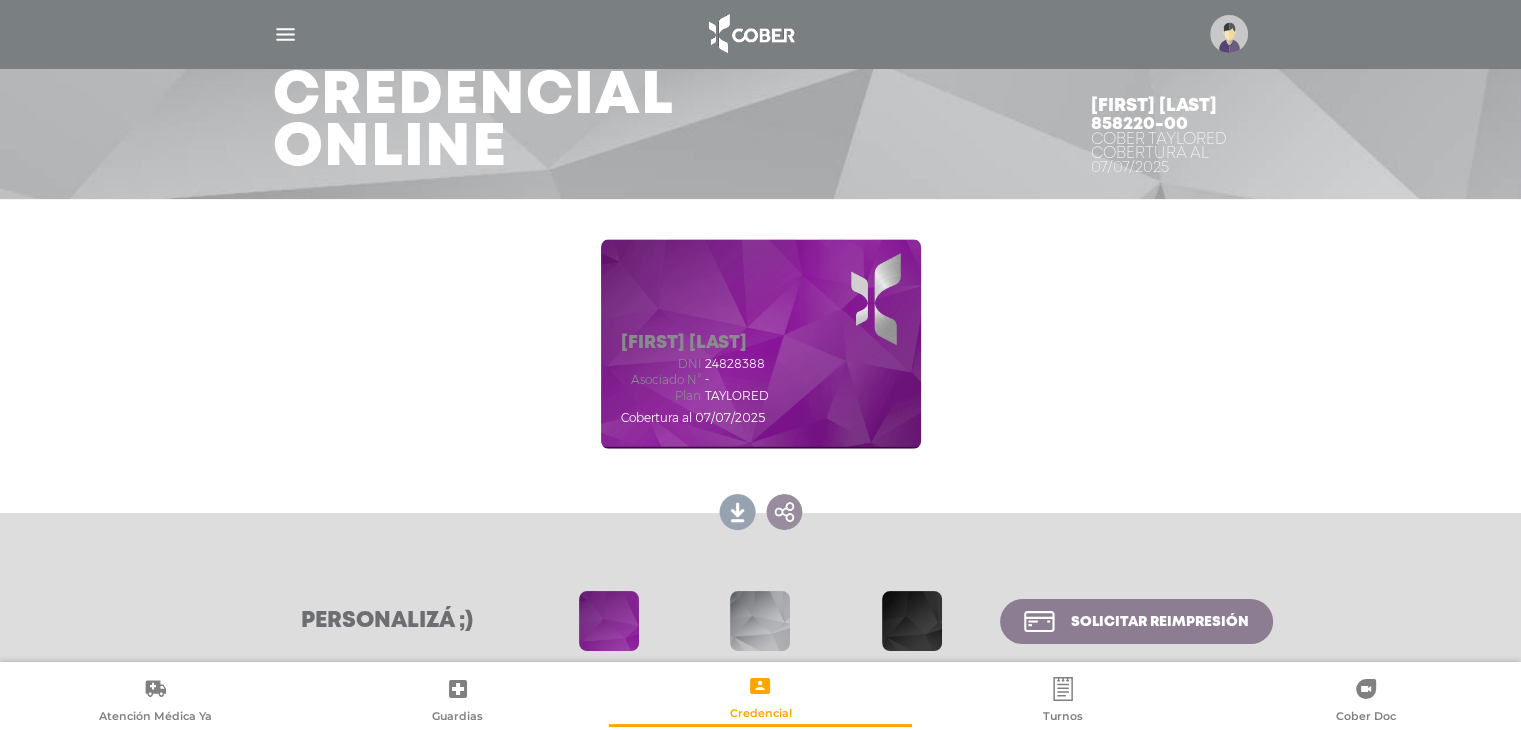 click on "Lorena Dos Santos
dni
24828388
Asociado N°
-
Plan
TAYLORED
Cobertura al 07/07/2025" at bounding box center [761, 344] 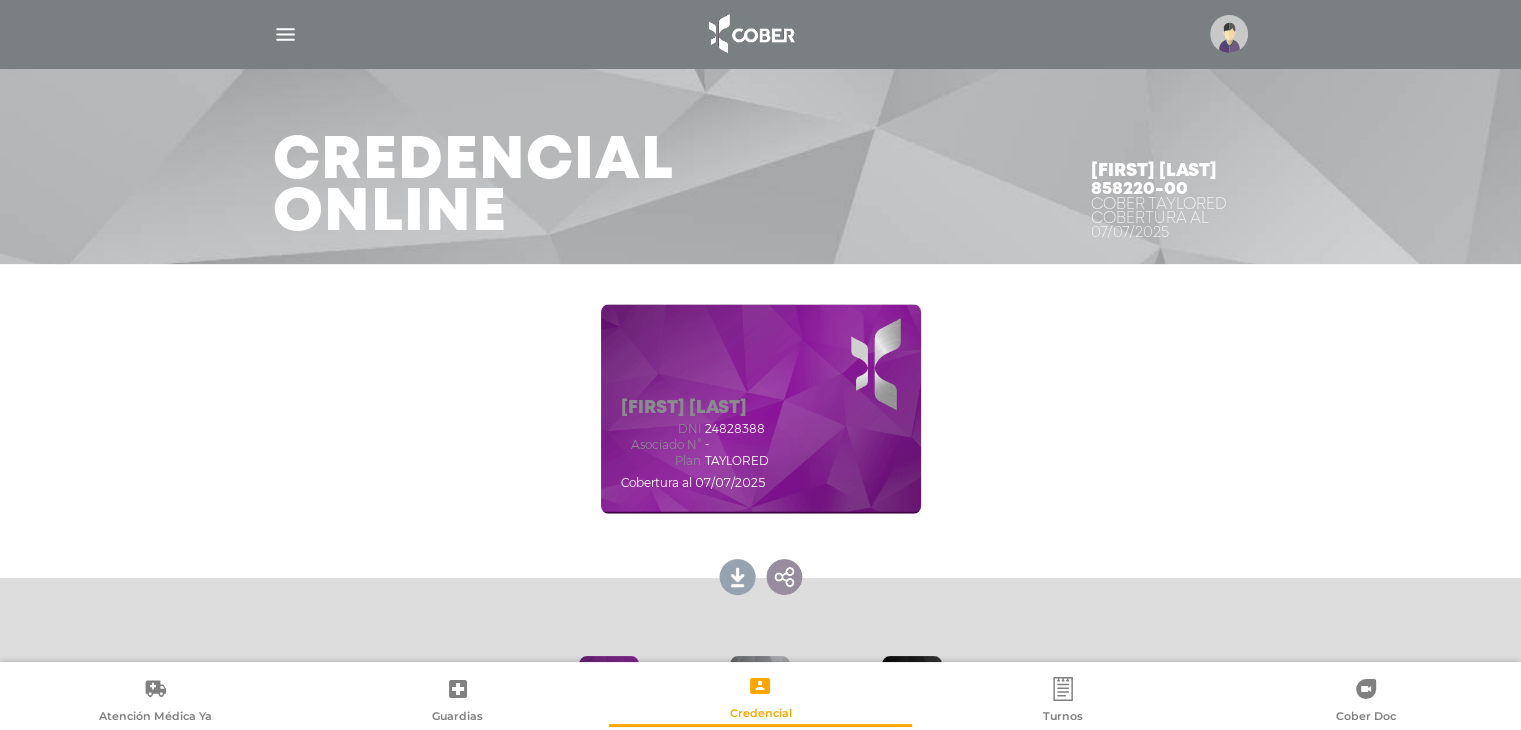 scroll, scrollTop: 9, scrollLeft: 0, axis: vertical 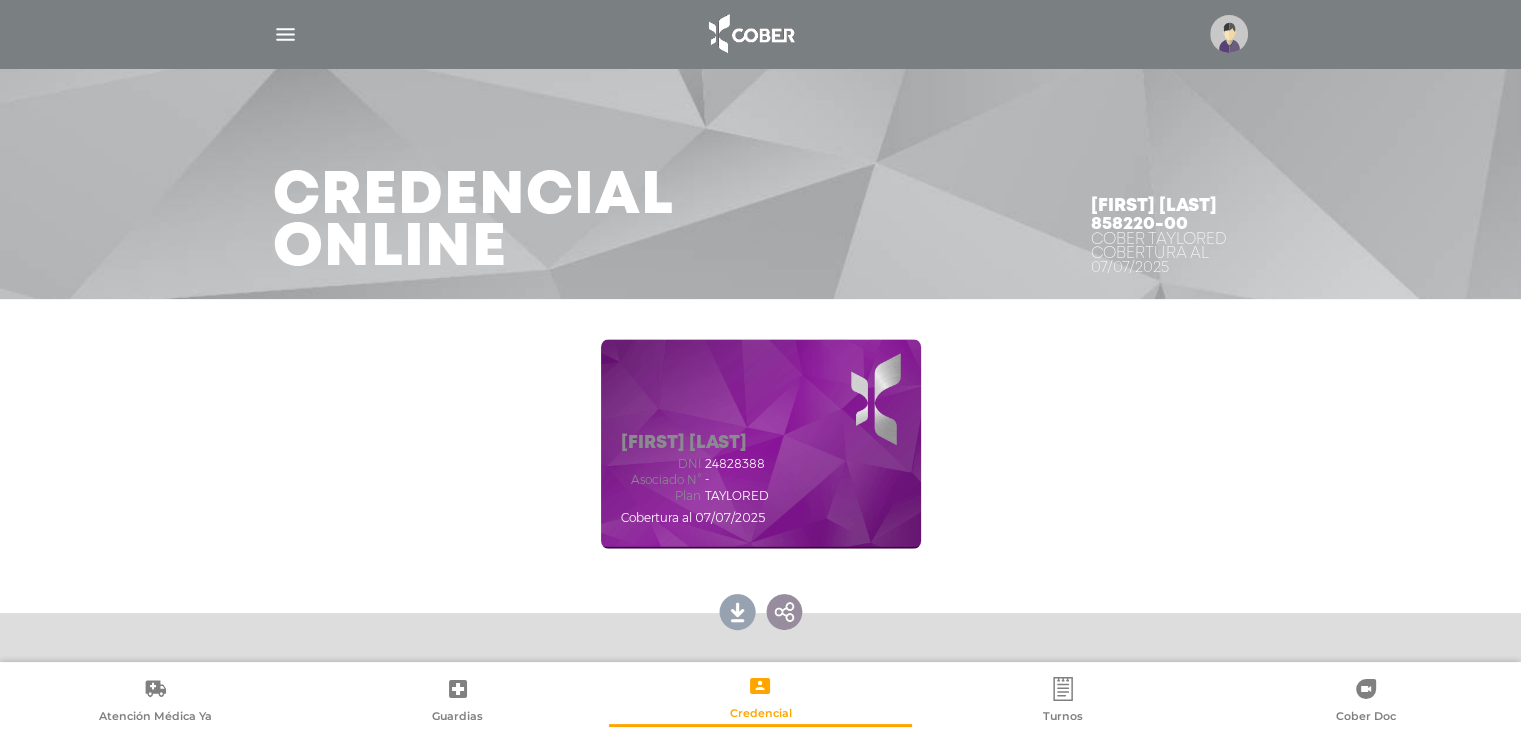 click at bounding box center (1229, 34) 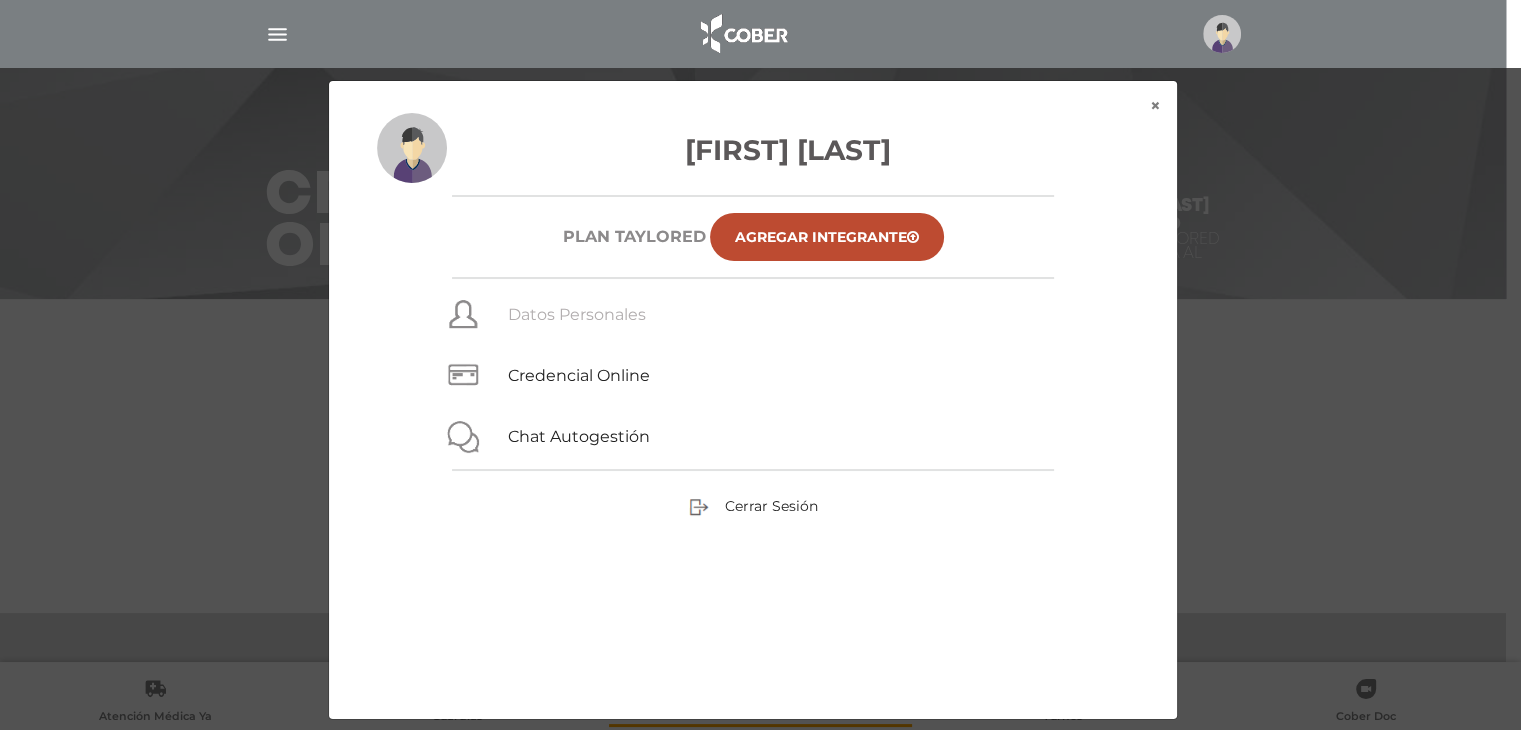 click on "Datos Personales" at bounding box center (577, 314) 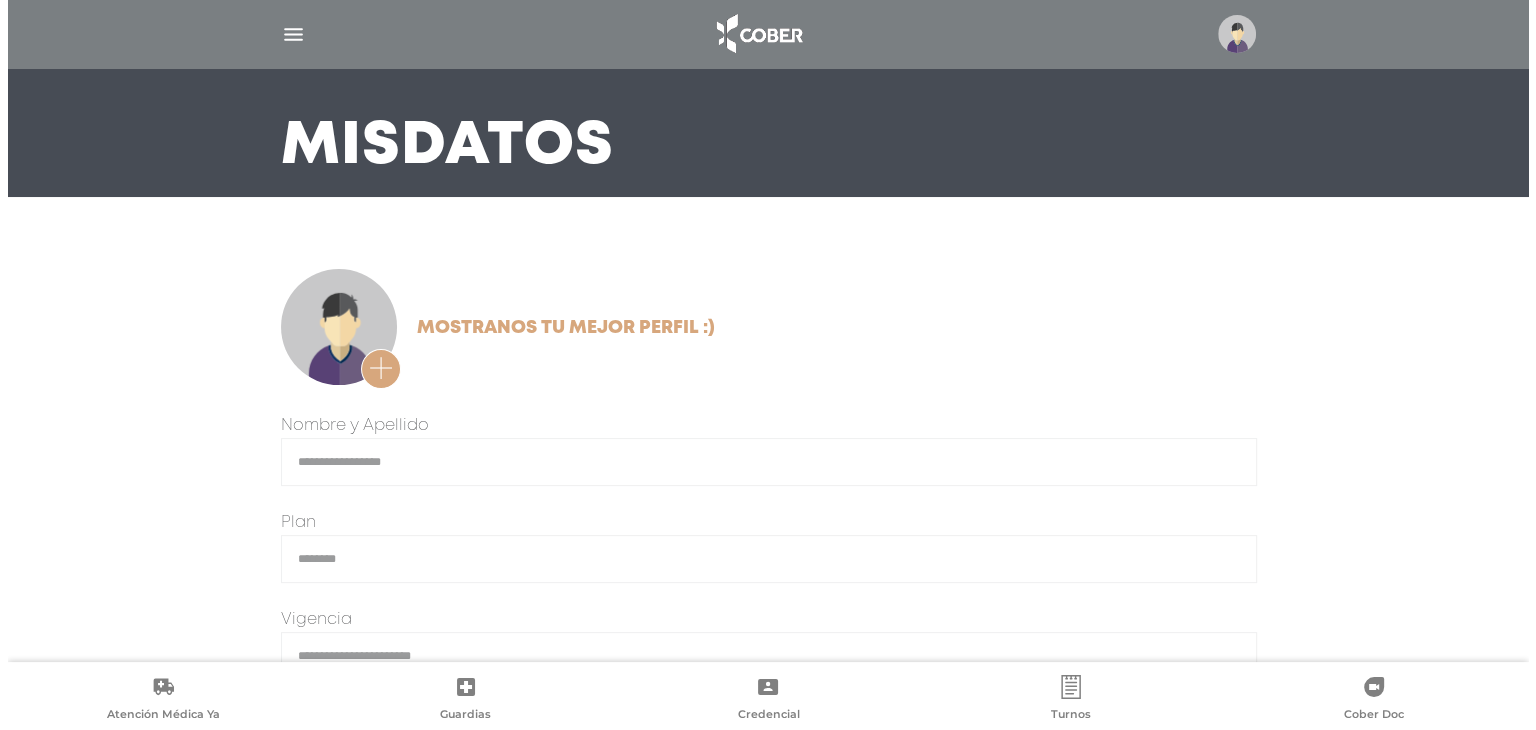 scroll, scrollTop: 110, scrollLeft: 0, axis: vertical 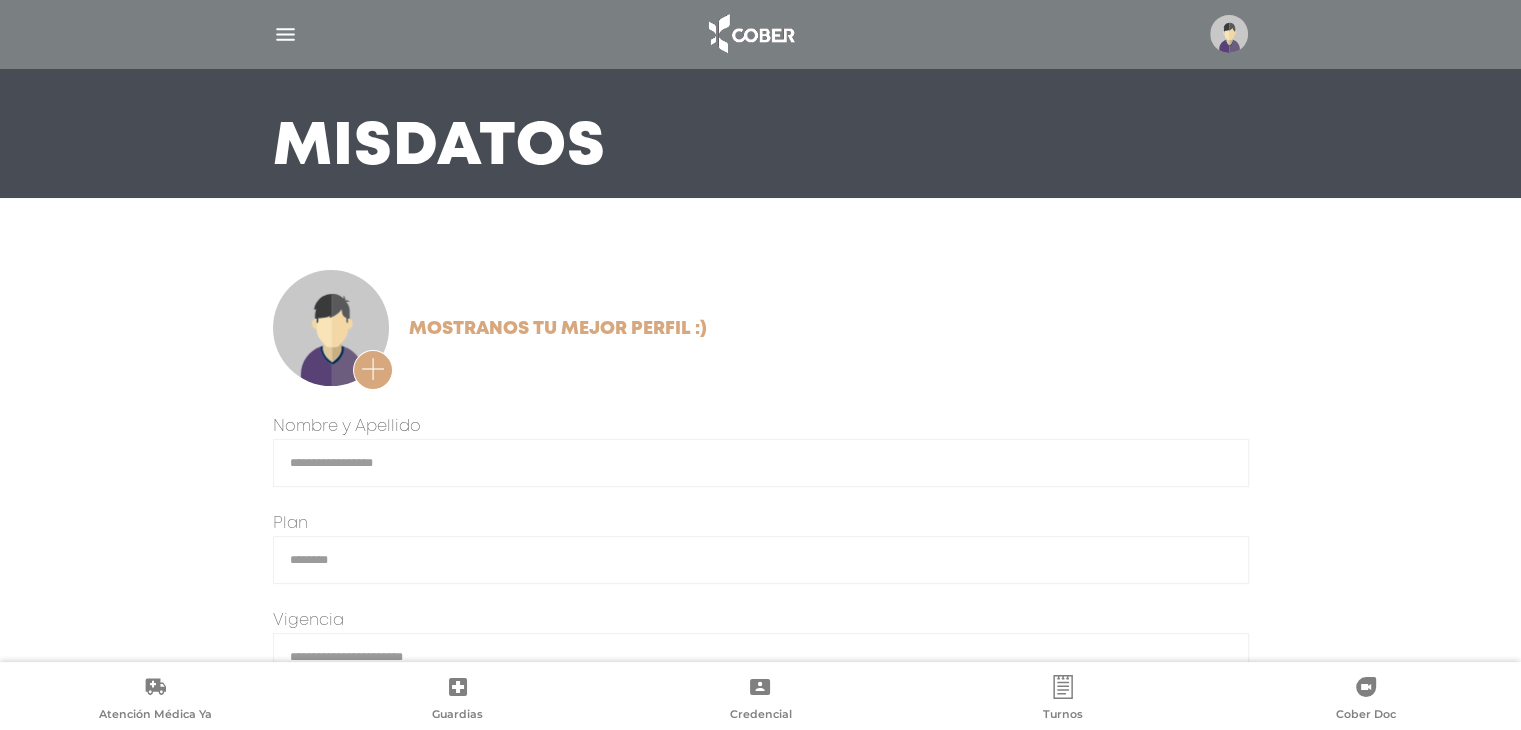 click at bounding box center [1229, 34] 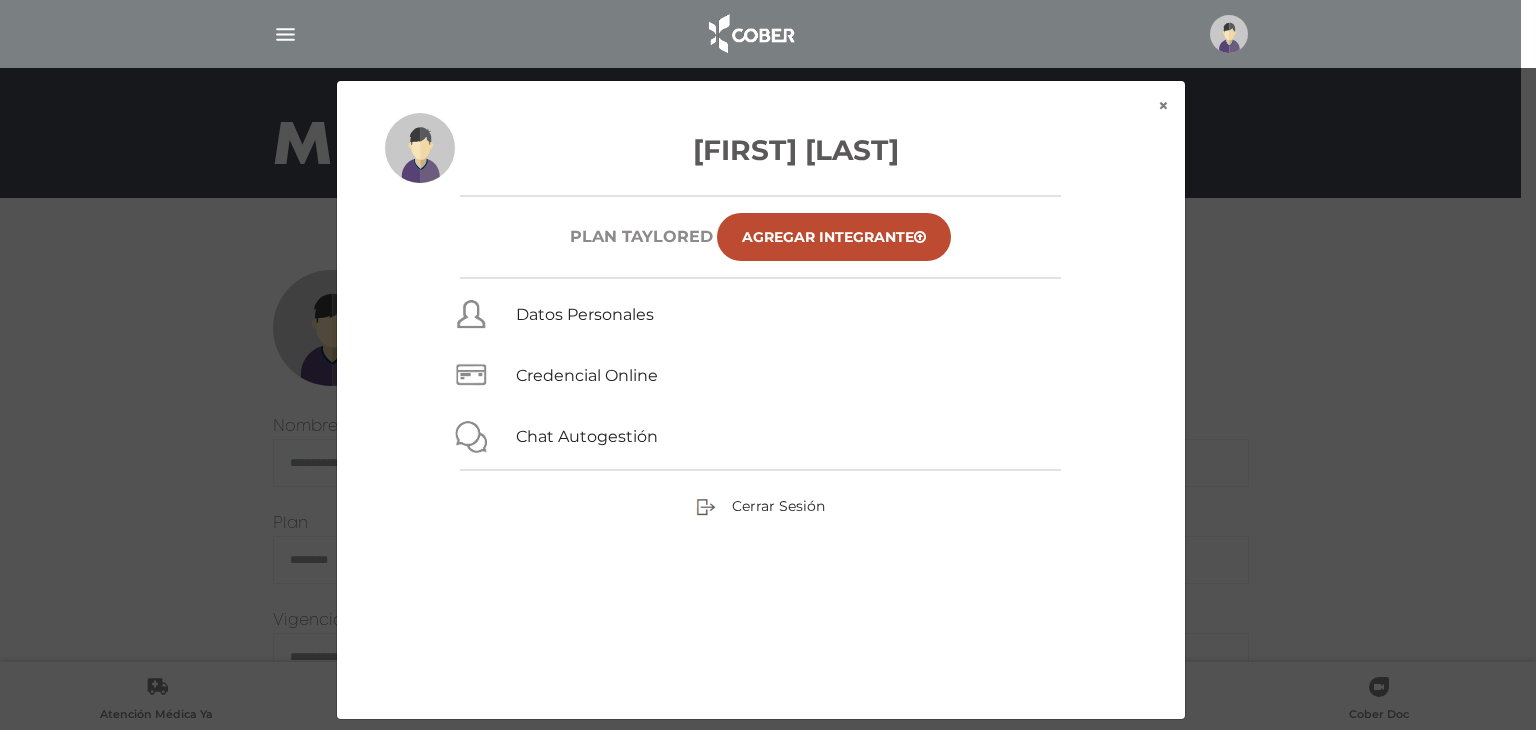 click on "Agregar Integrante" at bounding box center [834, 237] 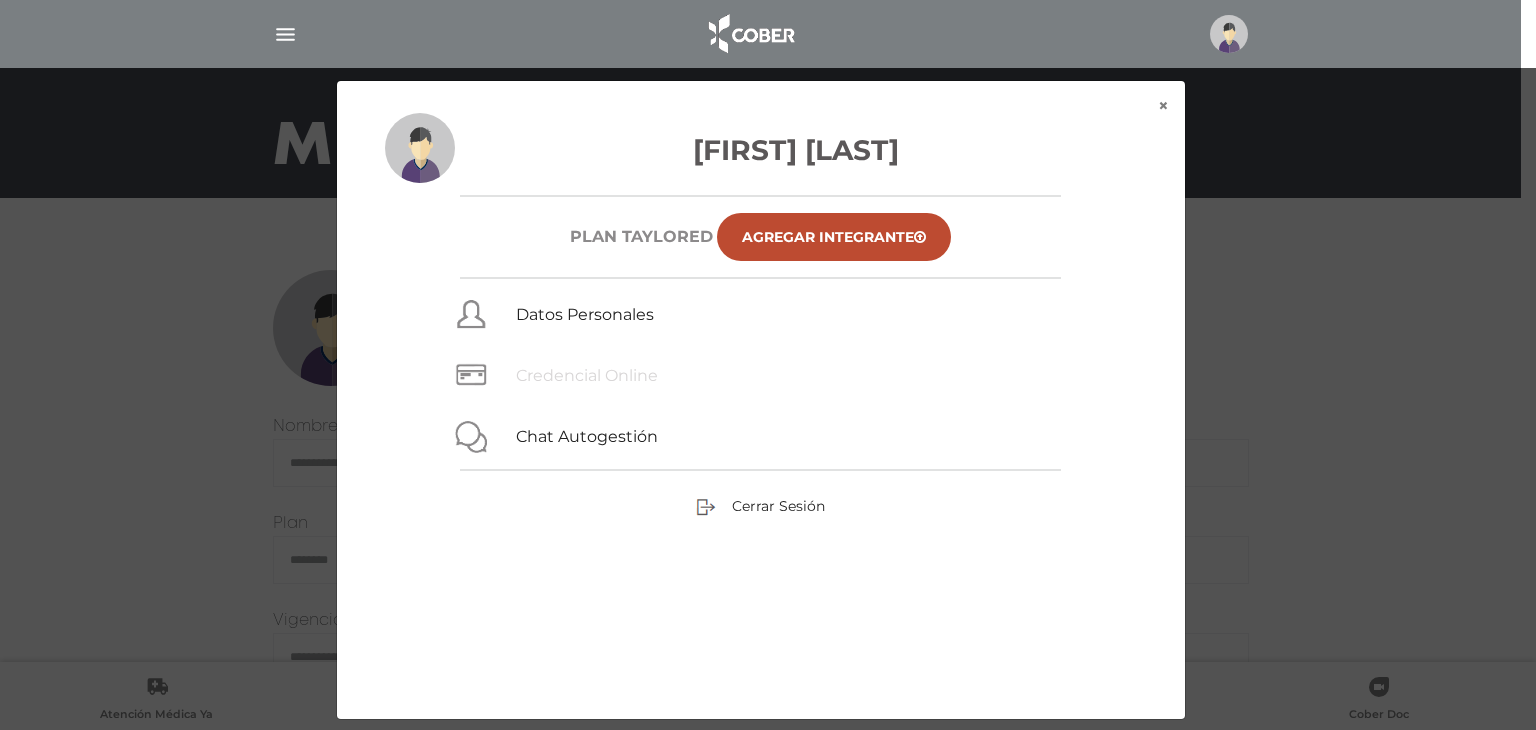click on "Credencial Online" at bounding box center (587, 375) 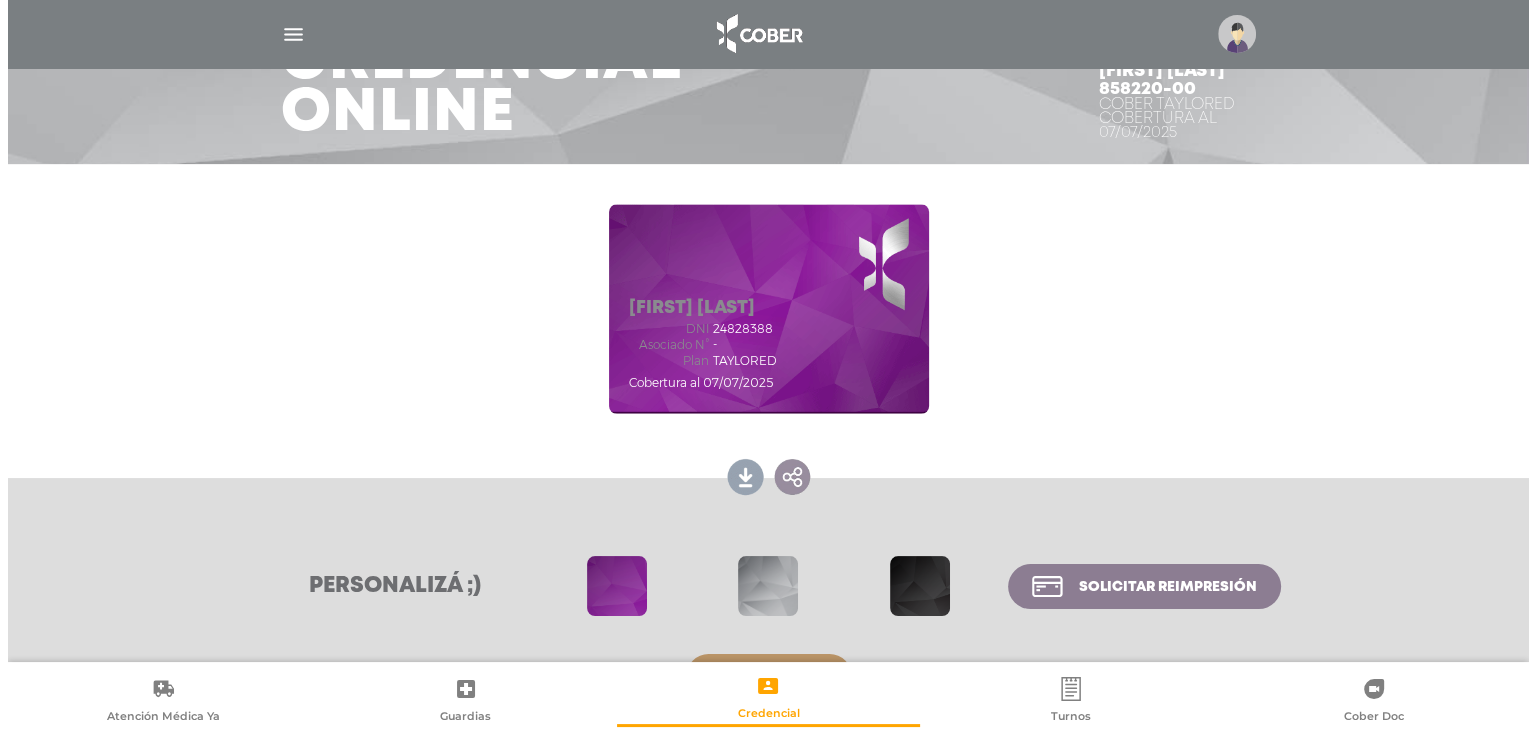 scroll, scrollTop: 200, scrollLeft: 0, axis: vertical 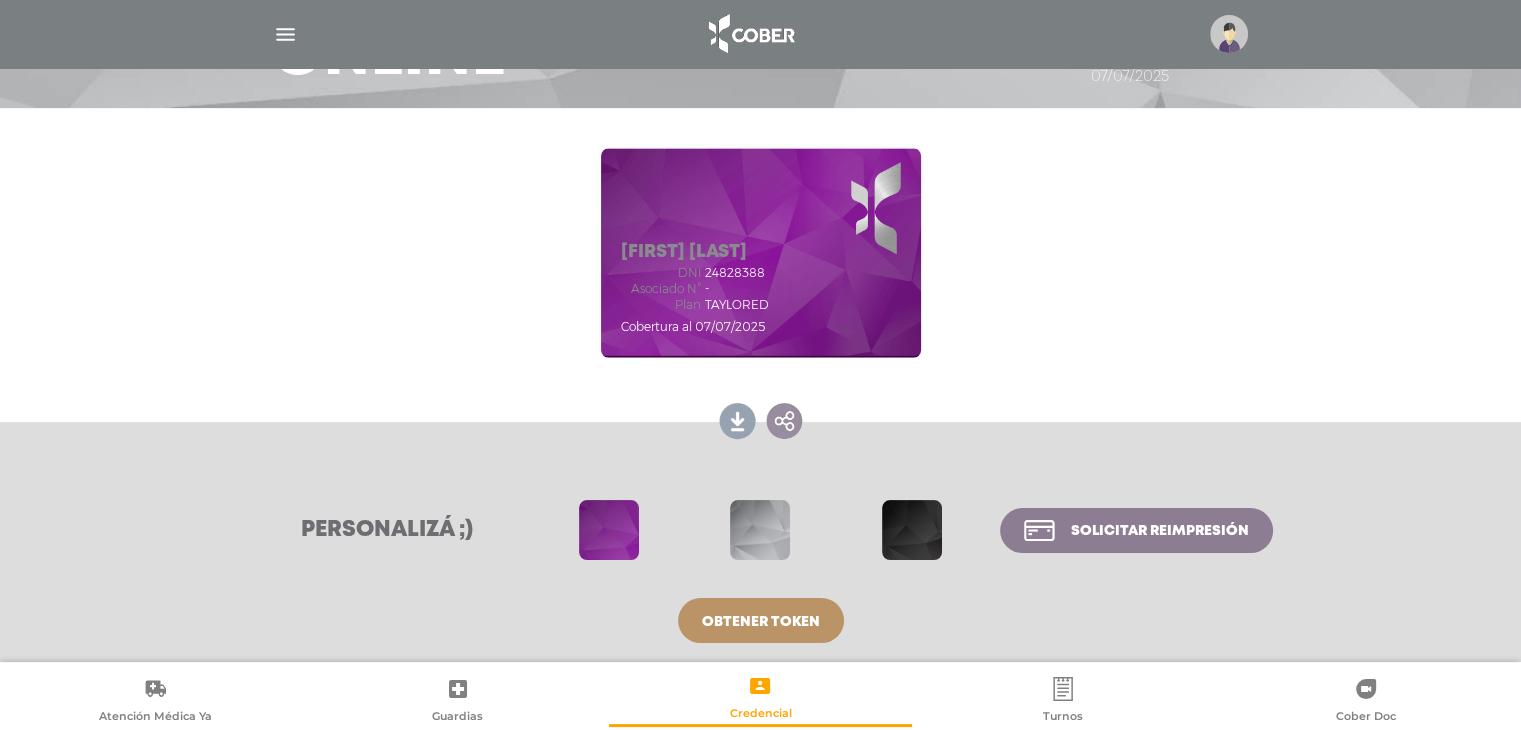 click at bounding box center [285, 34] 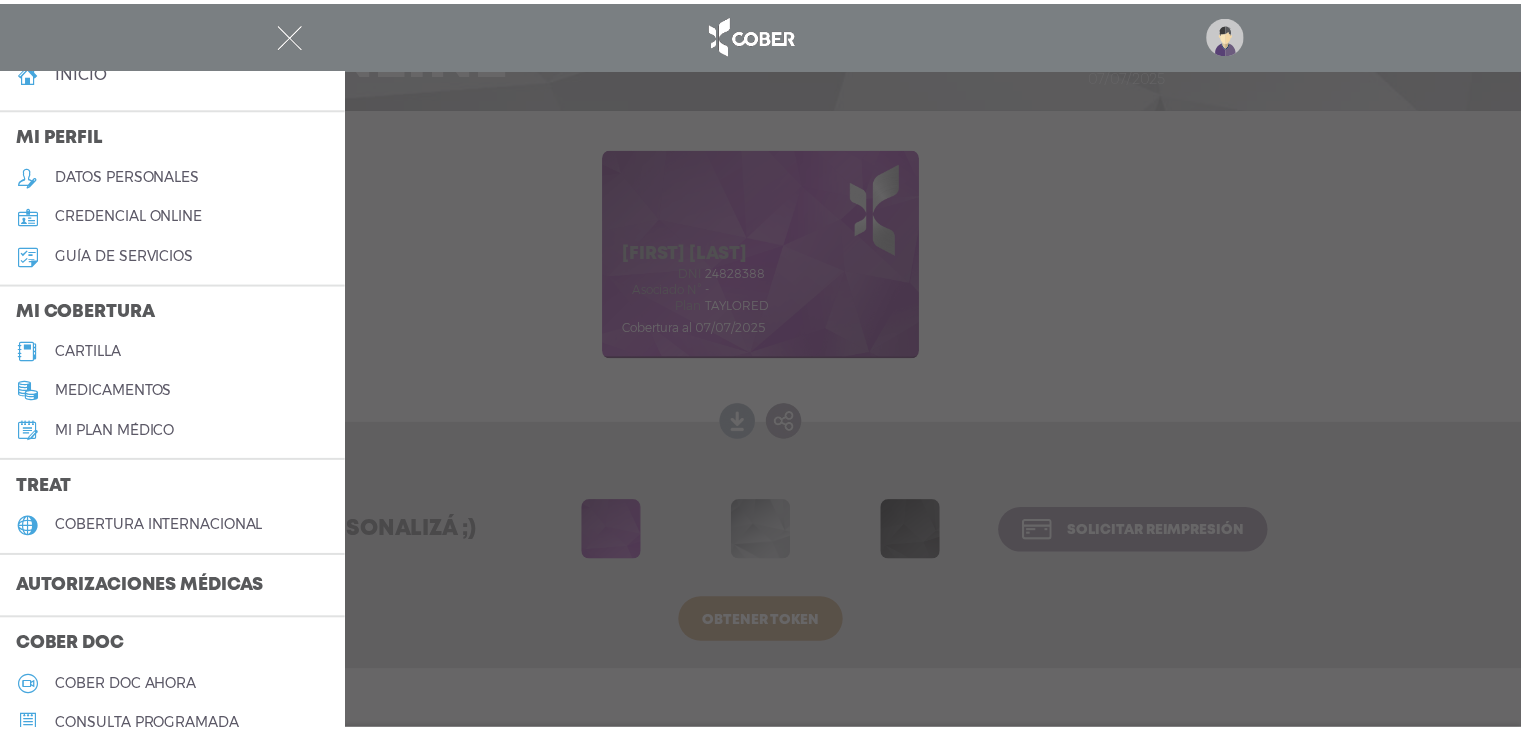 scroll, scrollTop: 0, scrollLeft: 0, axis: both 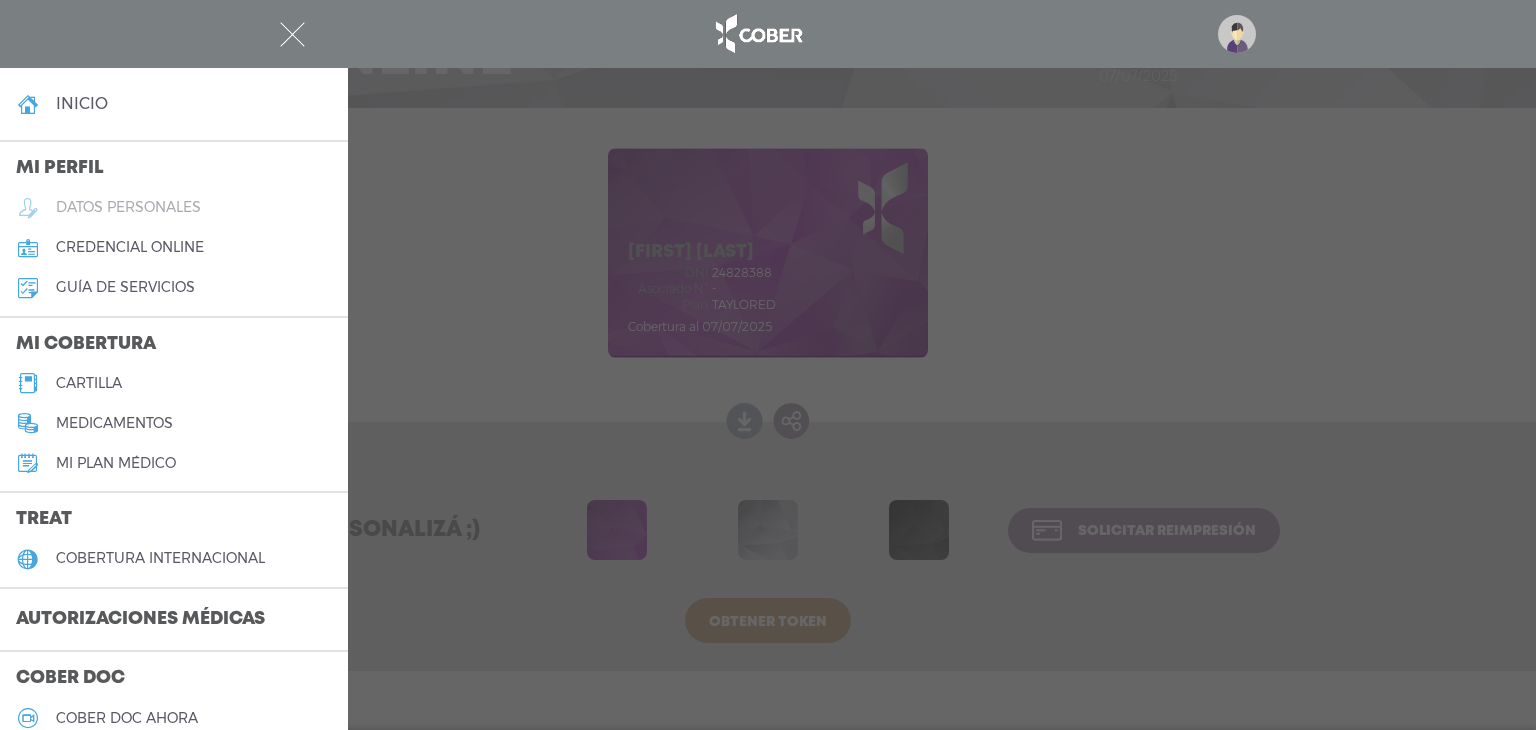 click on "datos personales" at bounding box center (128, 207) 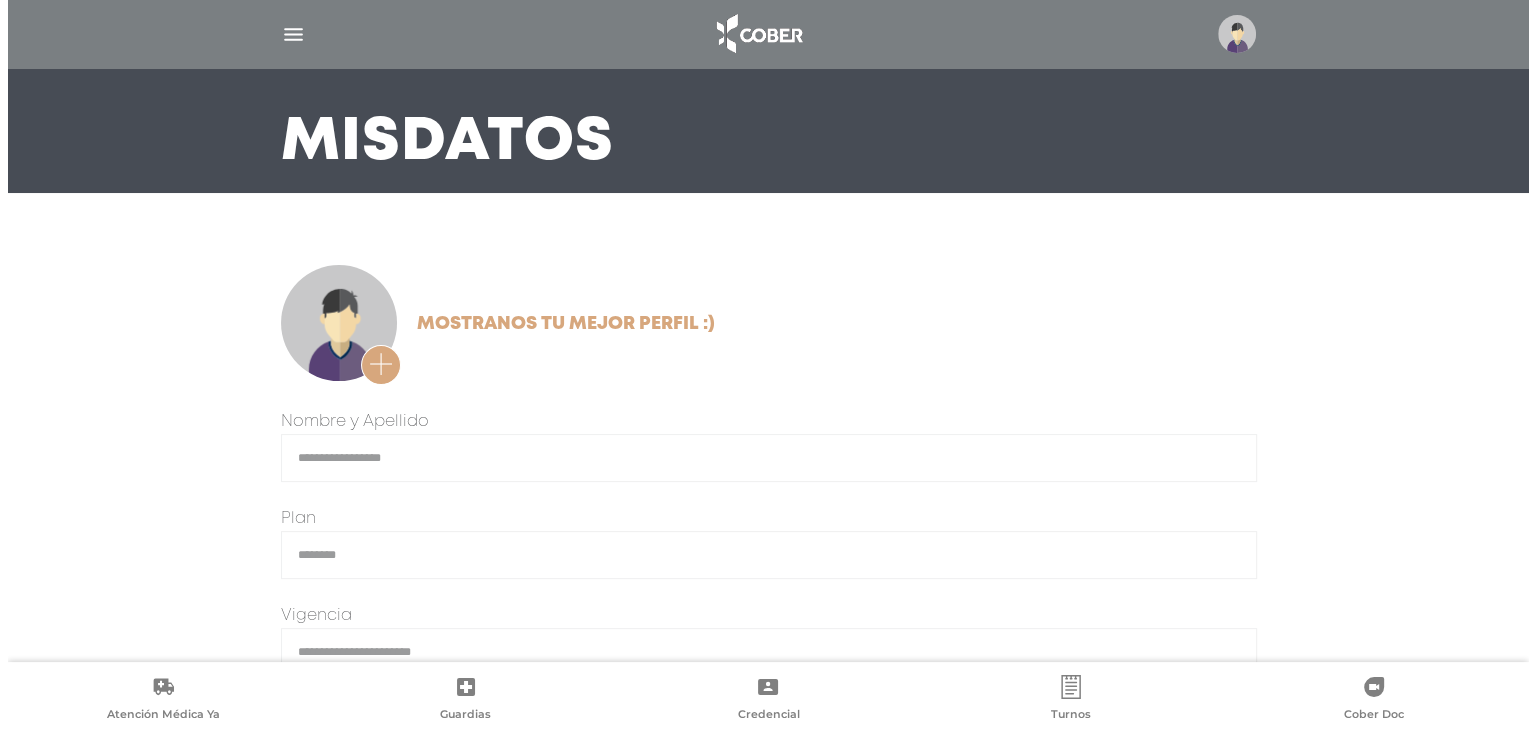 scroll, scrollTop: 300, scrollLeft: 0, axis: vertical 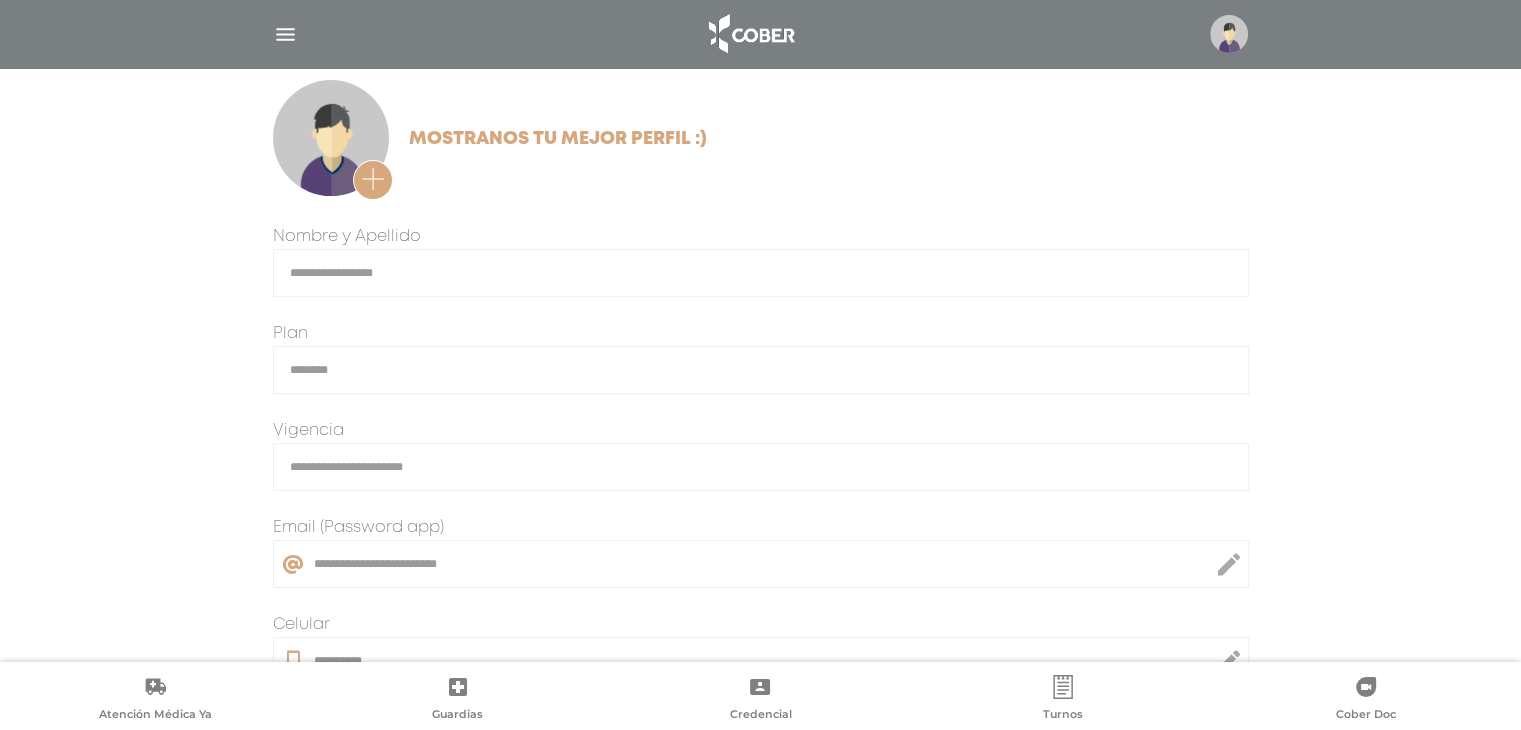 click at bounding box center (1229, 34) 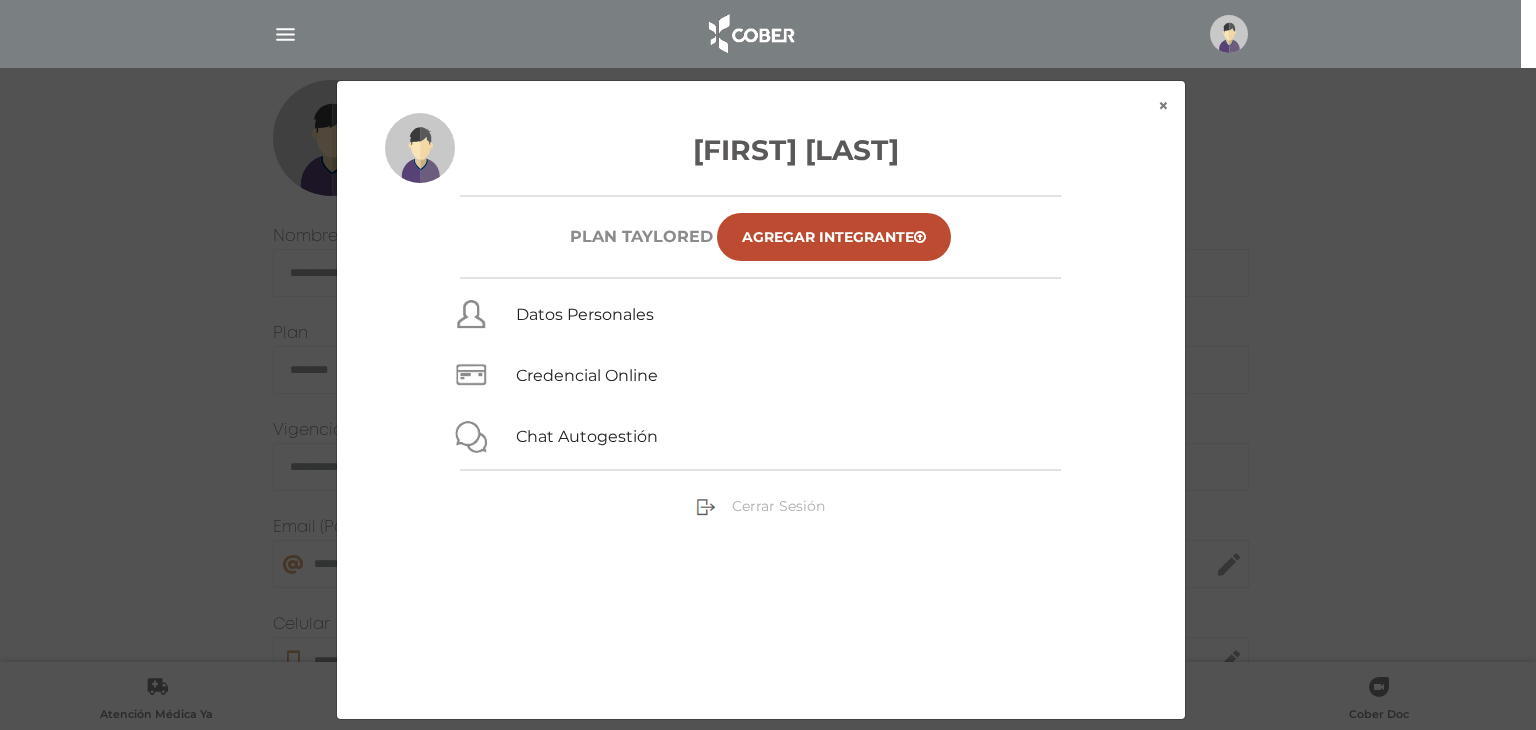 click on "Cerrar Sesión" at bounding box center (760, 505) 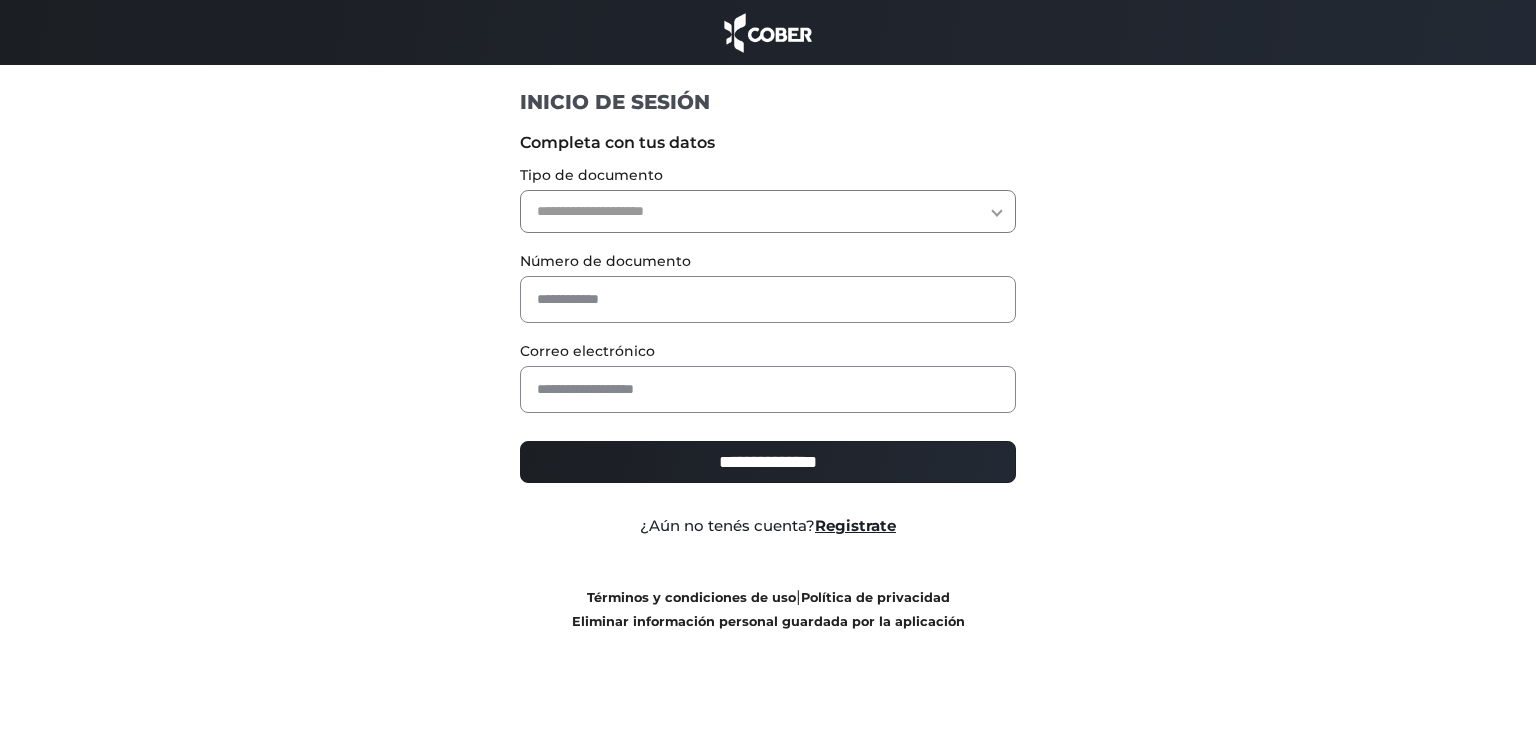 scroll, scrollTop: 0, scrollLeft: 0, axis: both 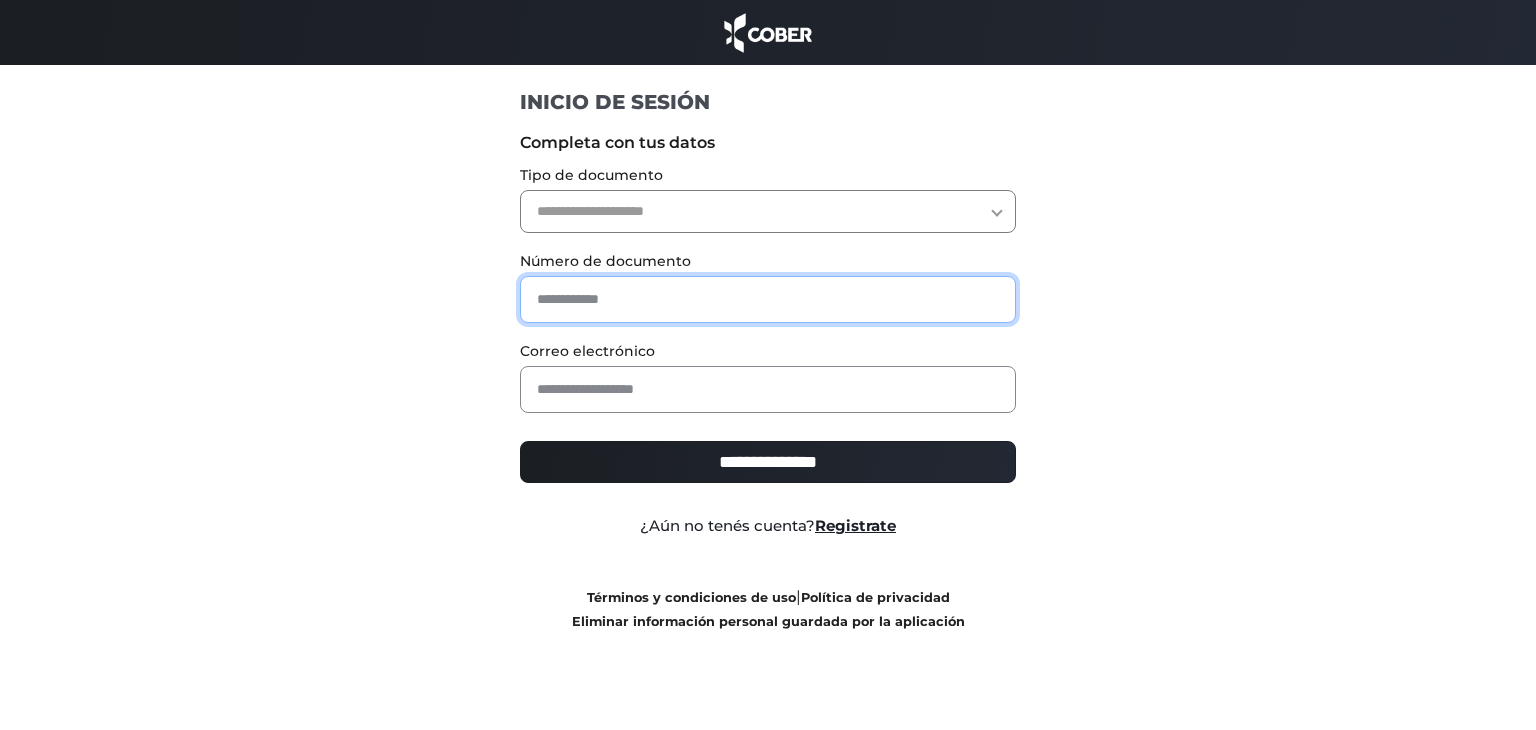 click at bounding box center [768, 299] 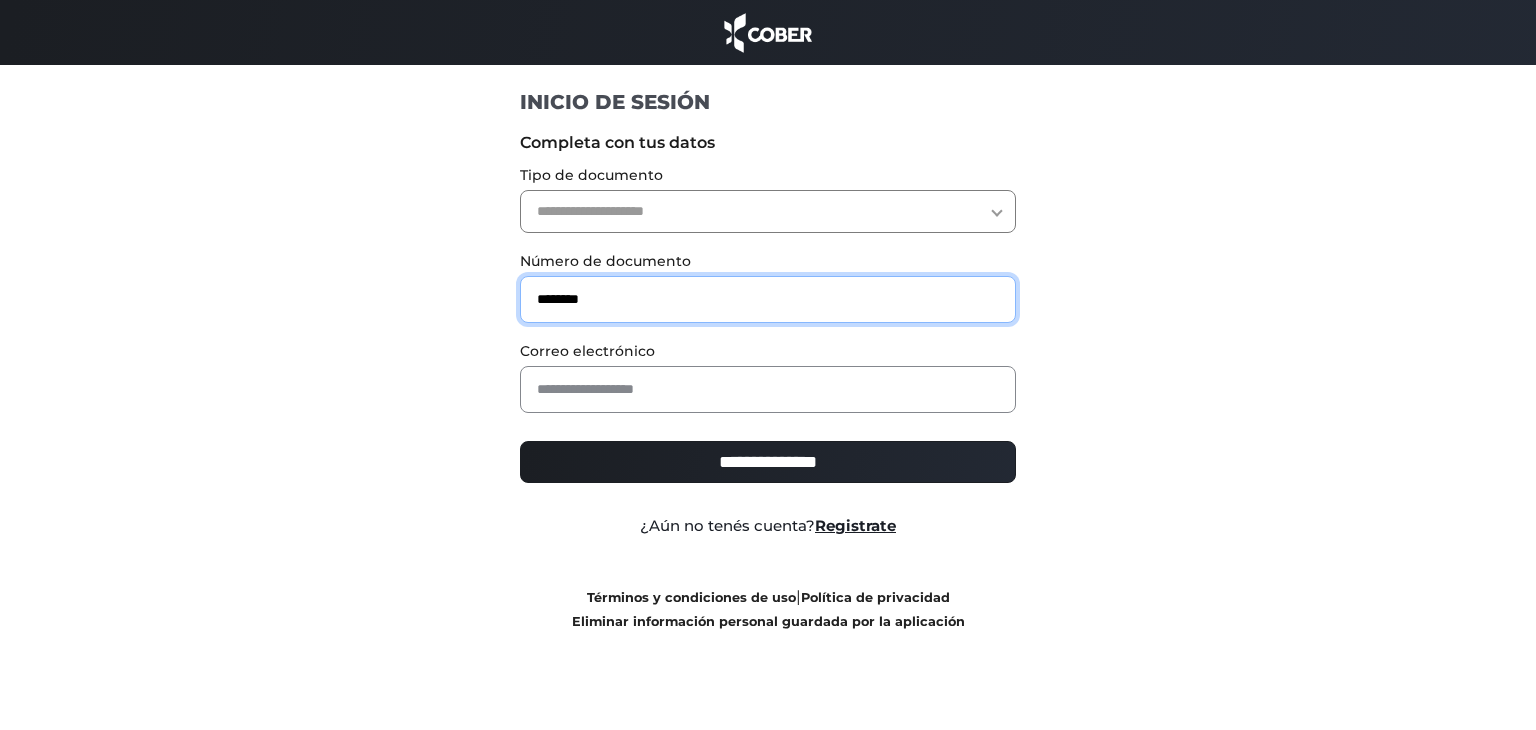 type on "********" 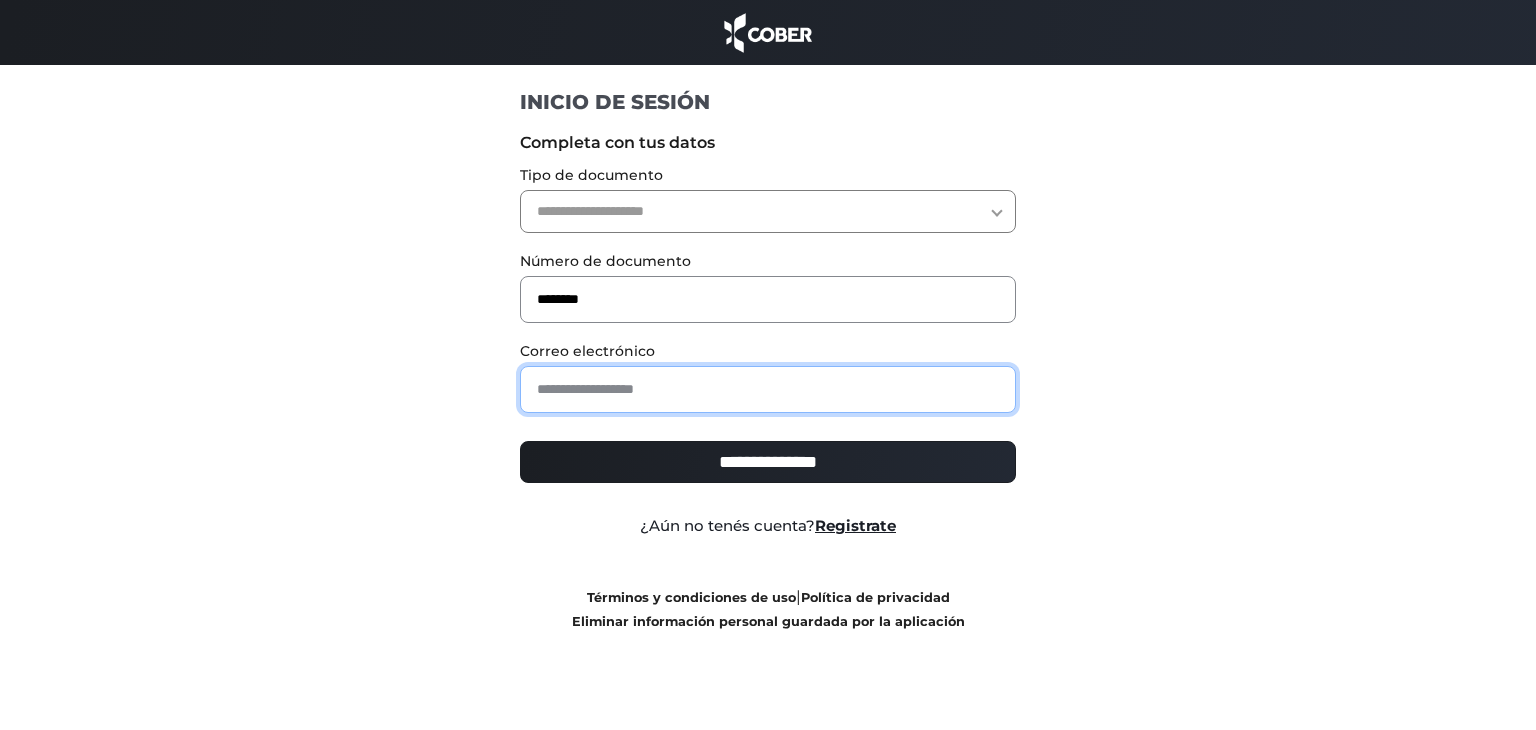 click at bounding box center [768, 389] 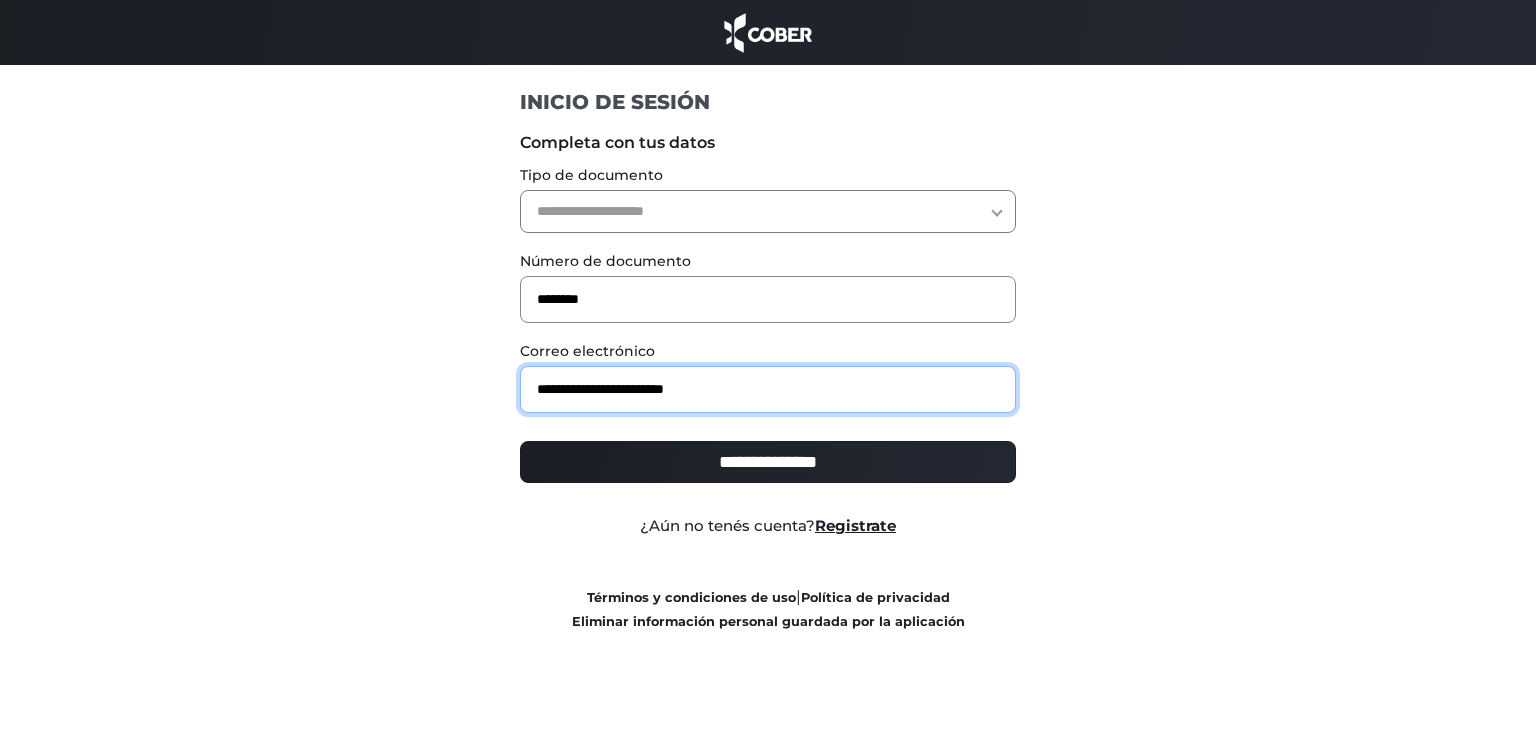 type on "**********" 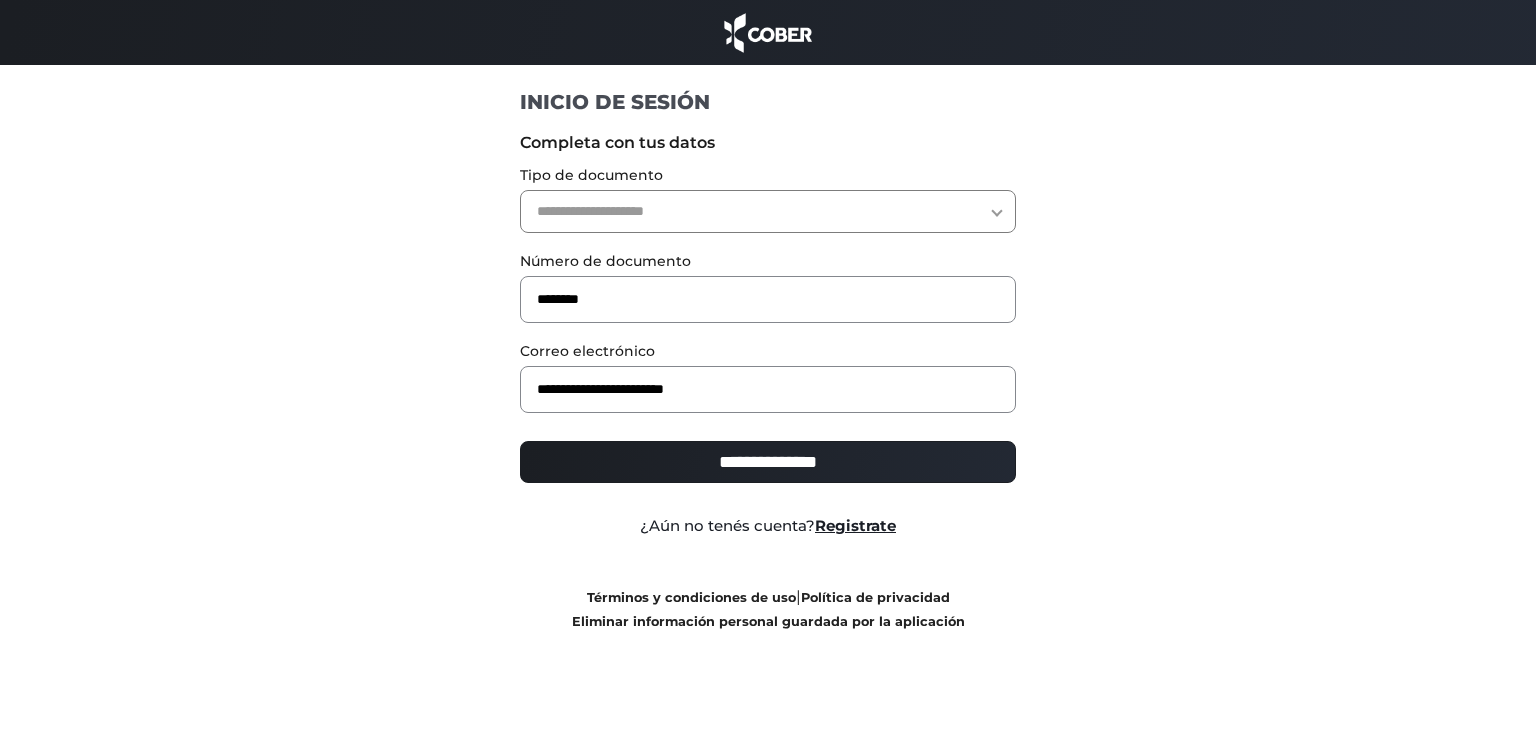 drag, startPoint x: 754, startPoint y: 201, endPoint x: 756, endPoint y: 229, distance: 28.071337 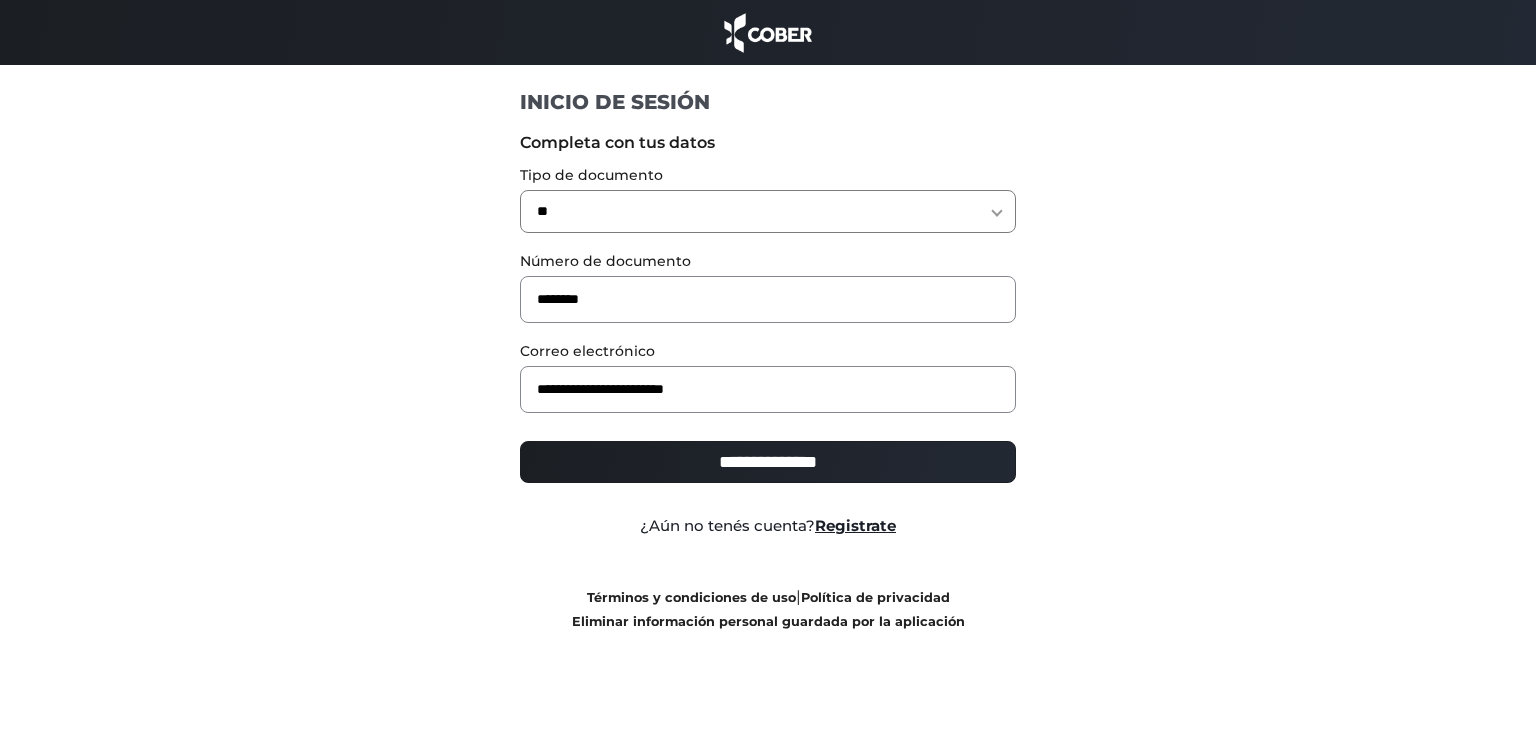 select on "***" 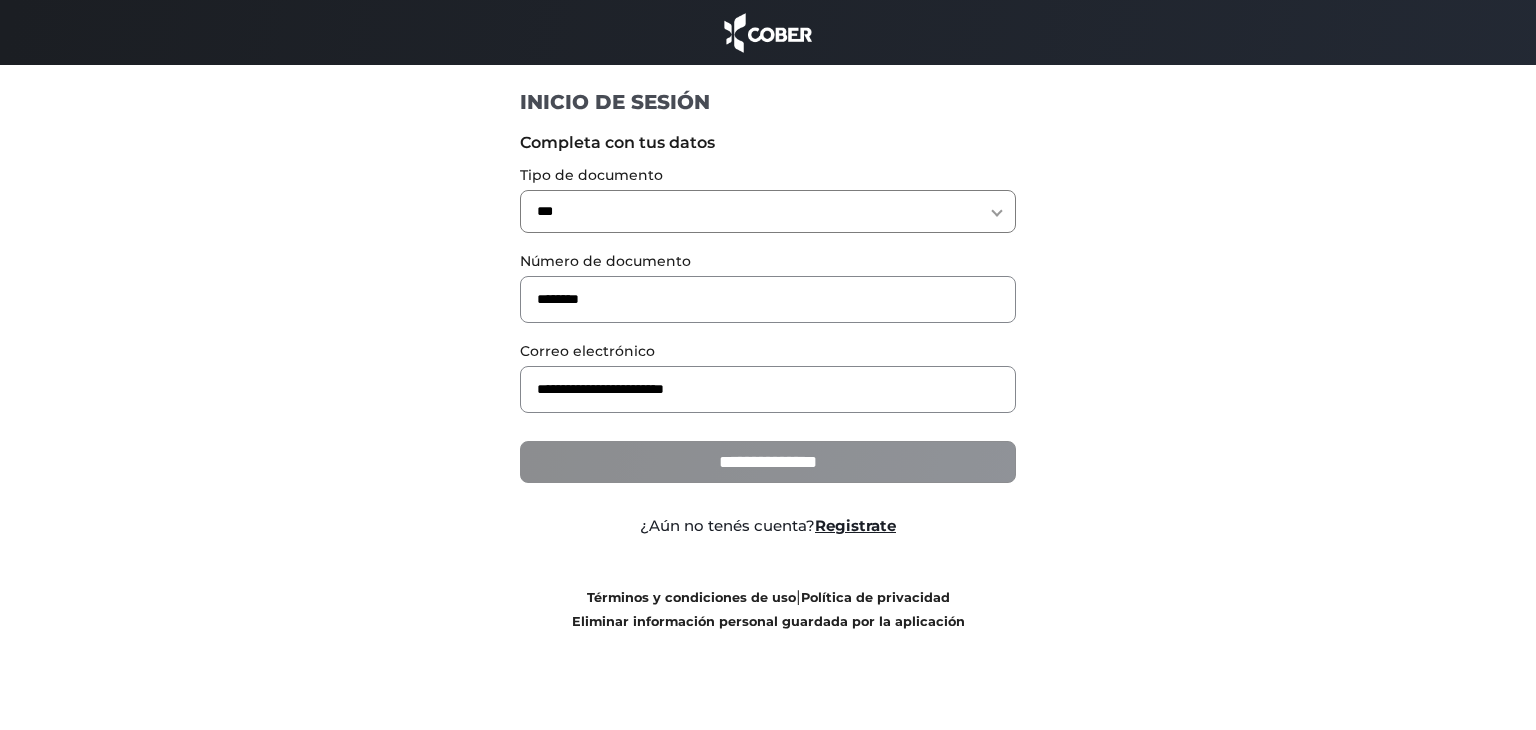 click on "**********" at bounding box center (768, 462) 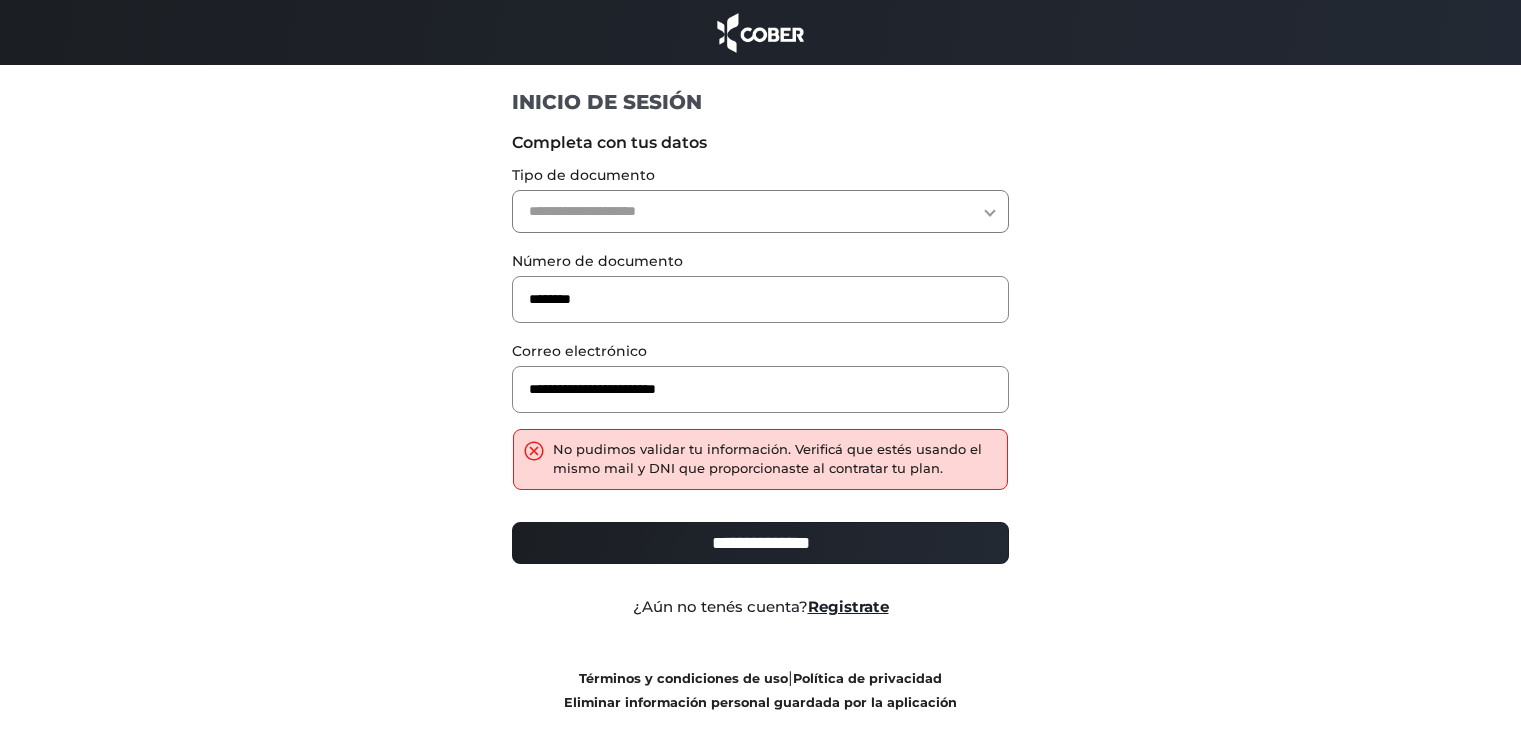scroll, scrollTop: 0, scrollLeft: 0, axis: both 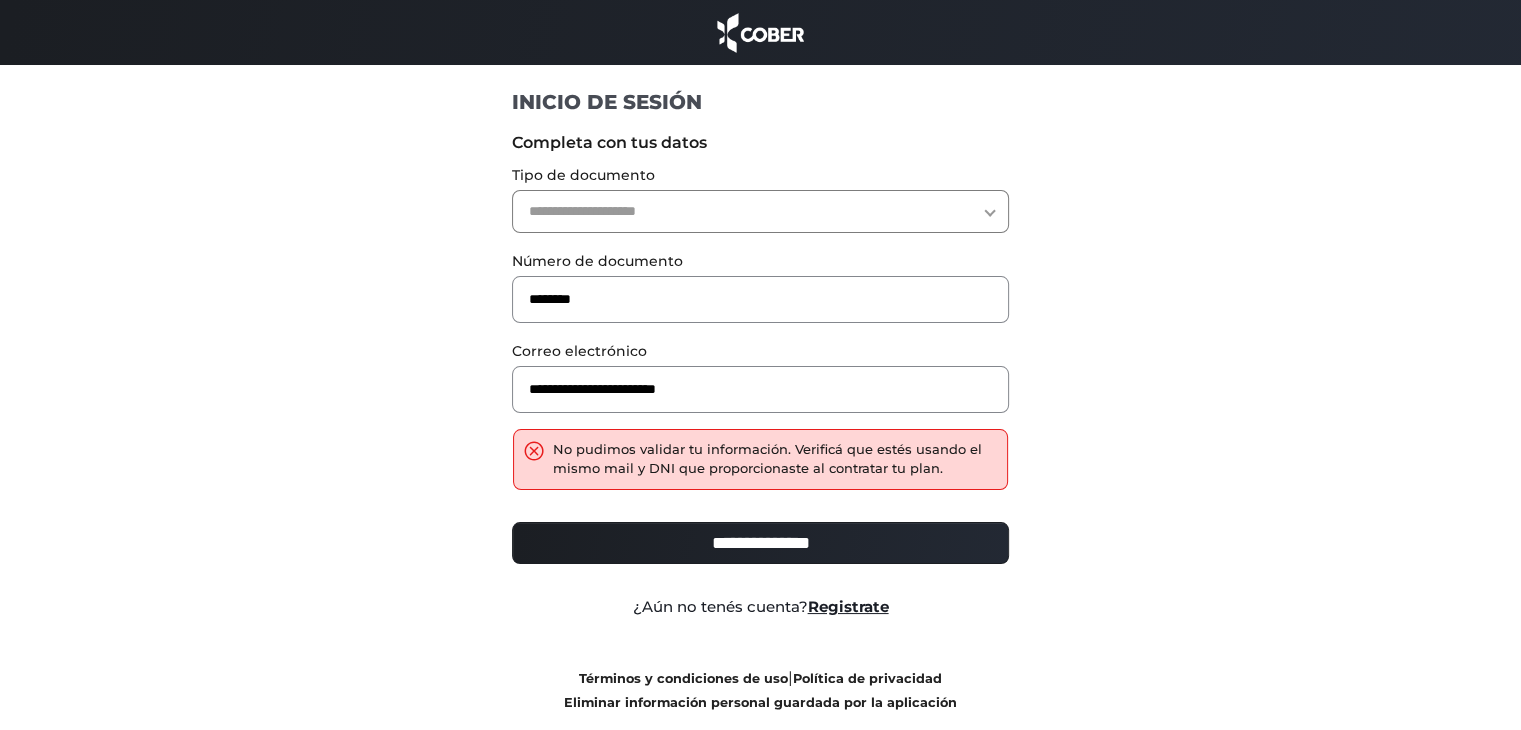 drag, startPoint x: 417, startPoint y: 345, endPoint x: 452, endPoint y: 205, distance: 144.3087 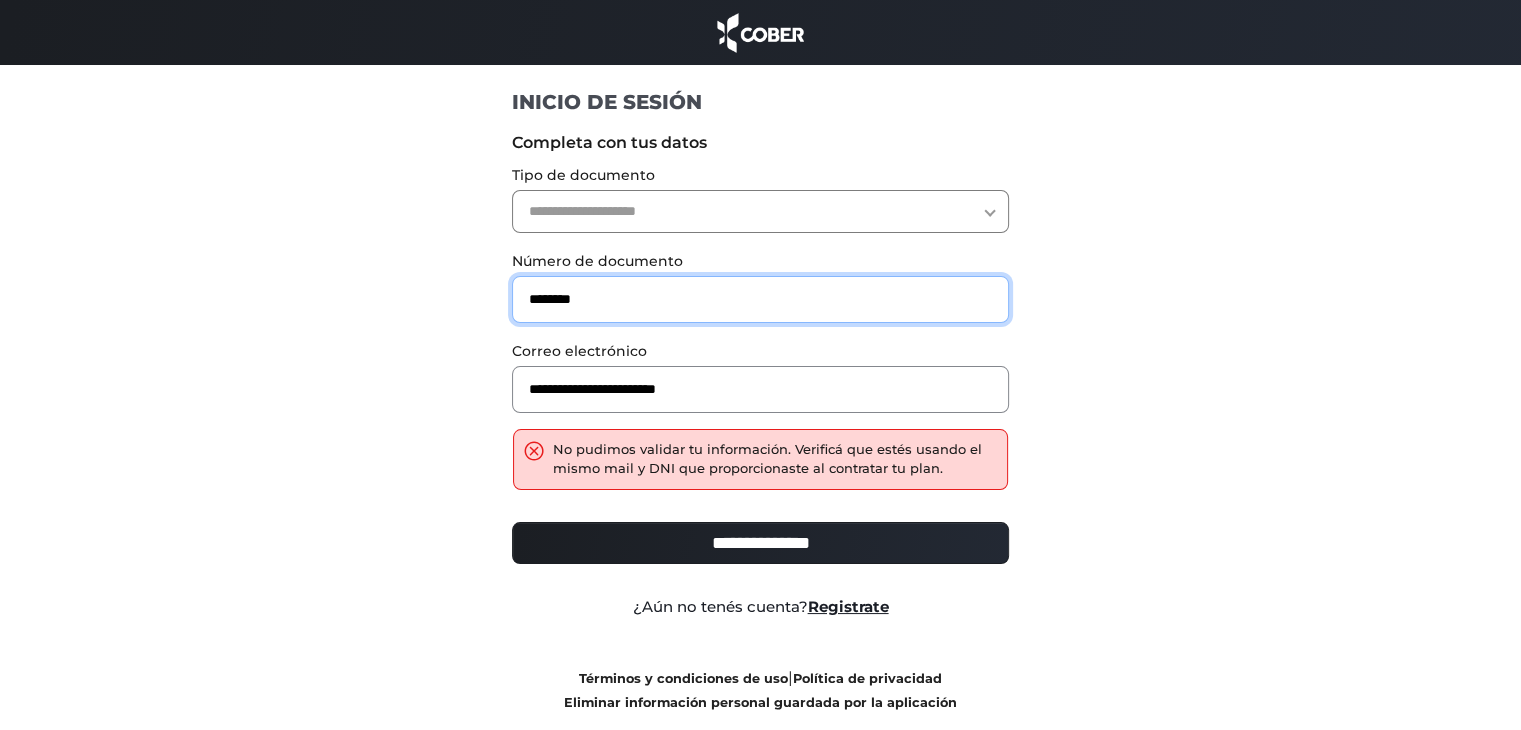 drag, startPoint x: 682, startPoint y: 297, endPoint x: 440, endPoint y: 310, distance: 242.34892 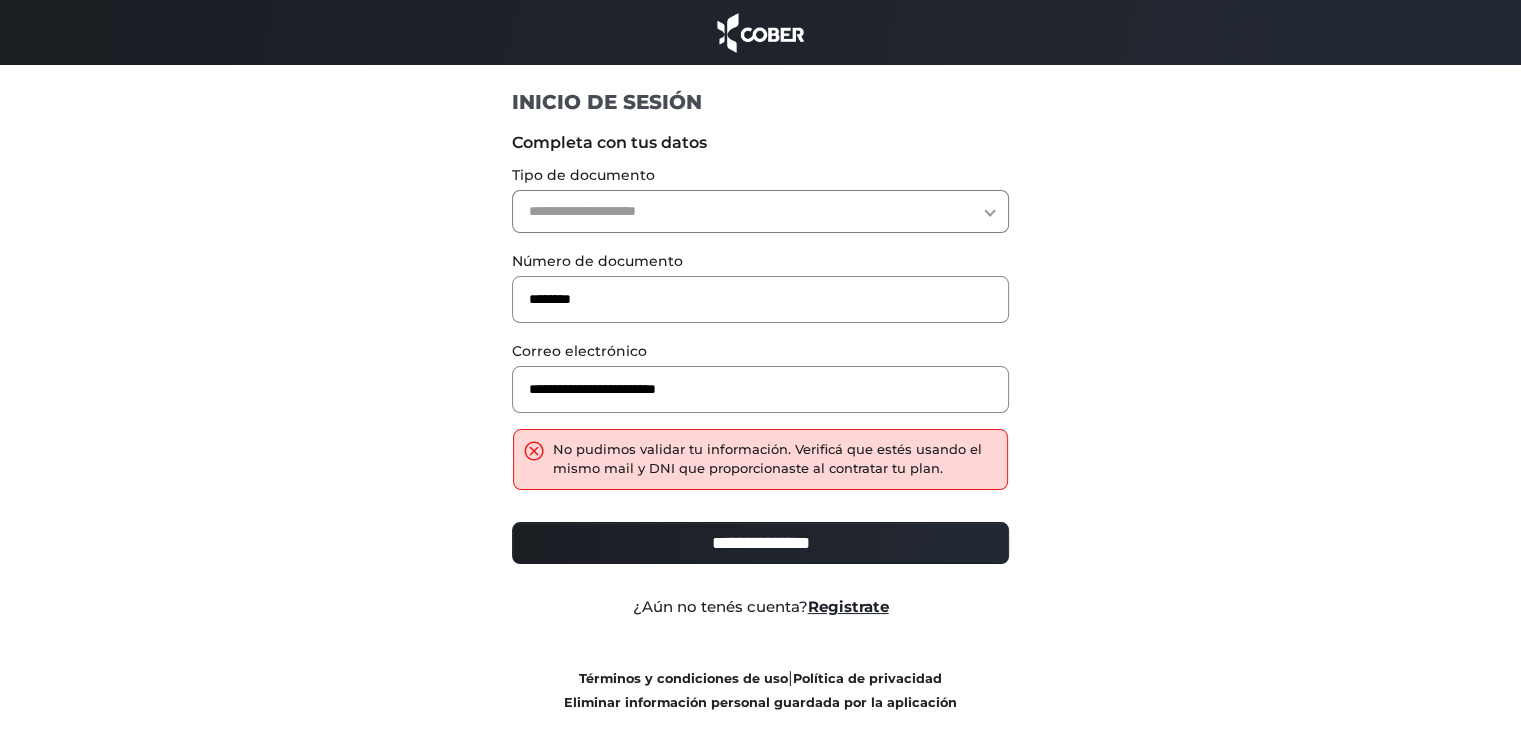 drag, startPoint x: 676, startPoint y: 210, endPoint x: 678, endPoint y: 229, distance: 19.104973 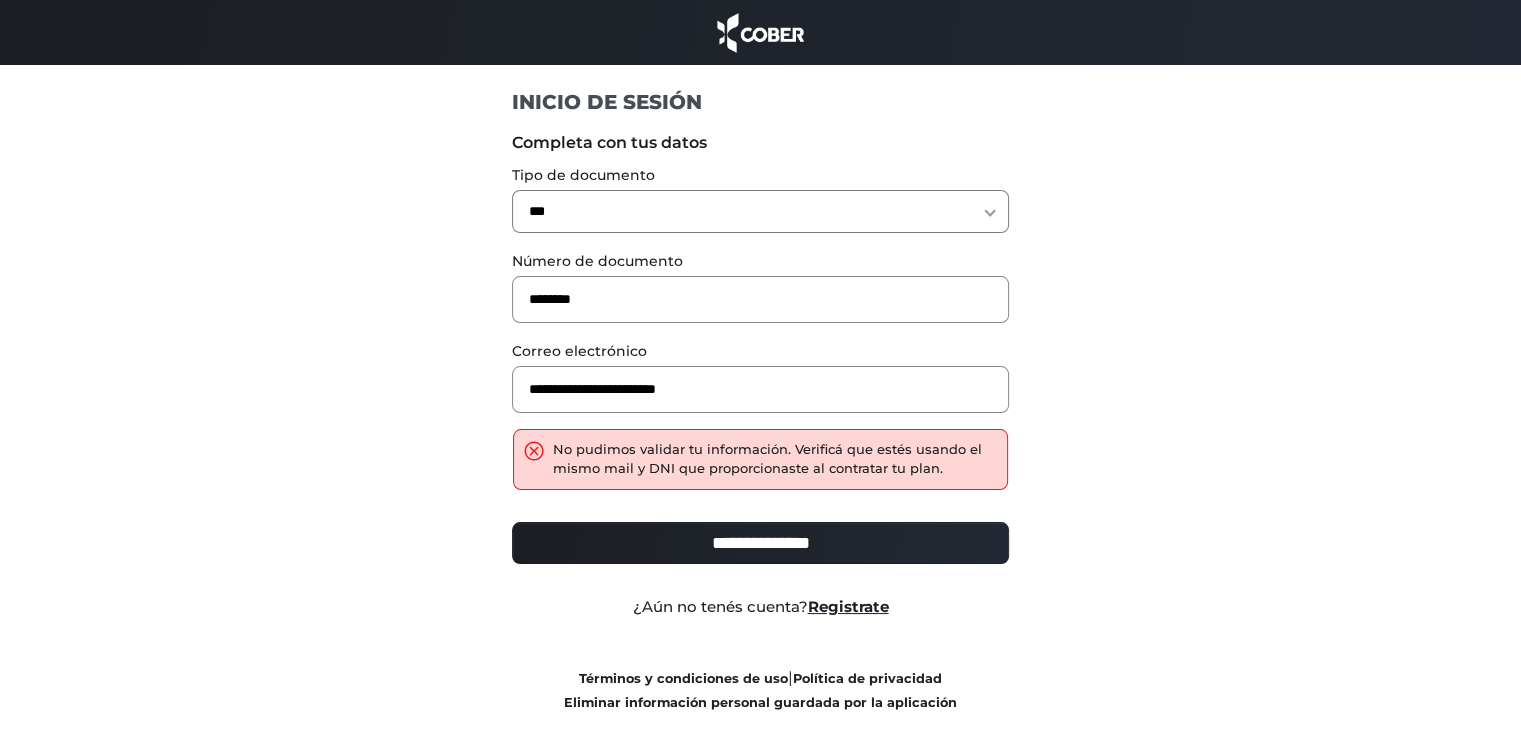 click on "**********" at bounding box center (760, 543) 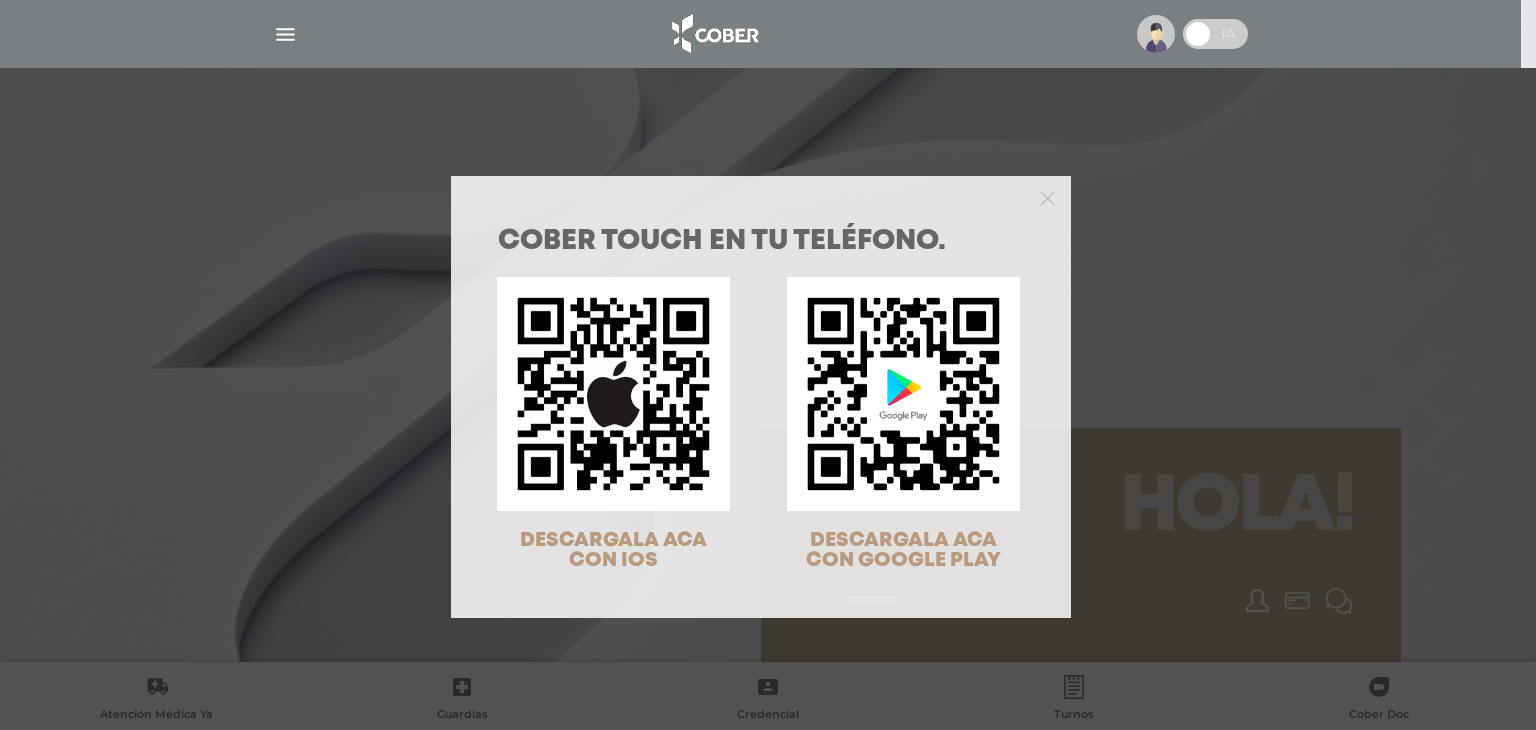 scroll, scrollTop: 0, scrollLeft: 0, axis: both 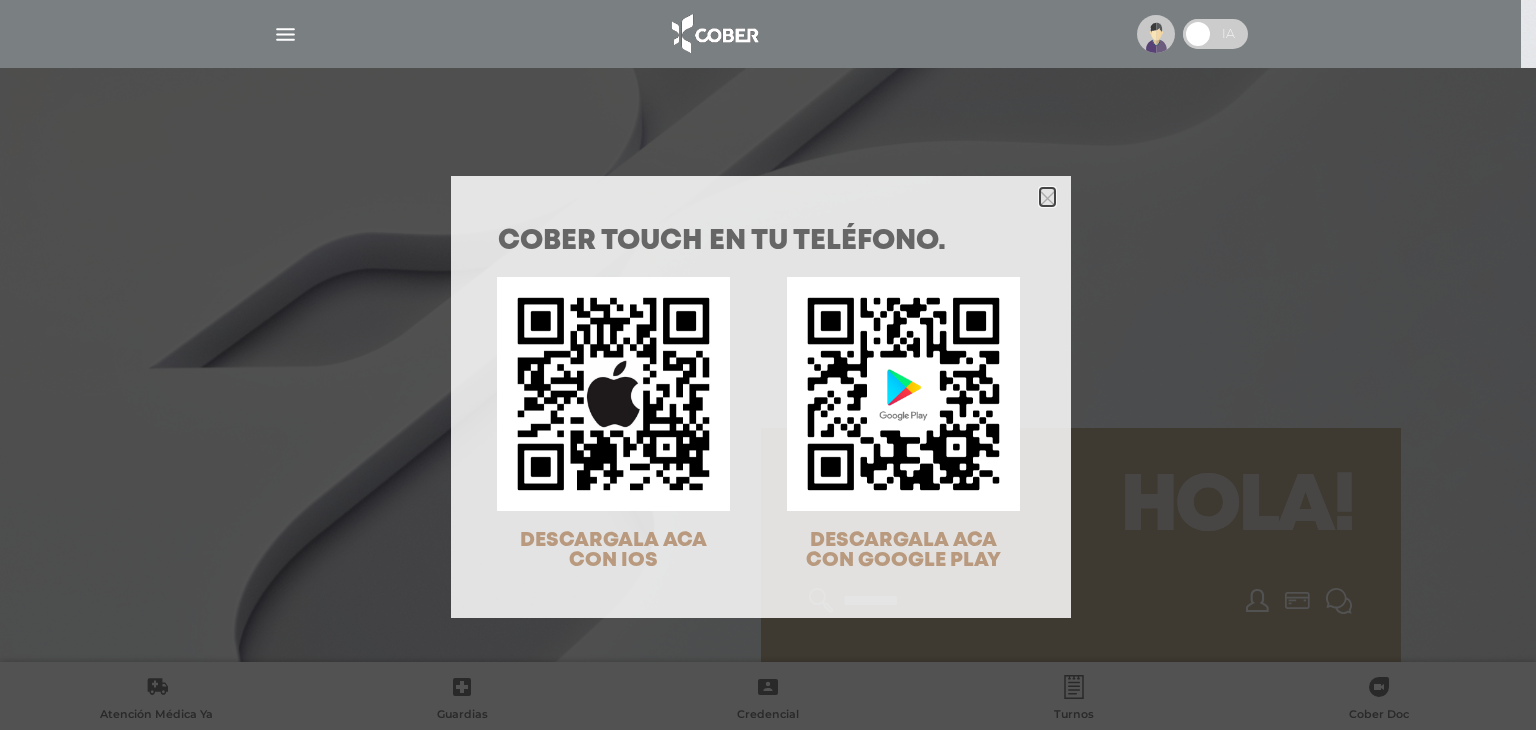 click at bounding box center [1047, 197] 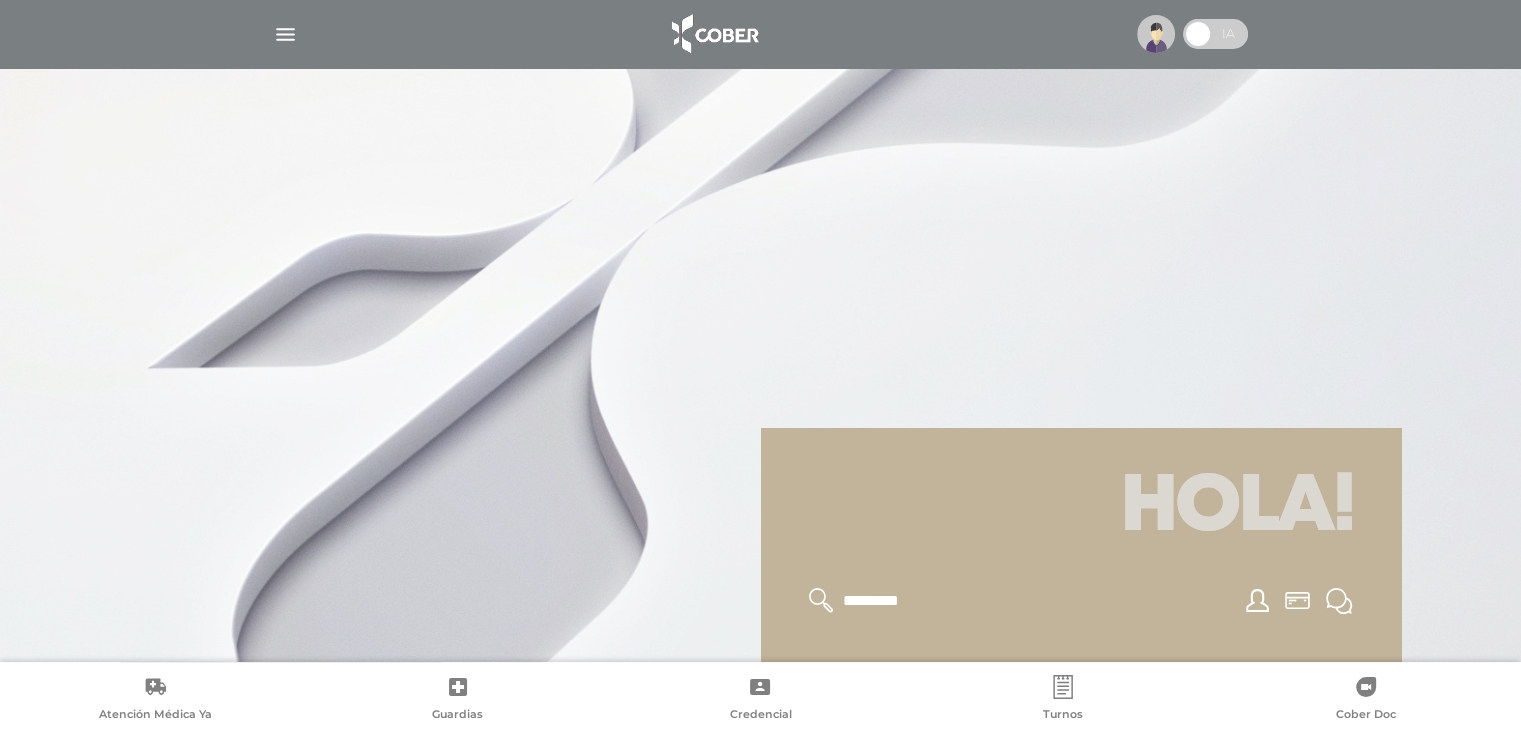 click at bounding box center (1156, 34) 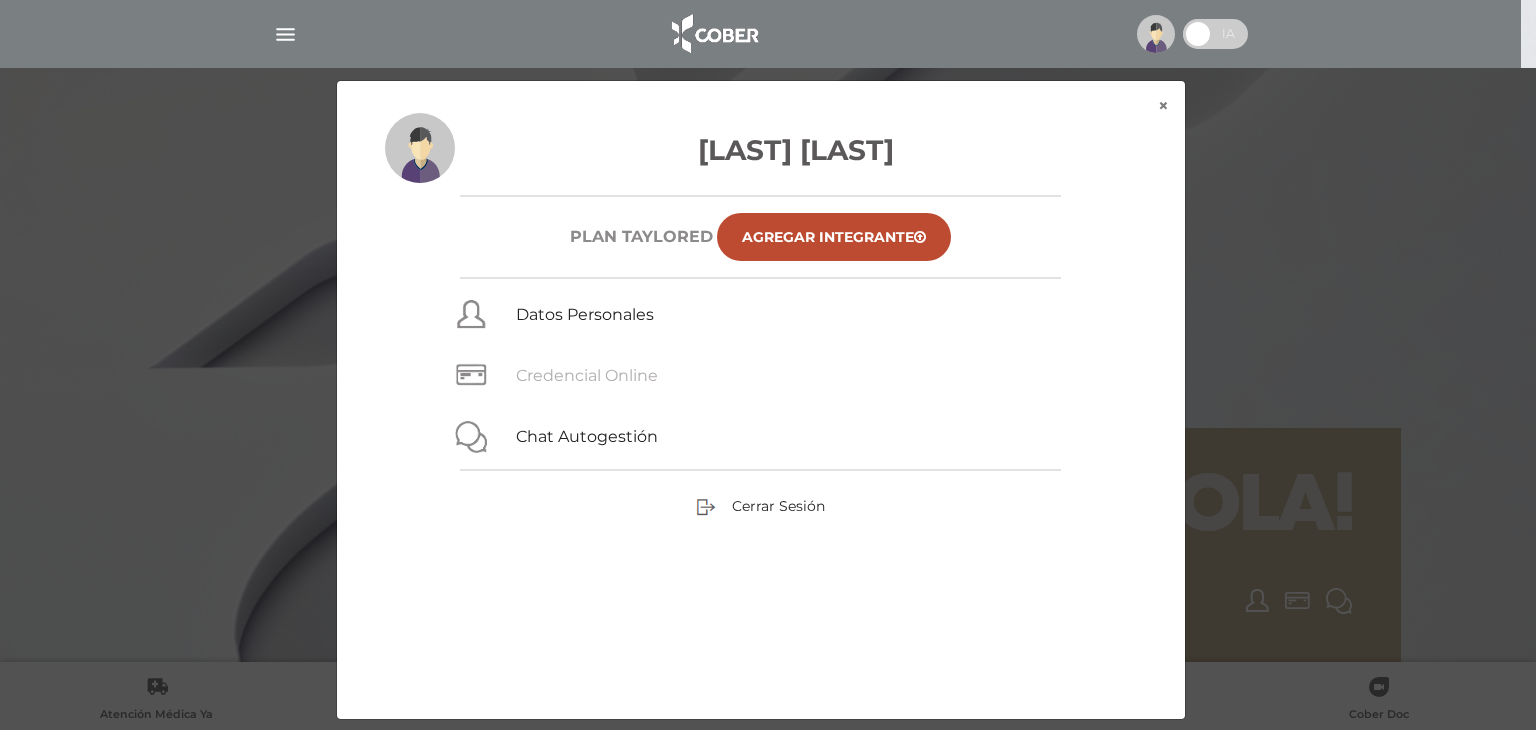 click on "Credencial Online" at bounding box center [587, 375] 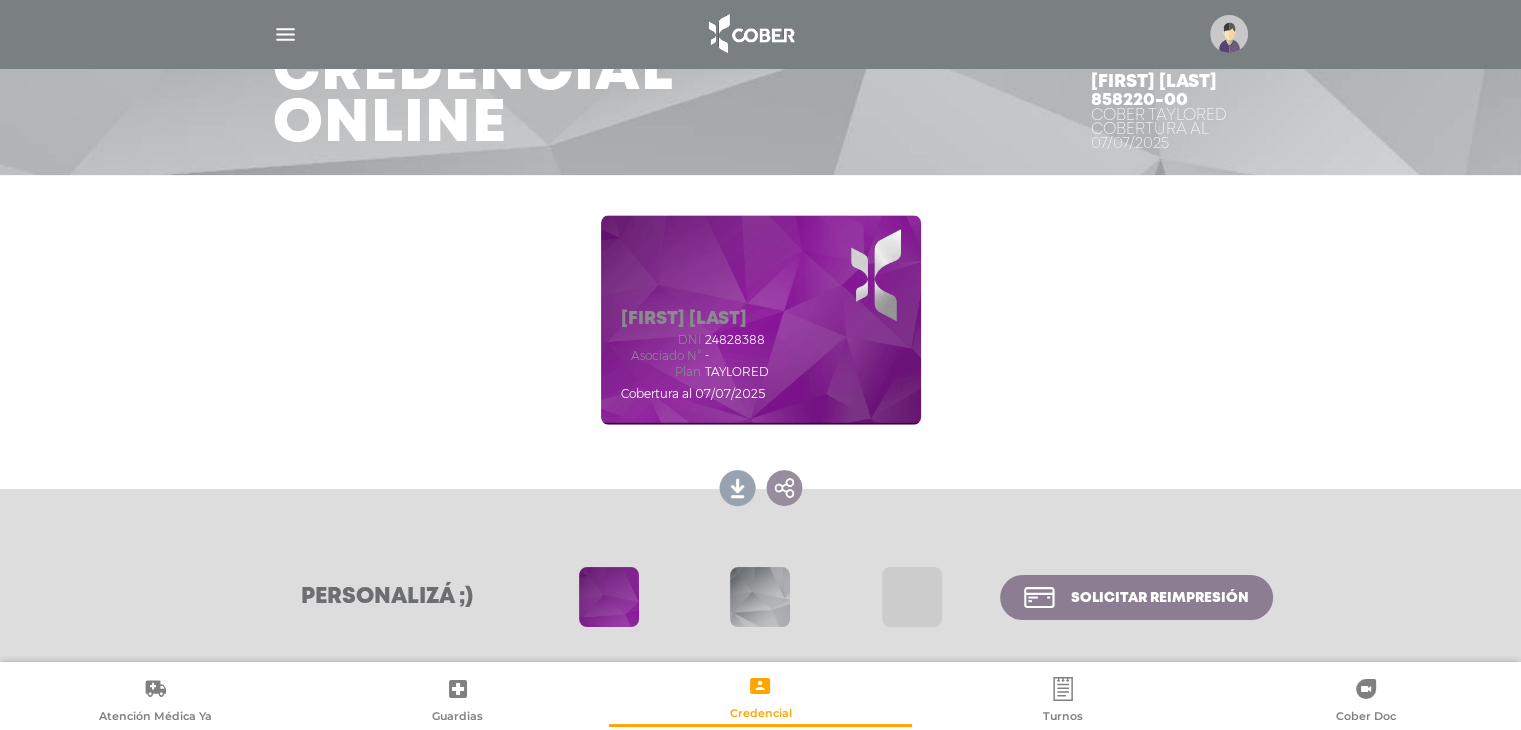 scroll, scrollTop: 100, scrollLeft: 0, axis: vertical 